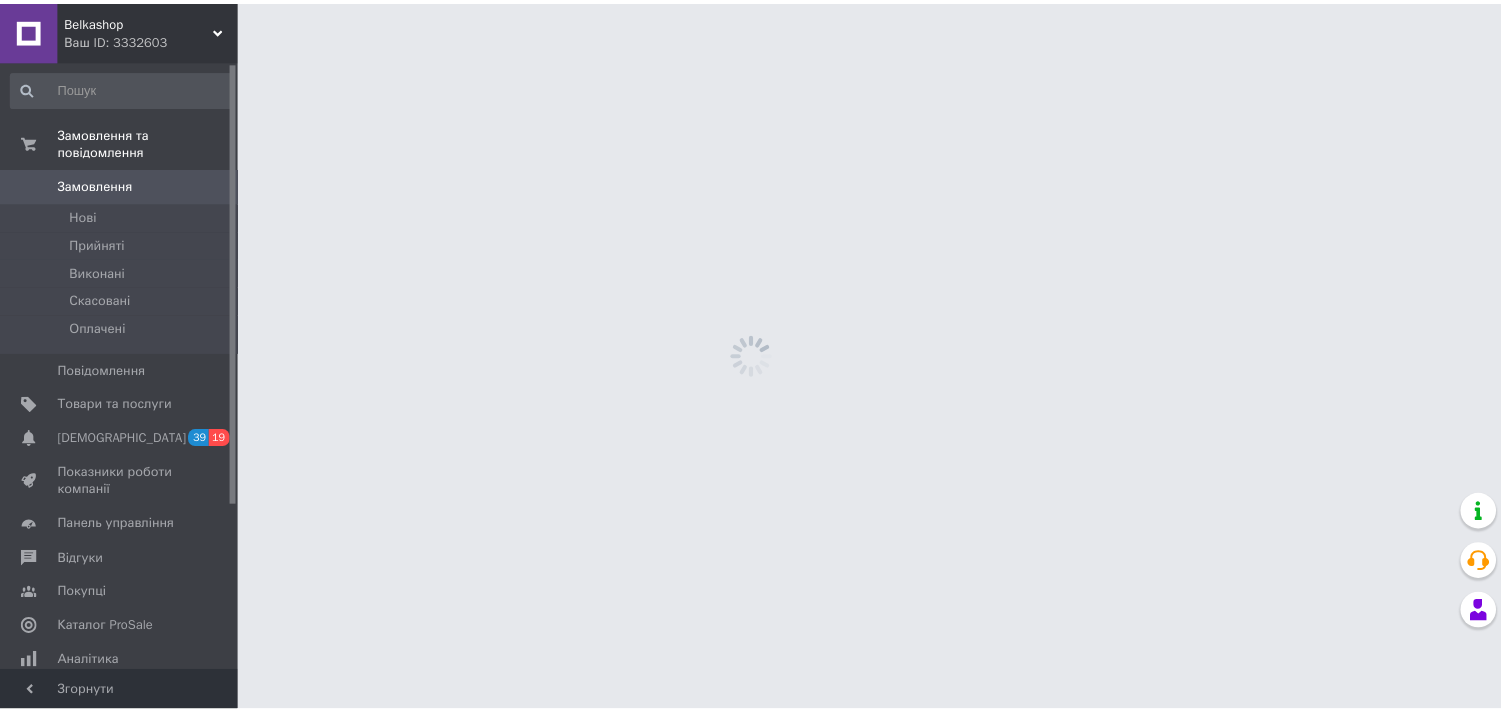 scroll, scrollTop: 0, scrollLeft: 0, axis: both 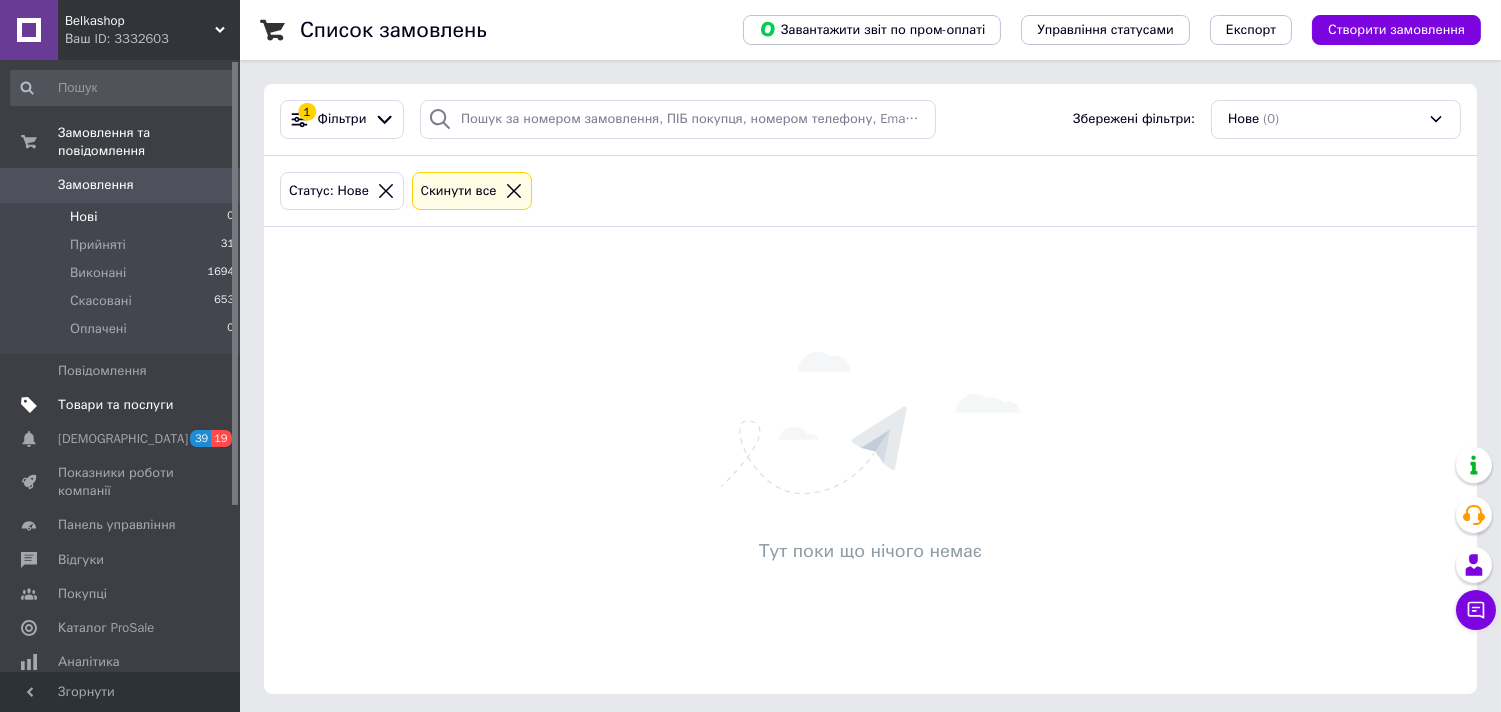 click on "Товари та послуги" at bounding box center [115, 405] 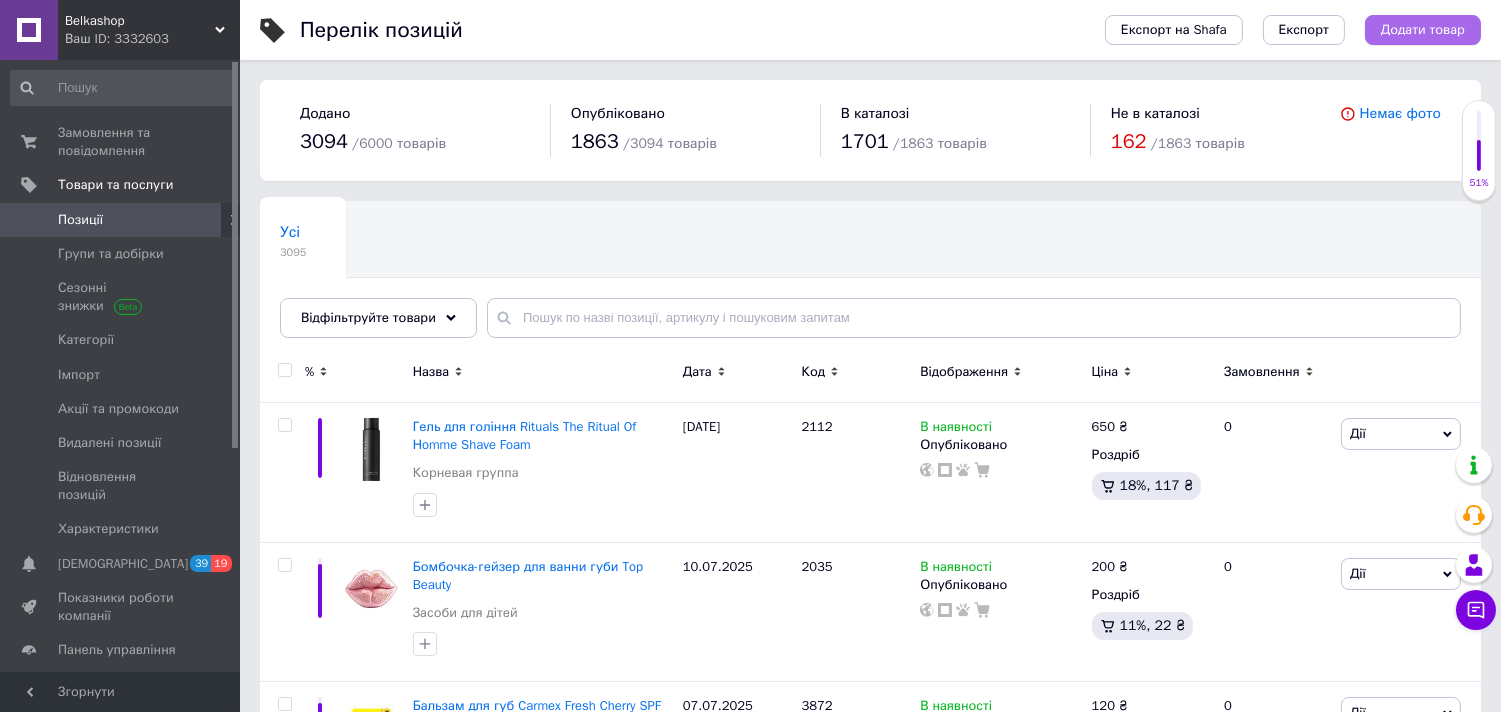 click on "Додати товар" at bounding box center [1423, 30] 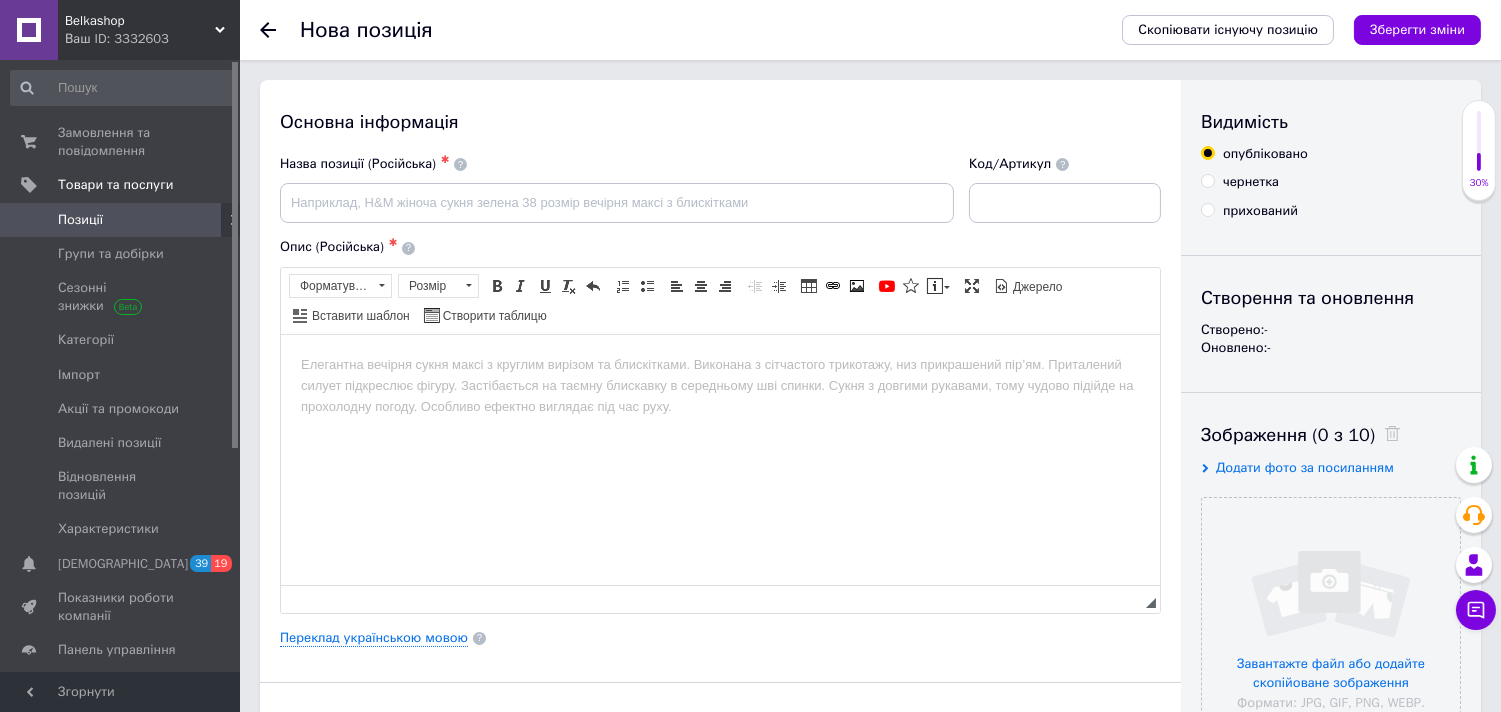scroll, scrollTop: 0, scrollLeft: 0, axis: both 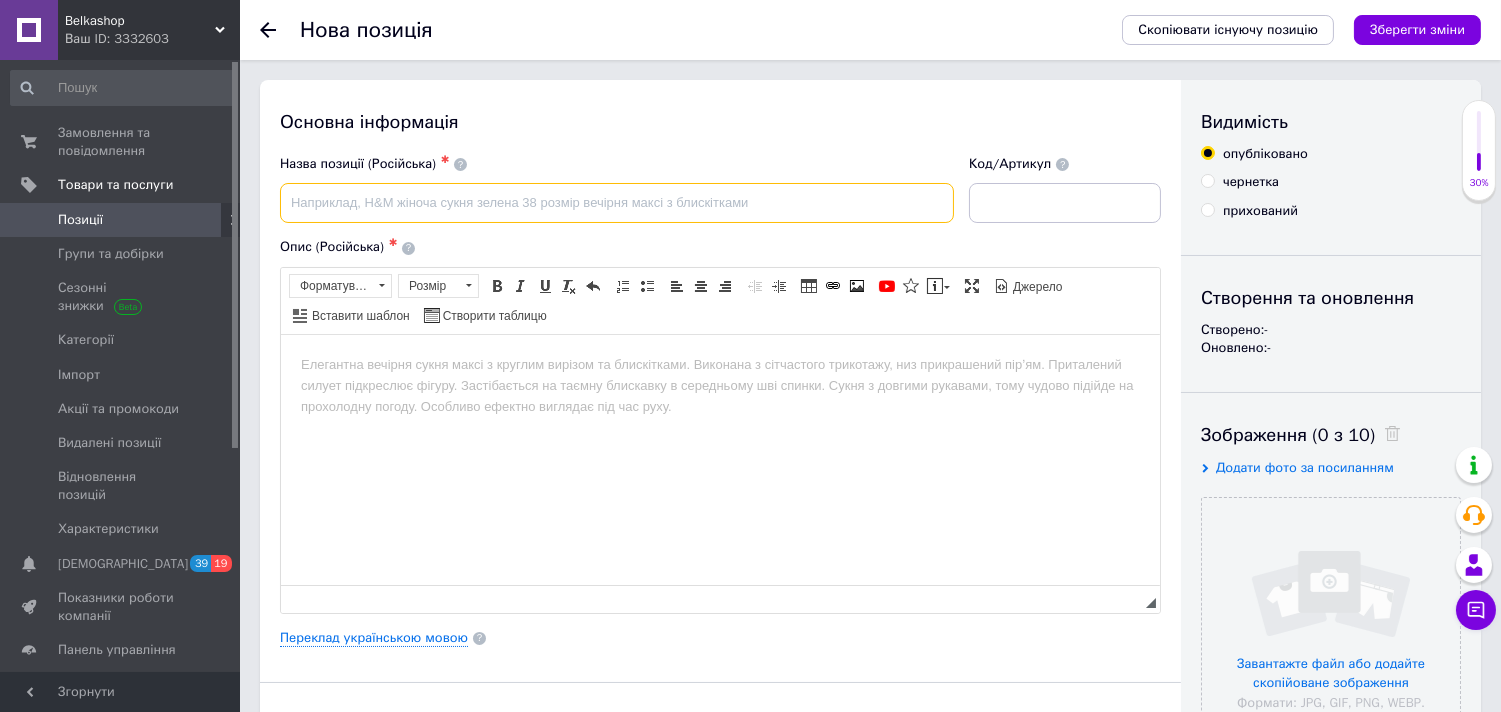 click at bounding box center [617, 203] 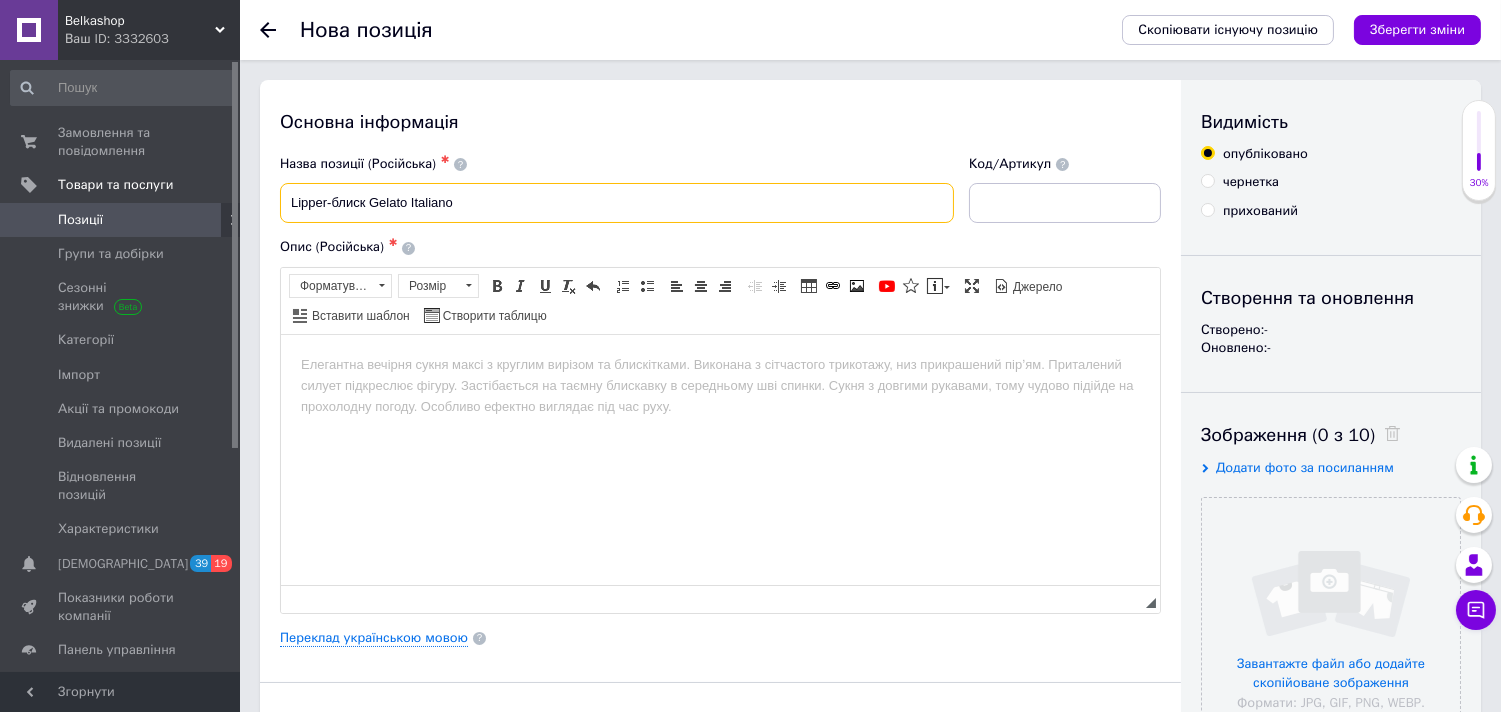 type on "Lipper-блиск Gelato Italiano" 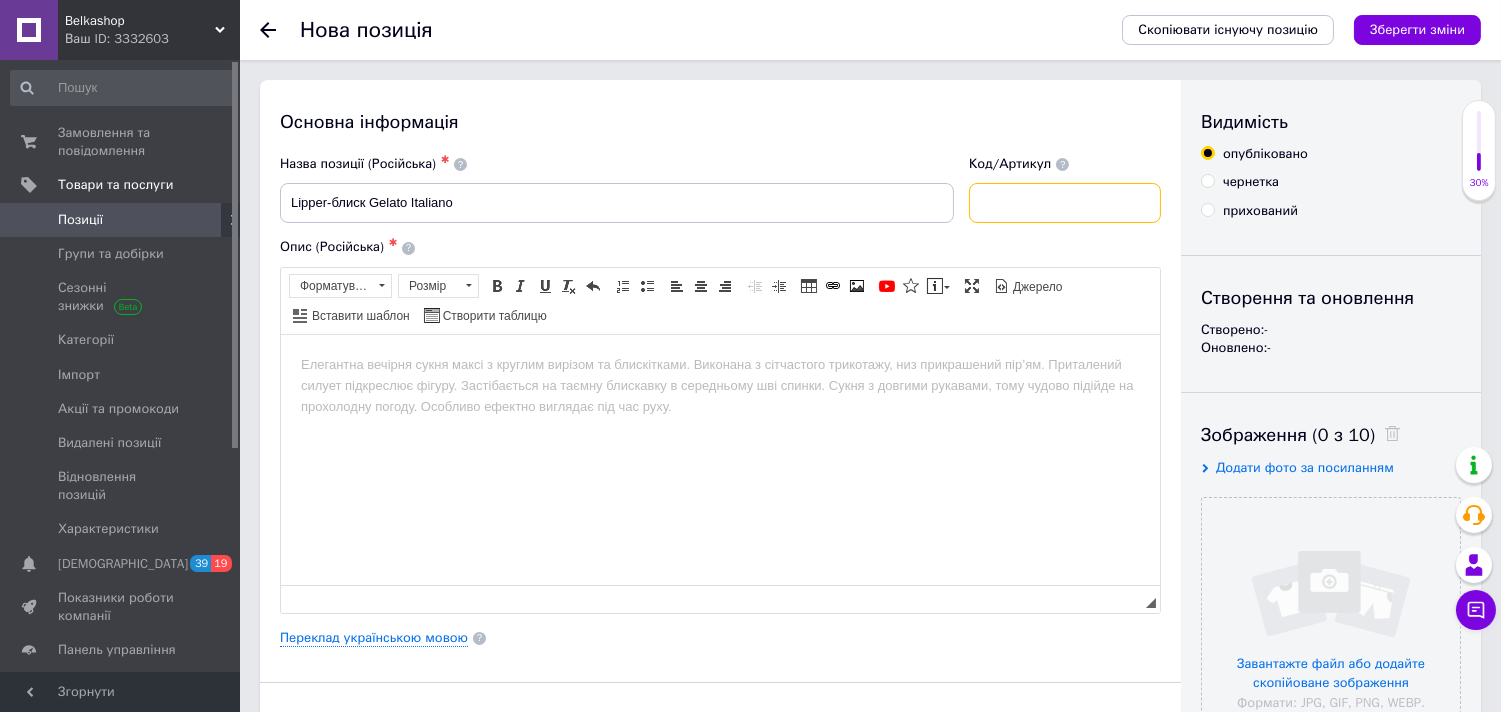 click at bounding box center [1065, 203] 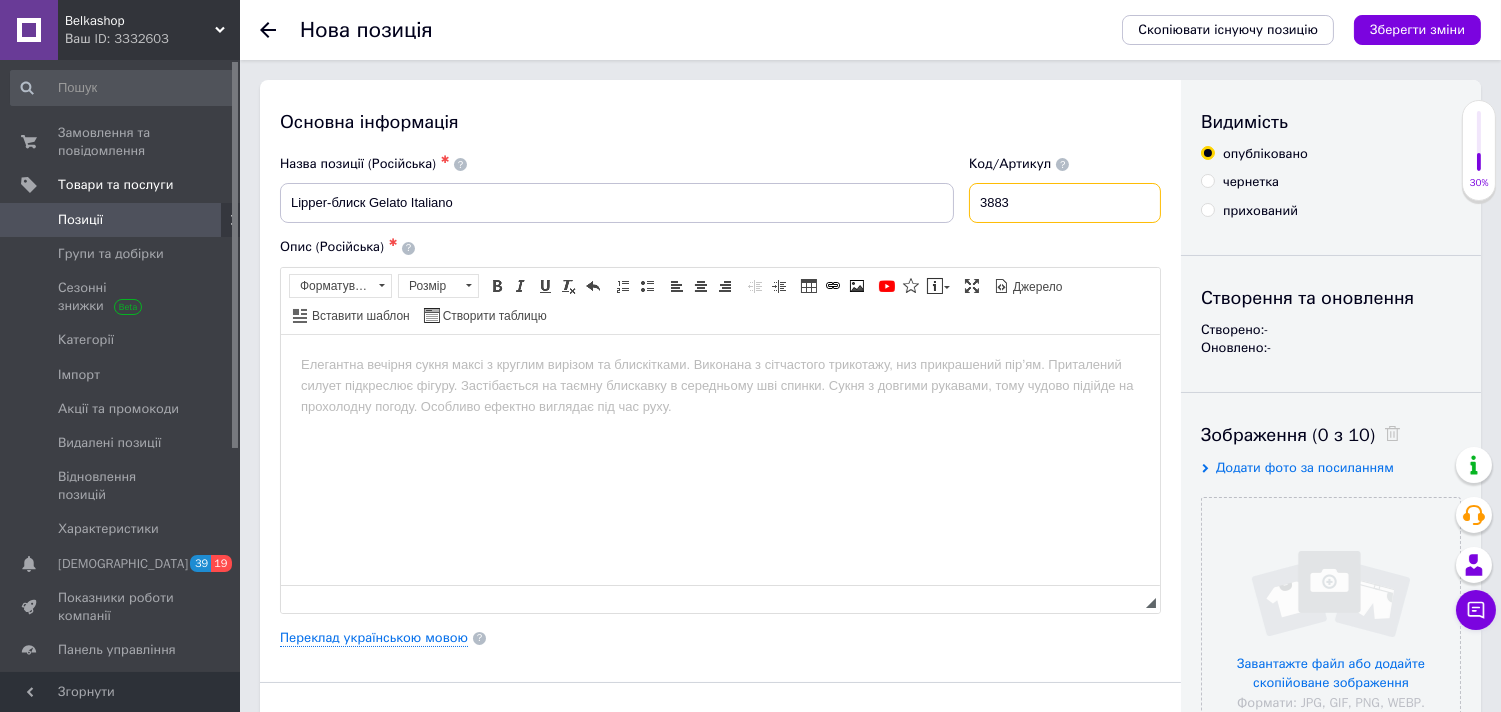 type on "3883" 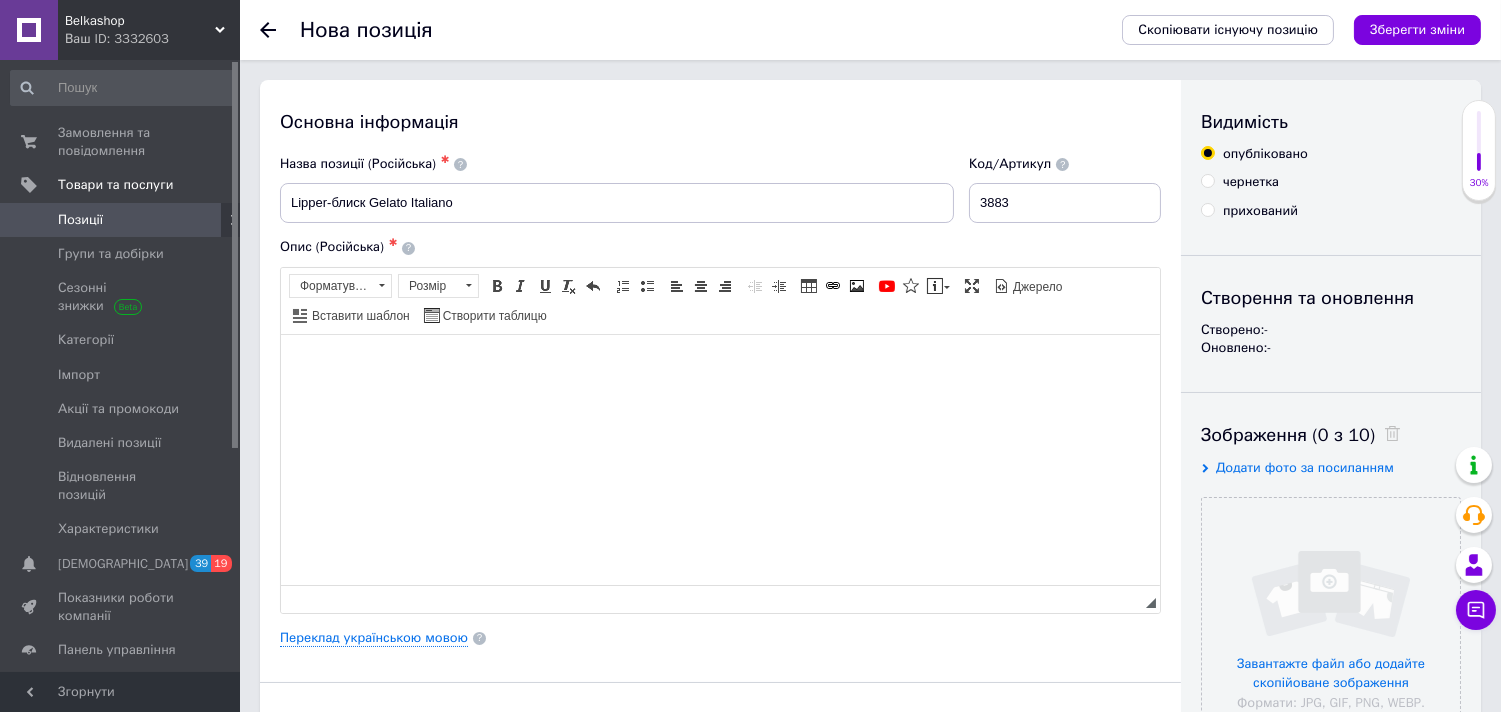 click at bounding box center [719, 364] 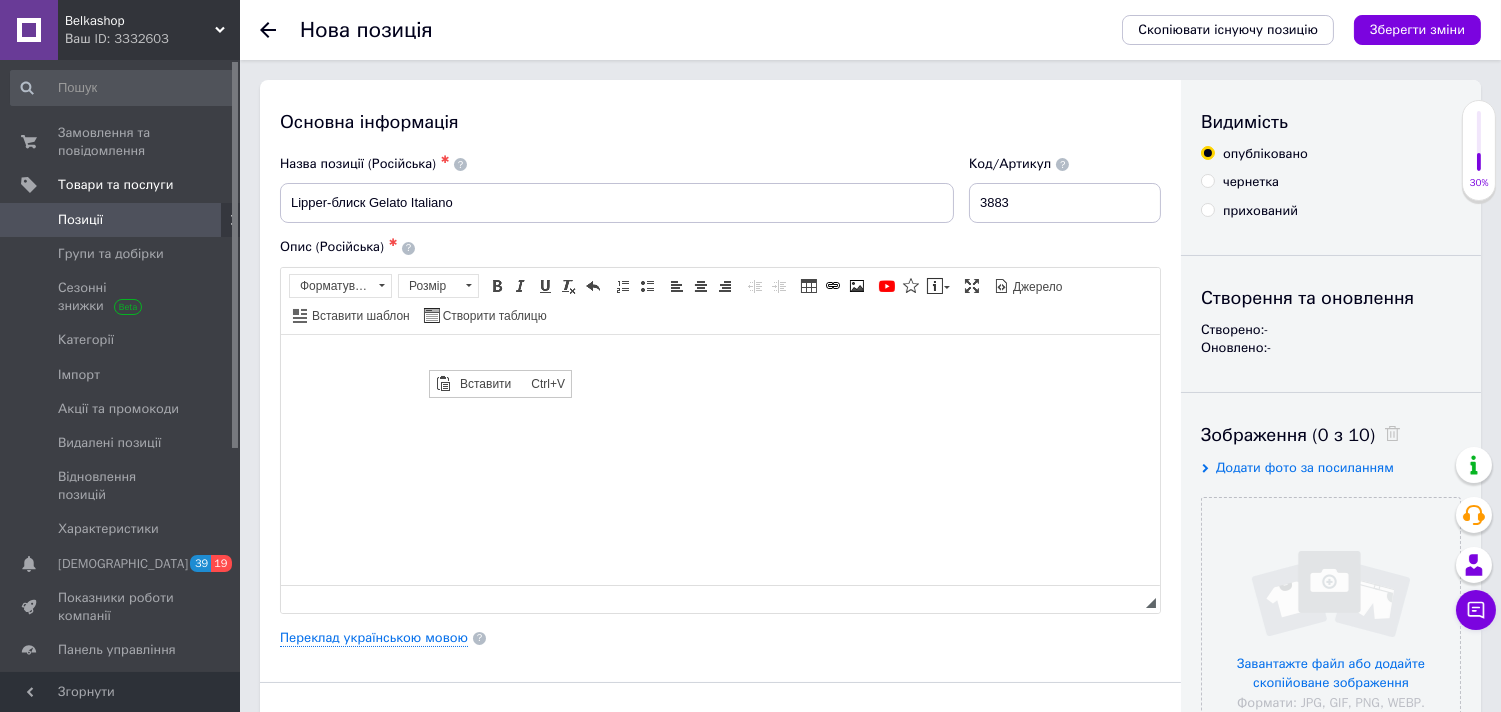 scroll, scrollTop: 0, scrollLeft: 0, axis: both 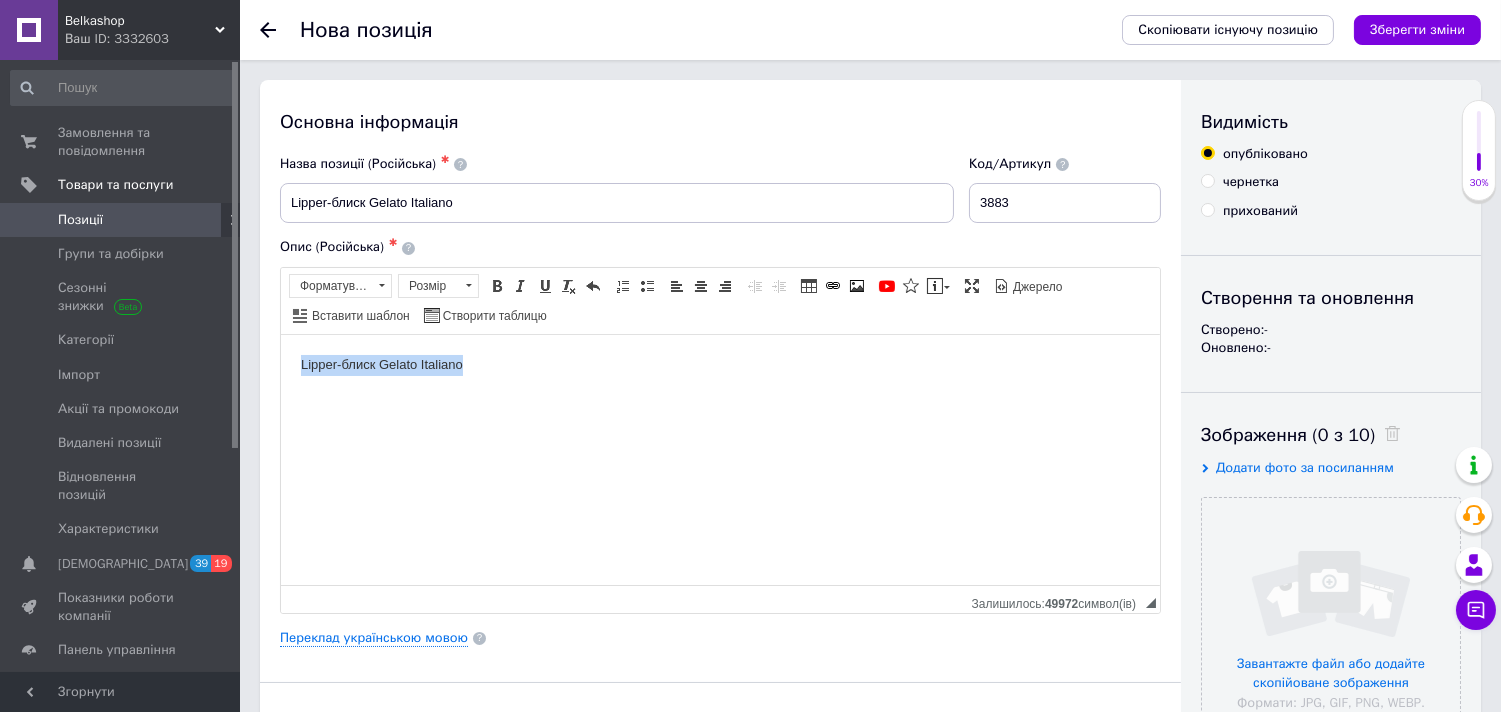 drag, startPoint x: 484, startPoint y: 368, endPoint x: 451, endPoint y: 334, distance: 47.38143 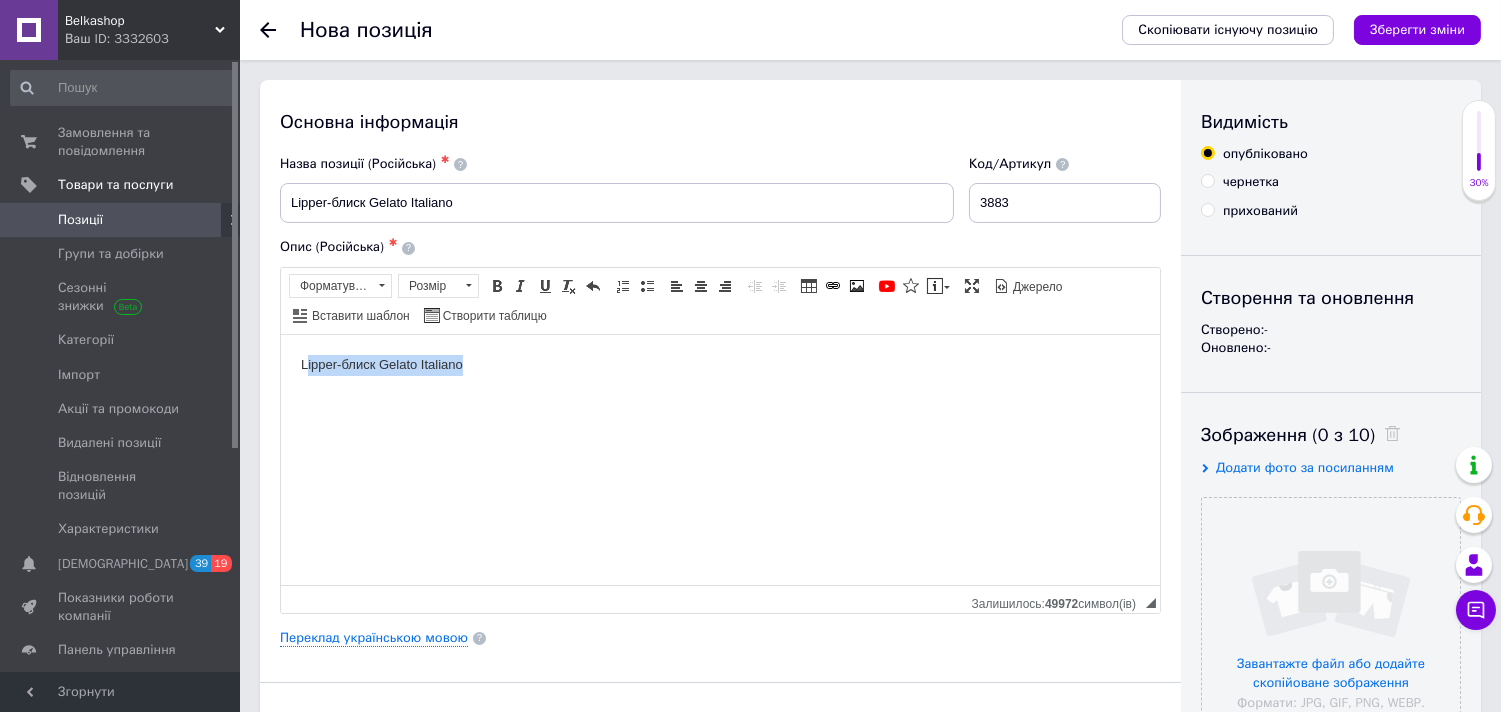 click on "Lipper-блиск Gelato Italiano" at bounding box center (719, 364) 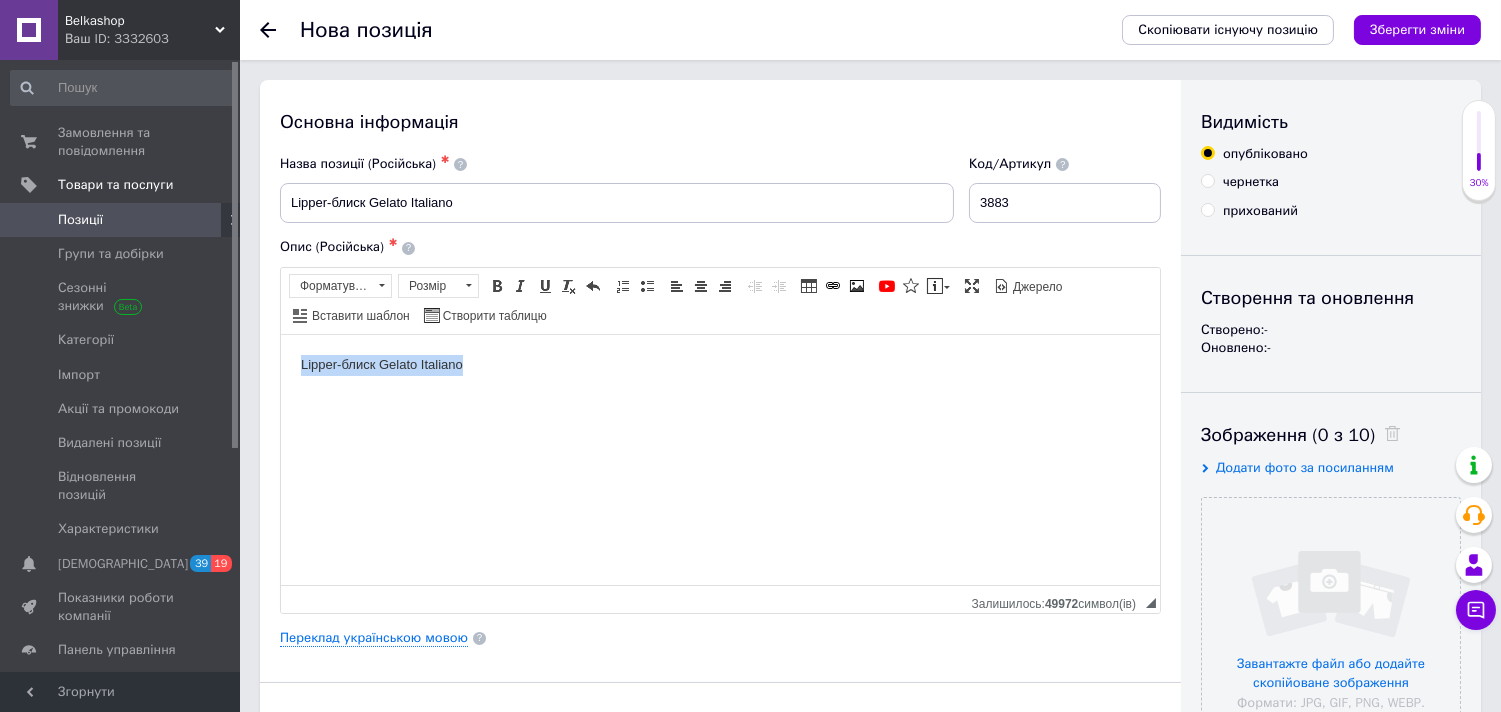 drag, startPoint x: 490, startPoint y: 361, endPoint x: 728, endPoint y: 642, distance: 368.24585 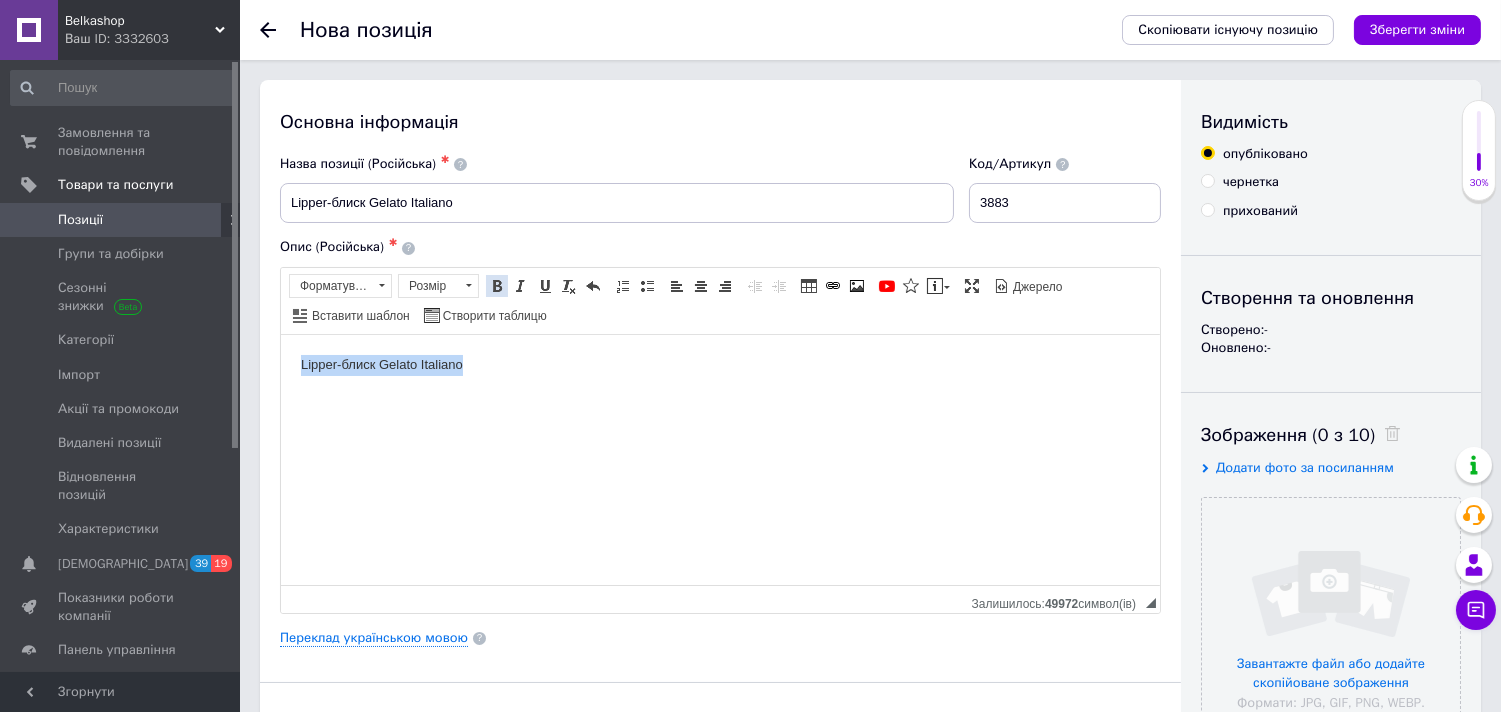 click at bounding box center (497, 286) 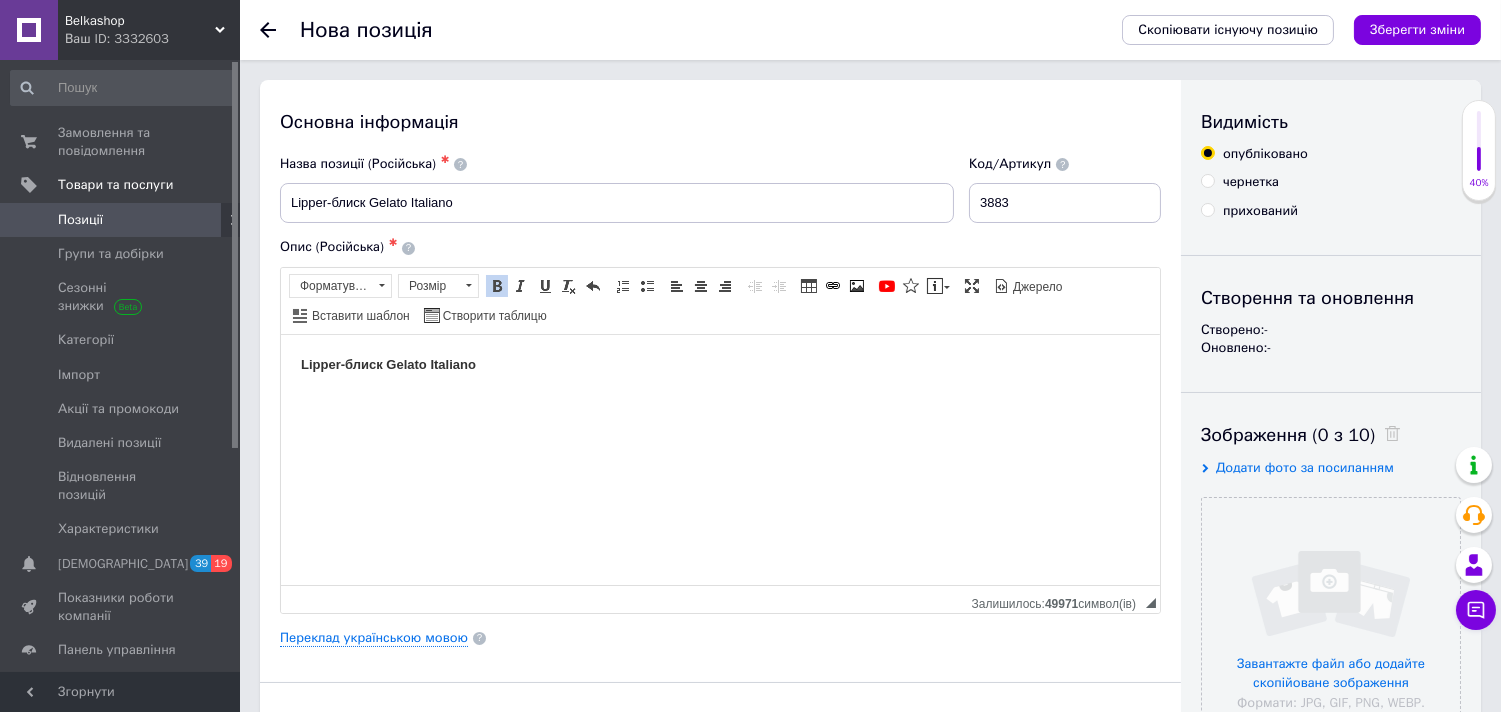 click on "Lipper-блиск Gelato Italiano" at bounding box center (719, 364) 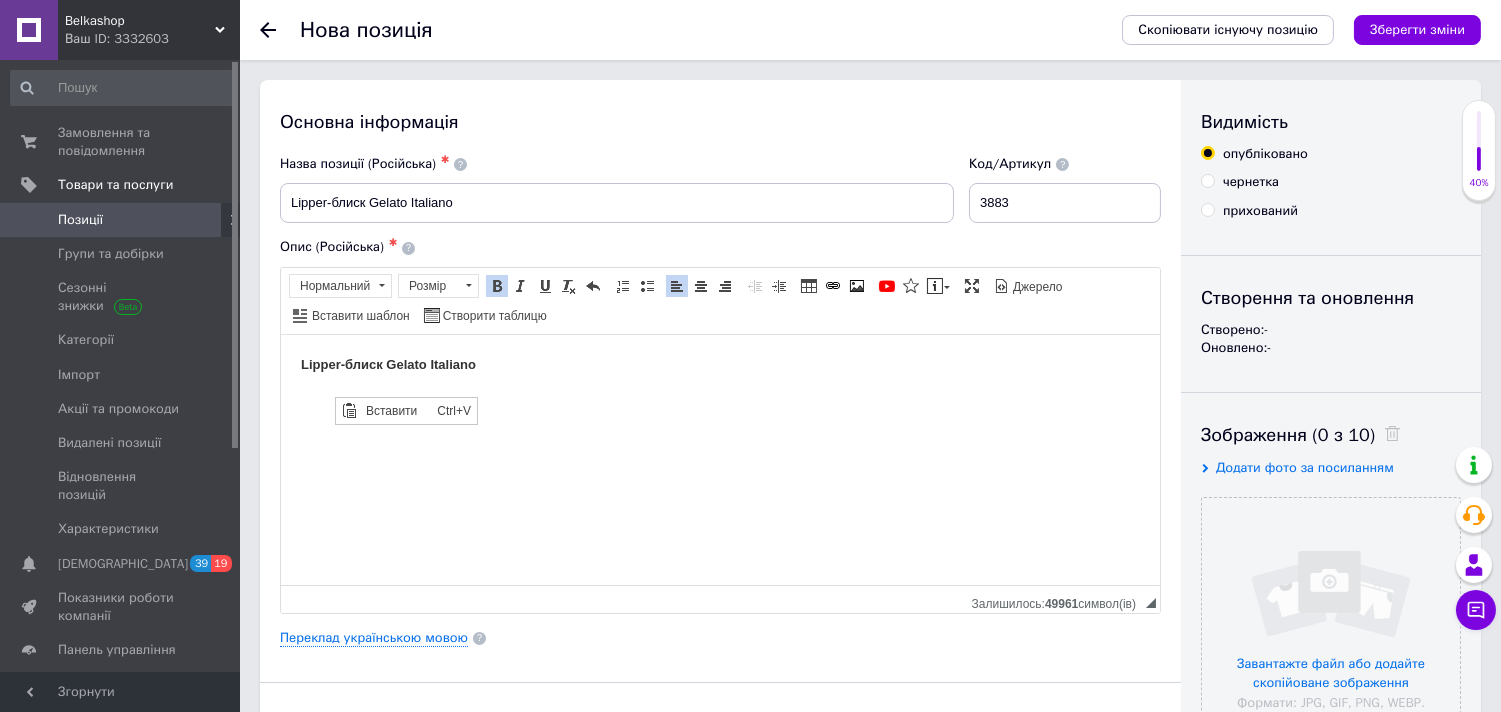 click at bounding box center (719, 398) 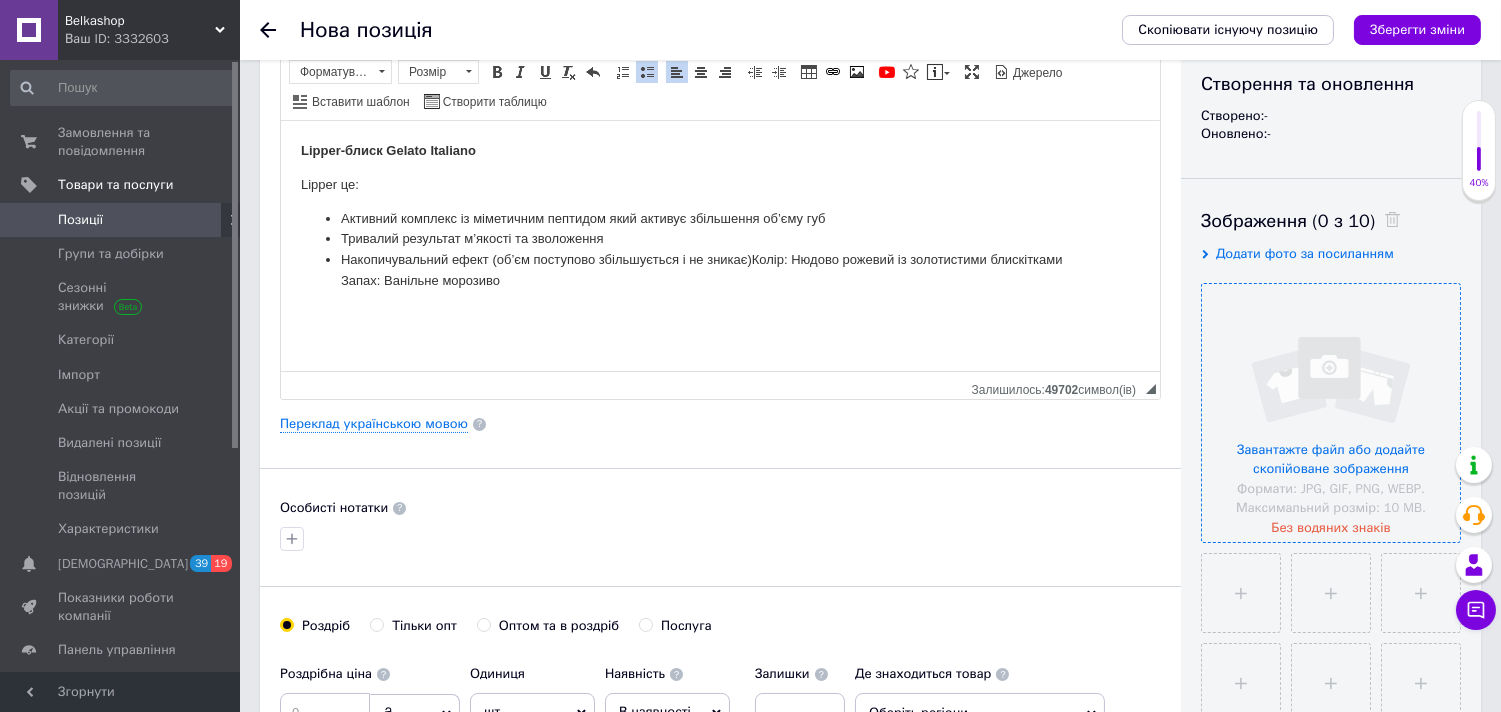 scroll, scrollTop: 333, scrollLeft: 0, axis: vertical 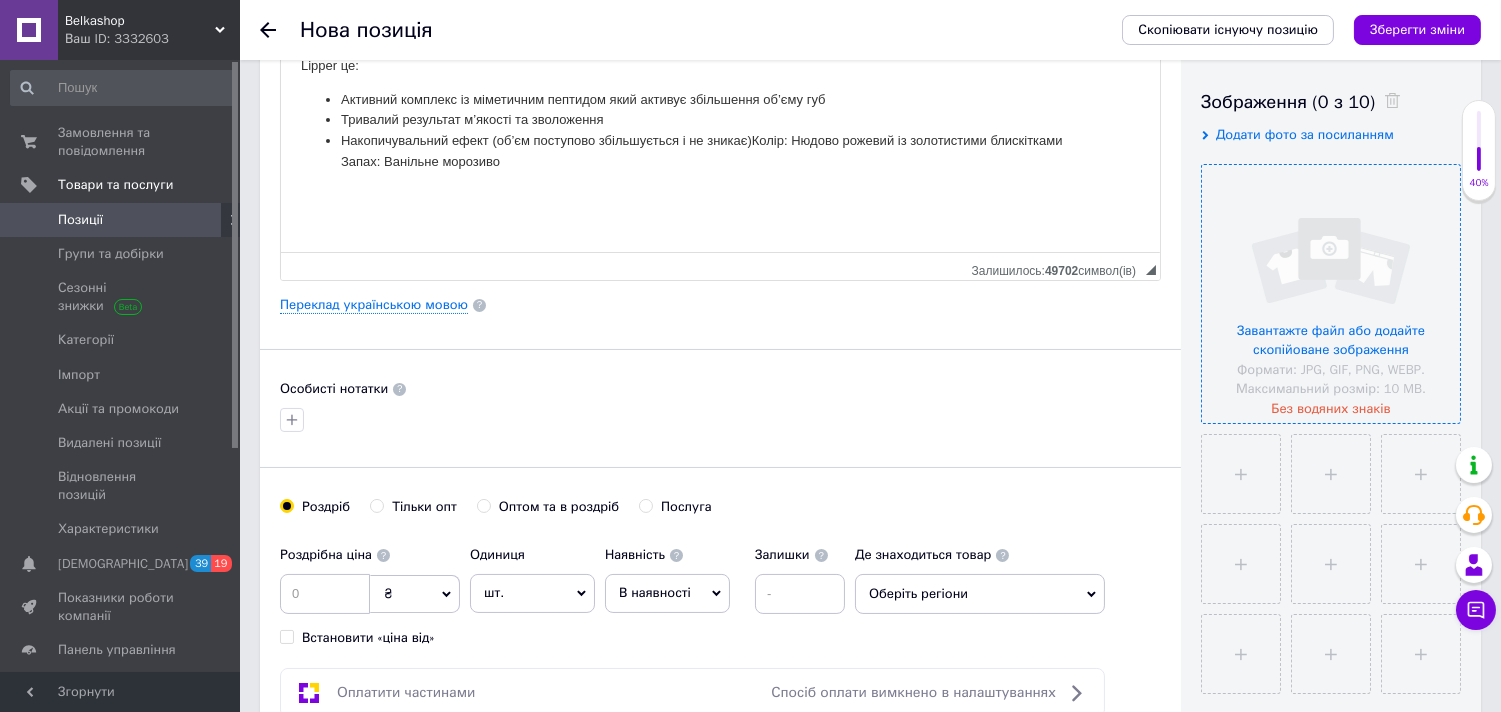 click at bounding box center [1331, 294] 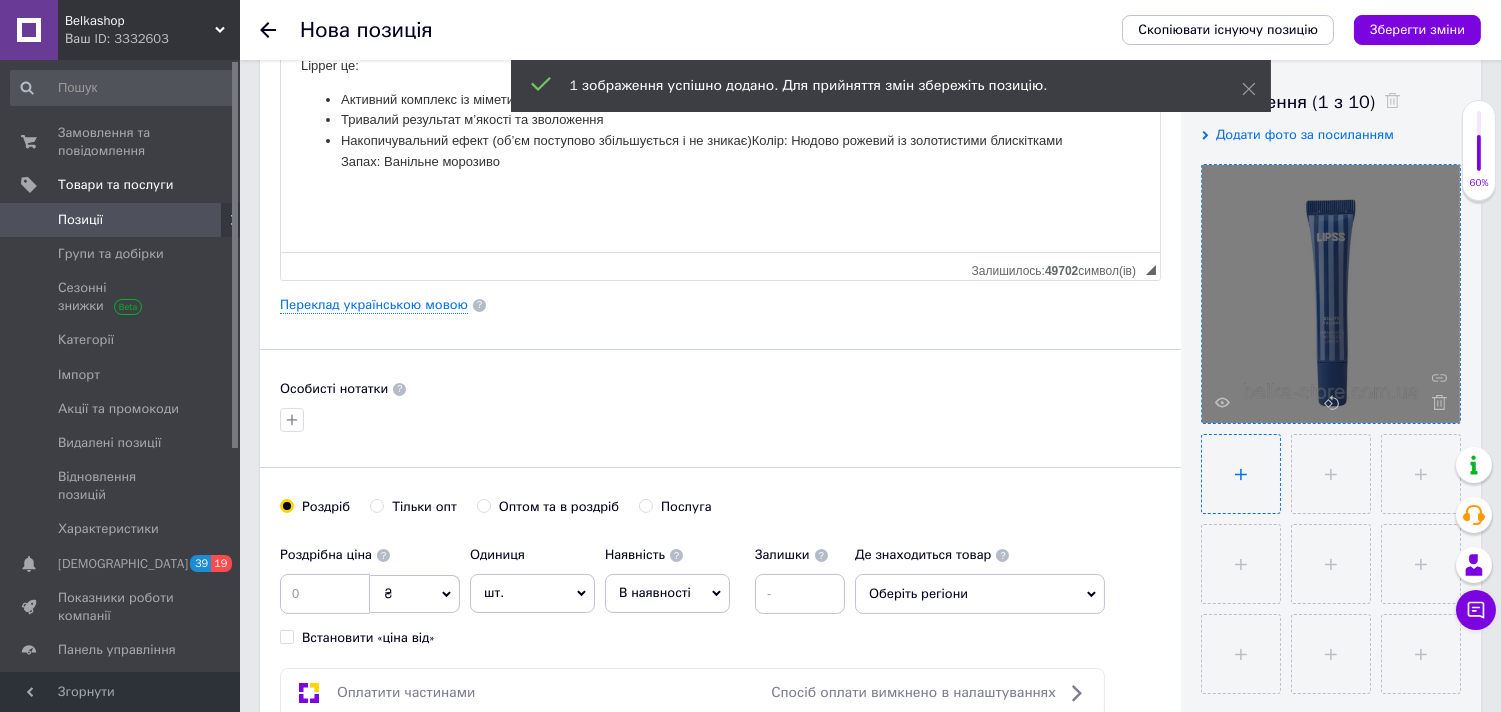 click at bounding box center [1241, 474] 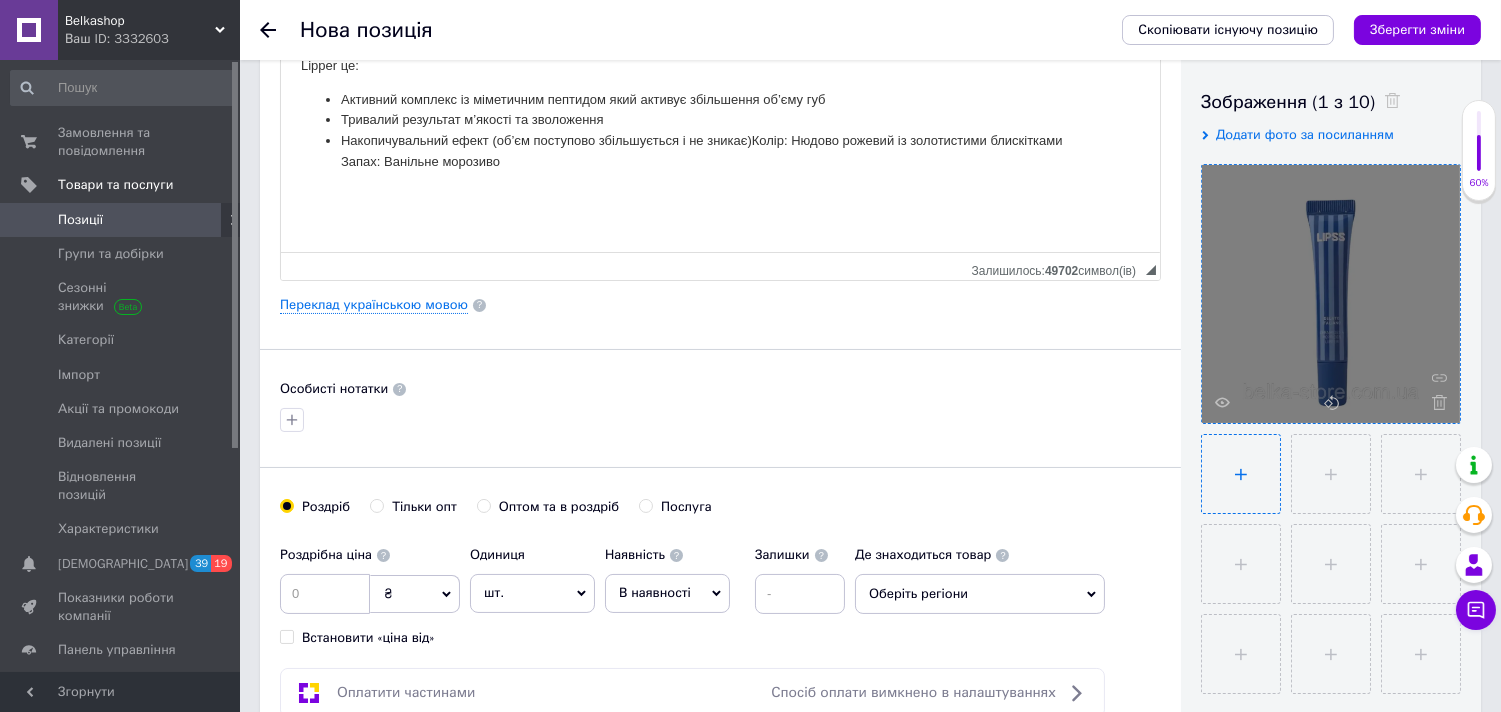 type on "C:\fakepath\Gelato Italiano_Lipss-1000x1000.webp" 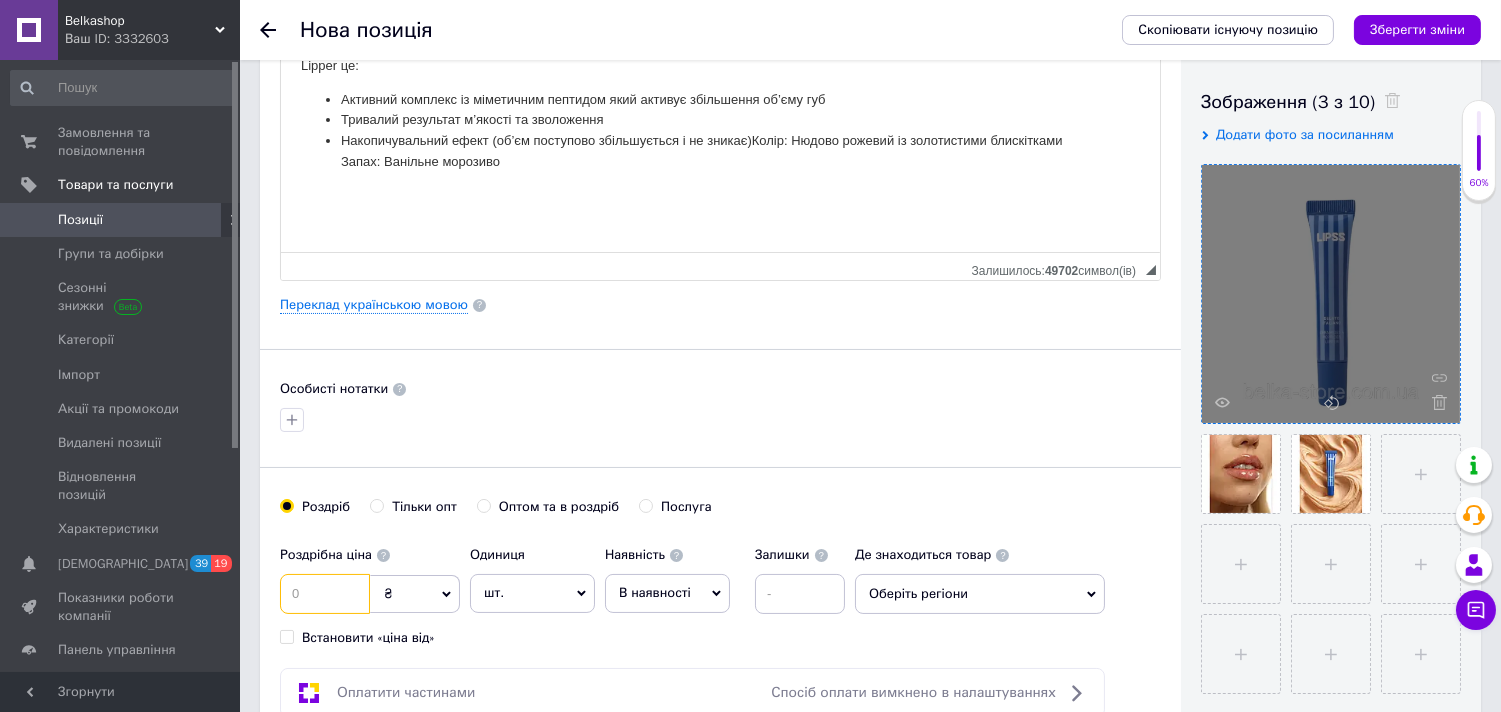 click at bounding box center [325, 594] 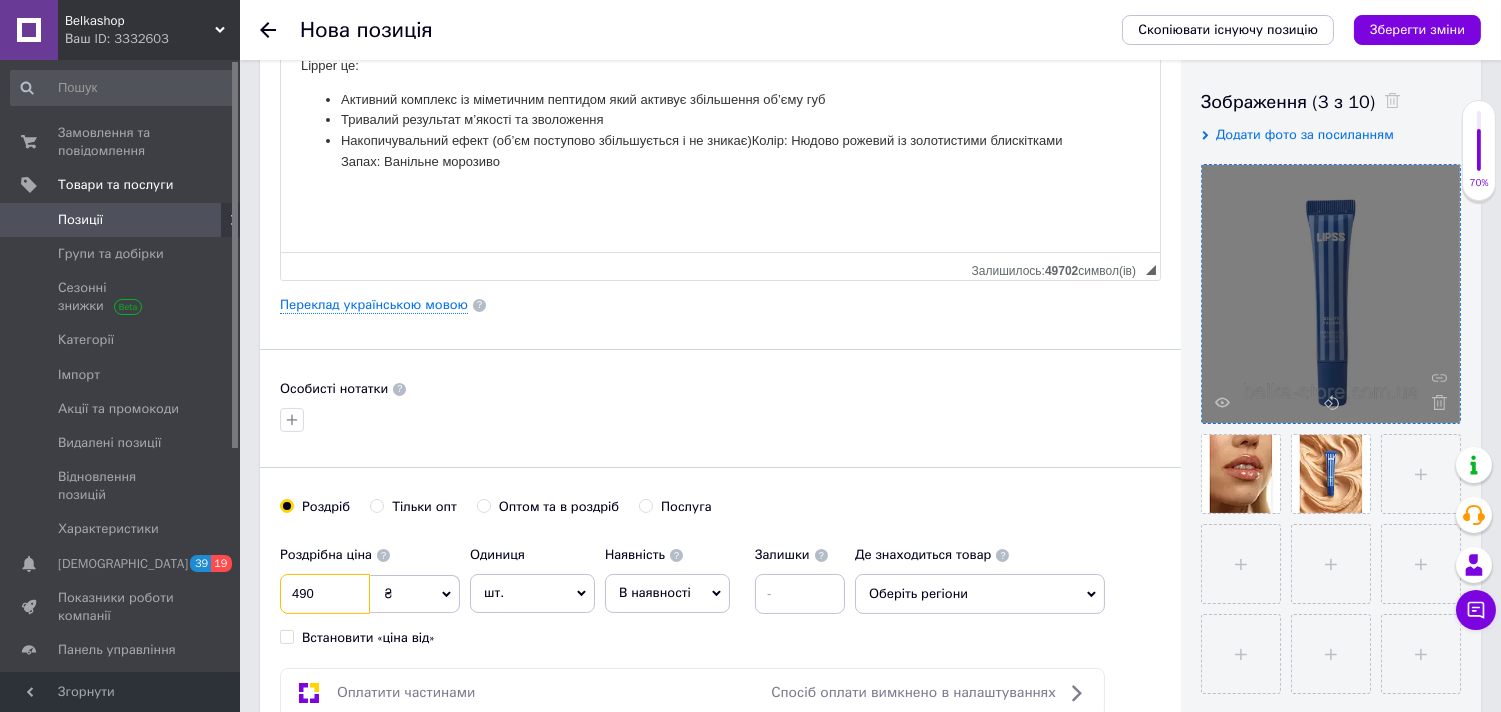 type on "490" 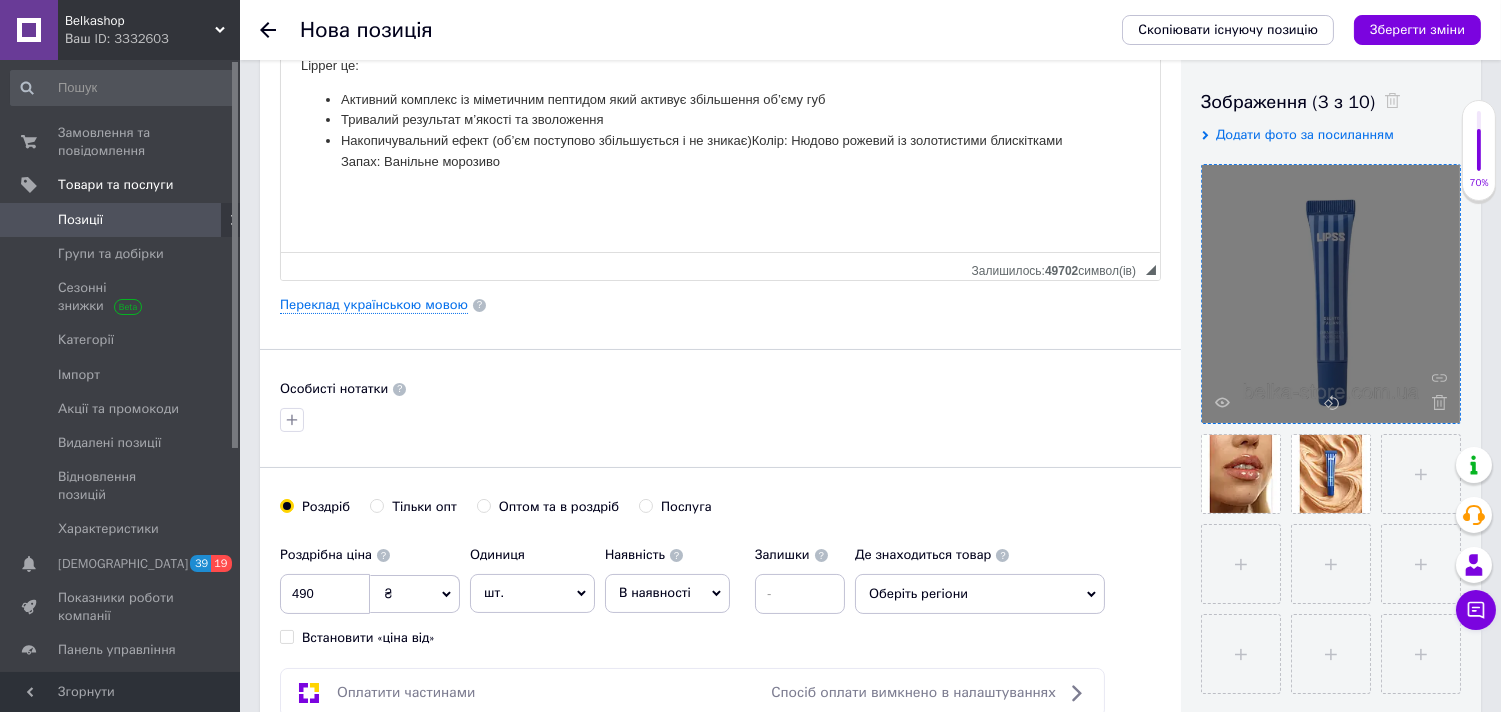 click on "Оберіть регіони" at bounding box center [980, 594] 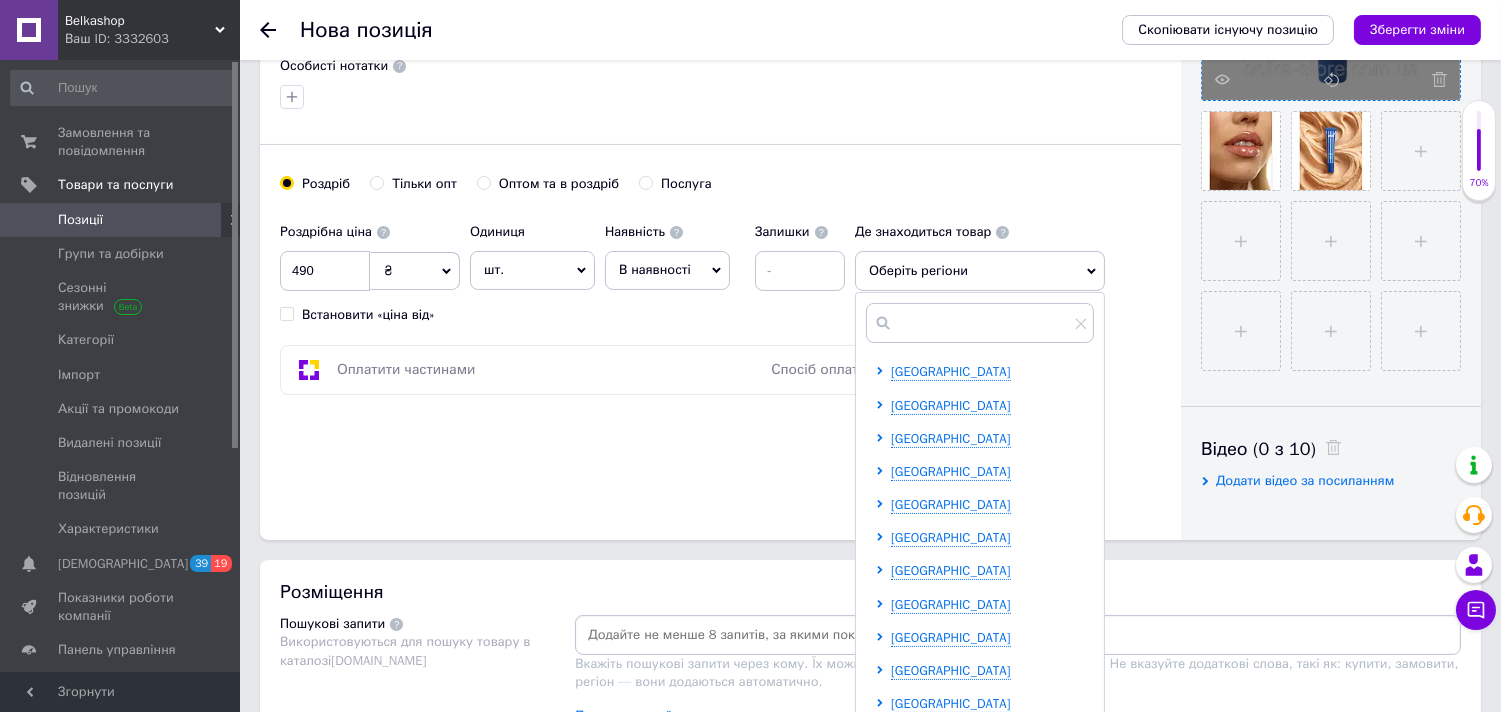 scroll, scrollTop: 777, scrollLeft: 0, axis: vertical 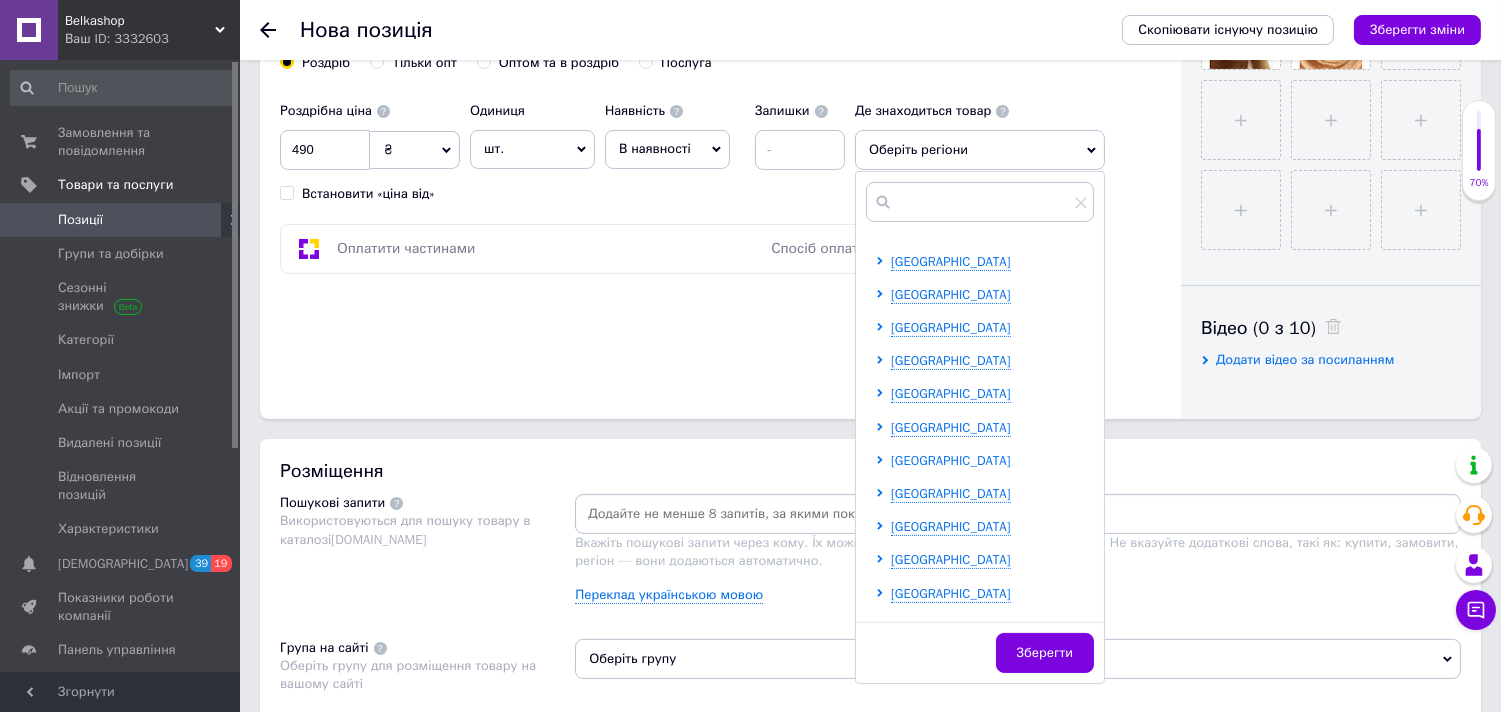 click on "[GEOGRAPHIC_DATA]" at bounding box center [951, 460] 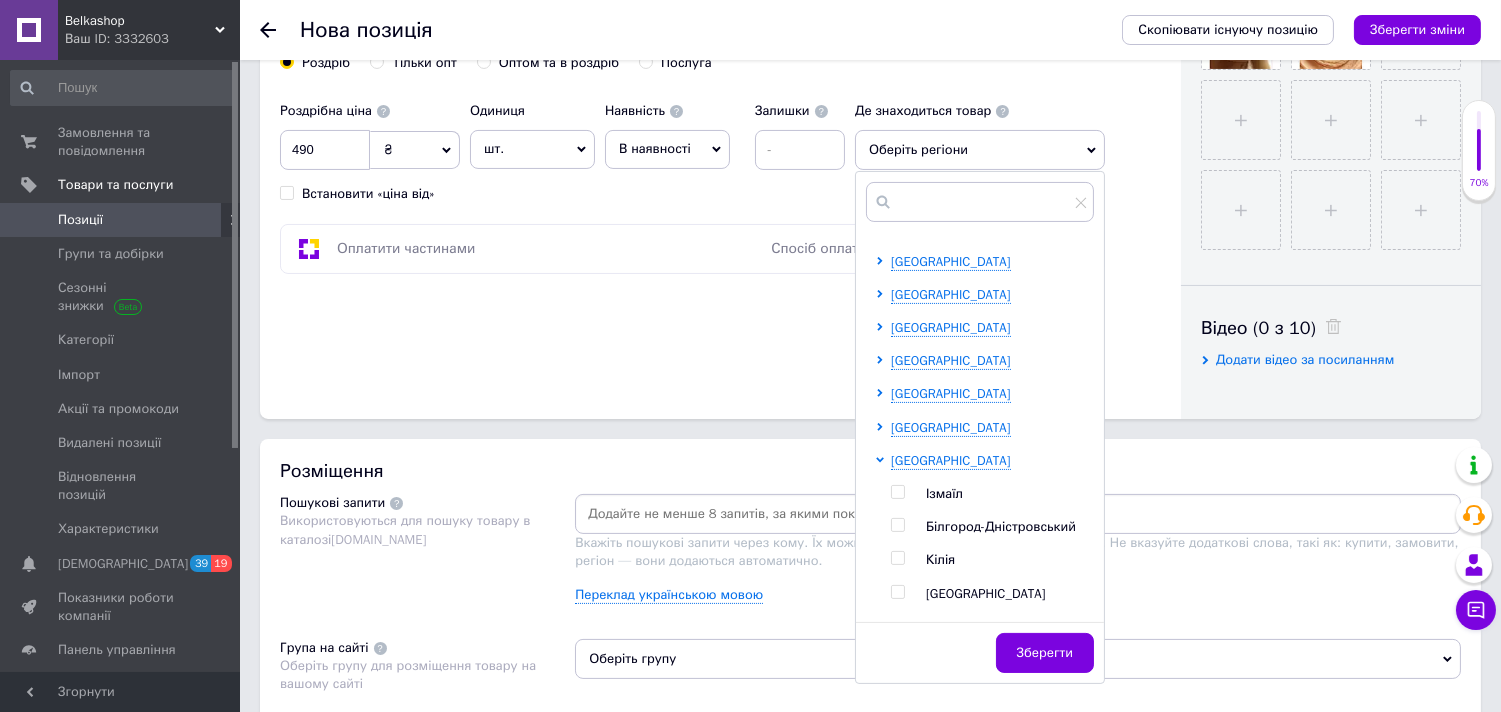 click at bounding box center [897, 592] 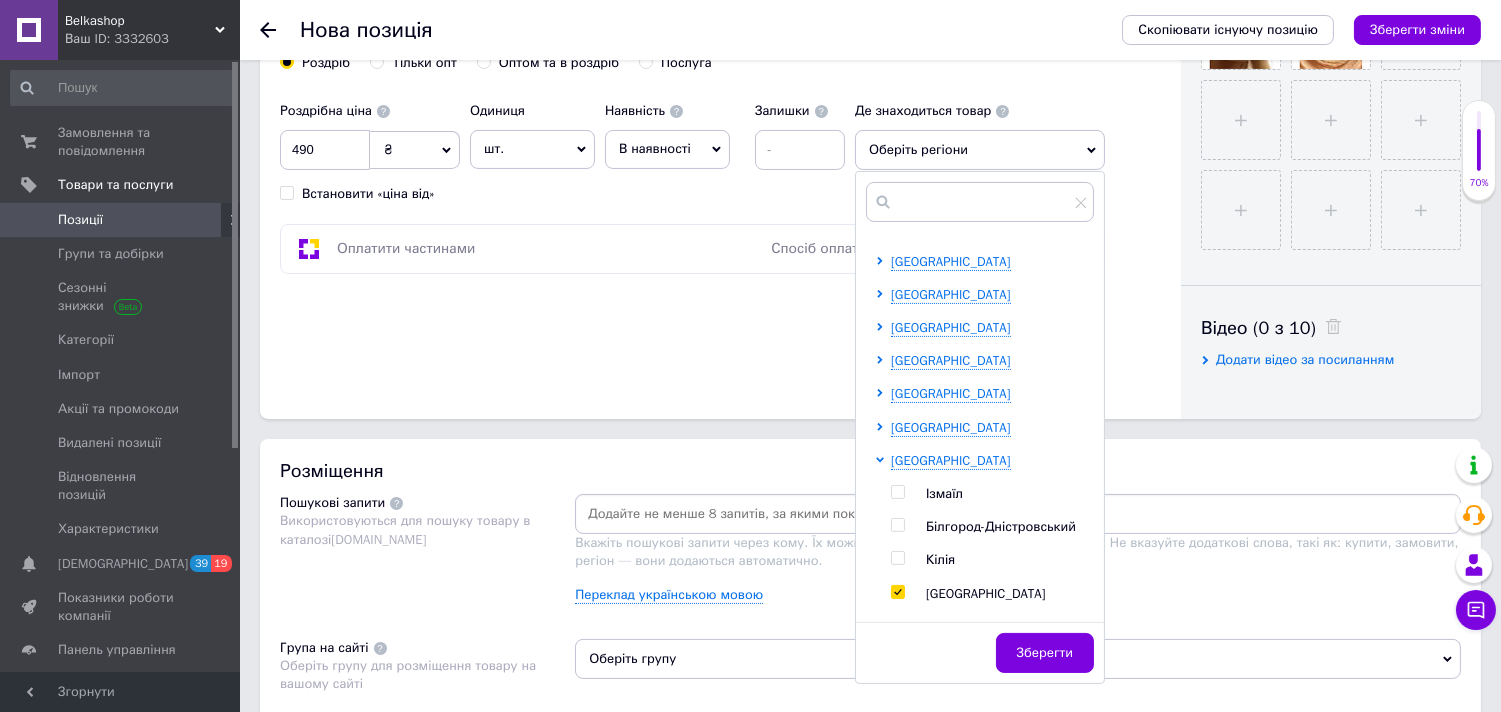 checkbox on "true" 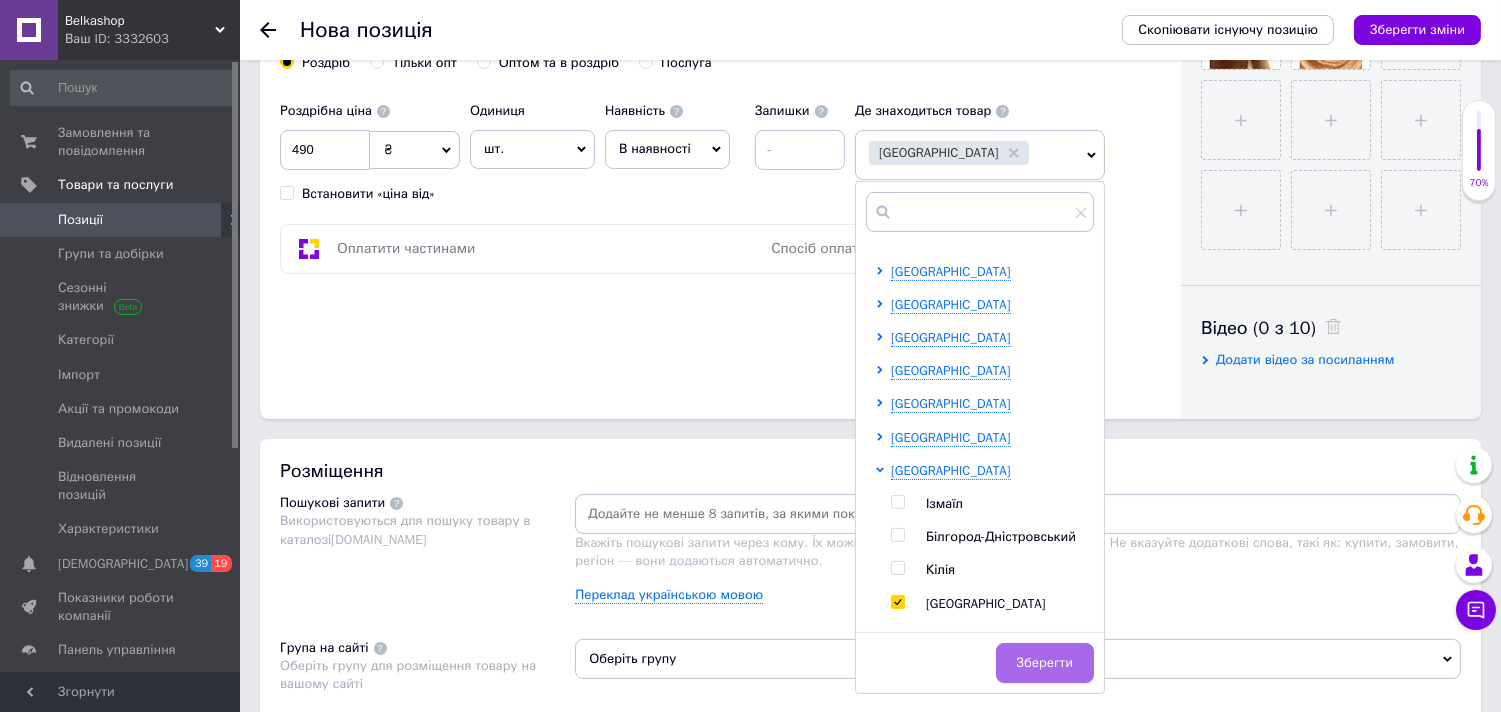 click on "Зберегти" at bounding box center (1045, 663) 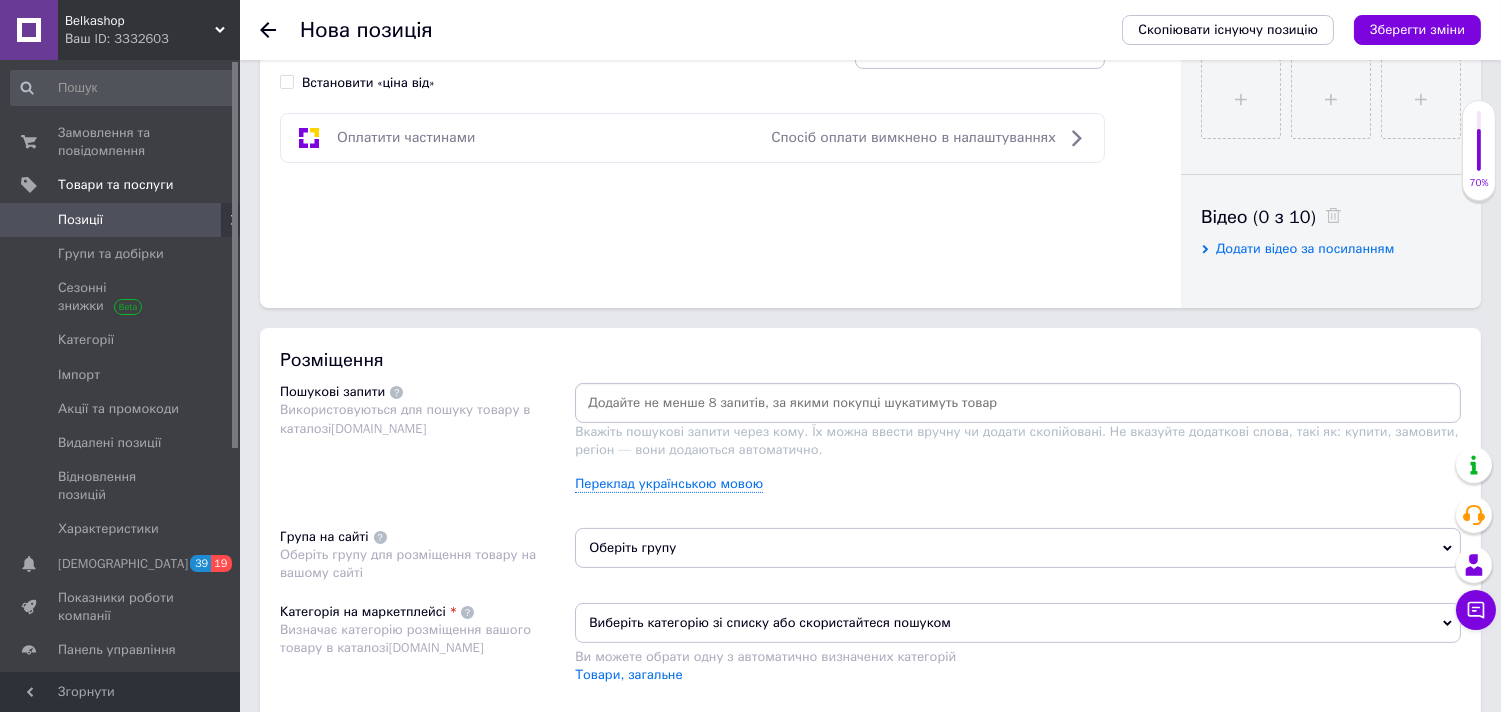 scroll, scrollTop: 1222, scrollLeft: 0, axis: vertical 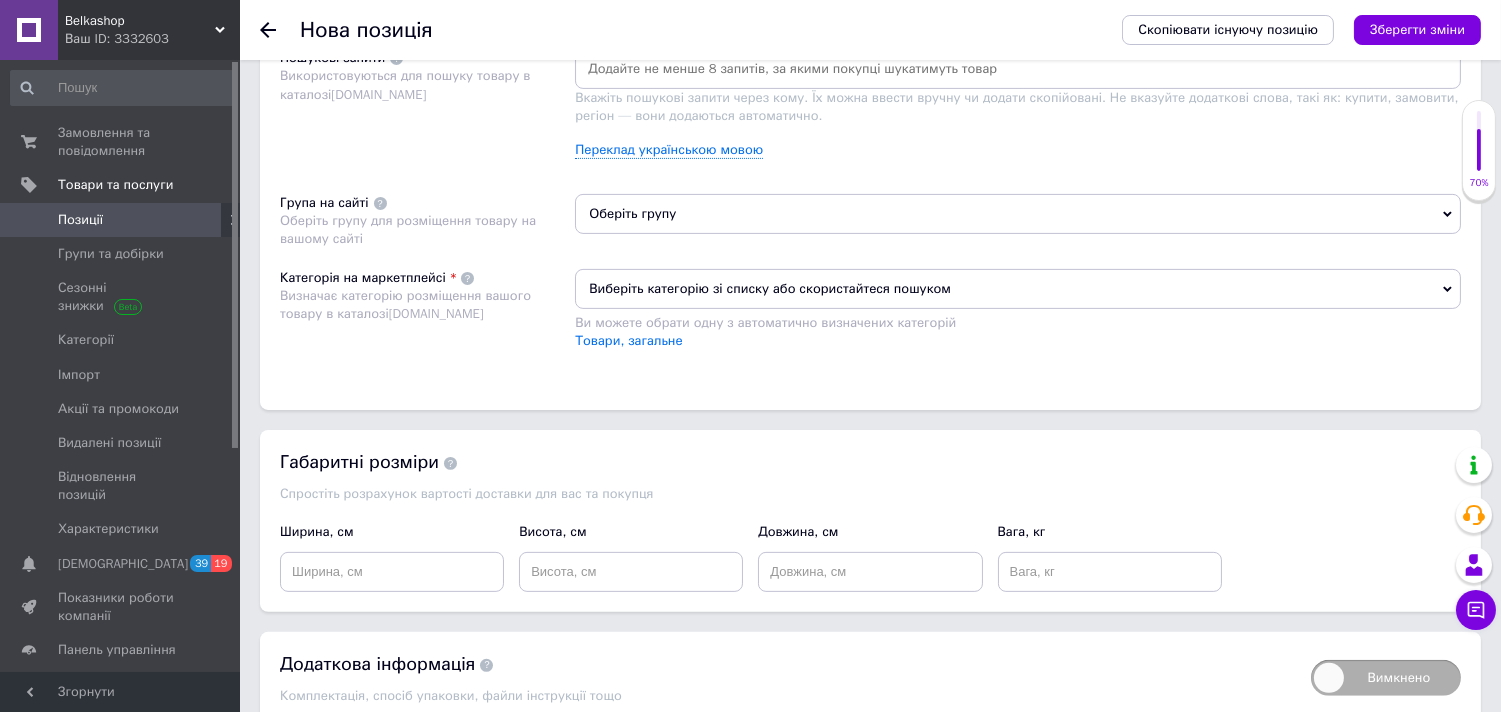 click on "Оберіть групу" at bounding box center [1018, 214] 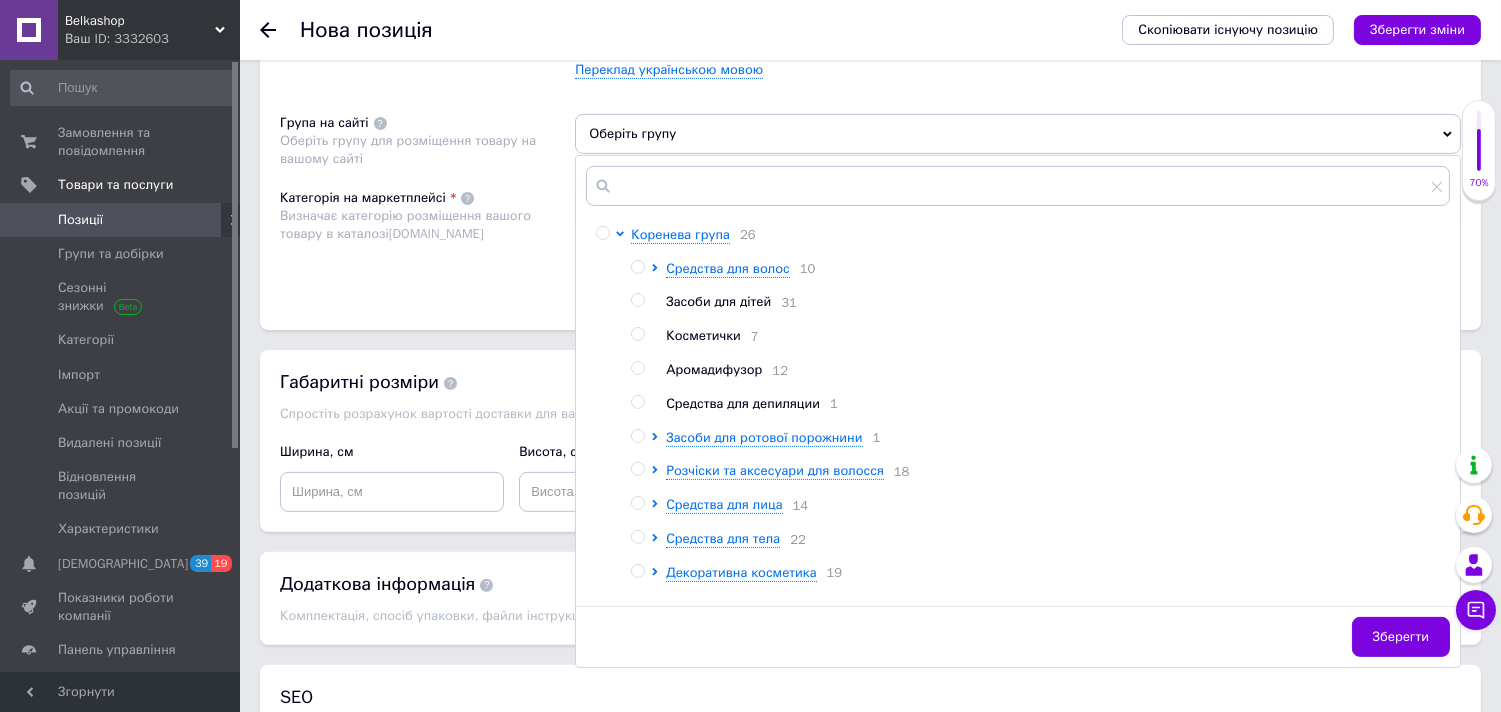 scroll, scrollTop: 1444, scrollLeft: 0, axis: vertical 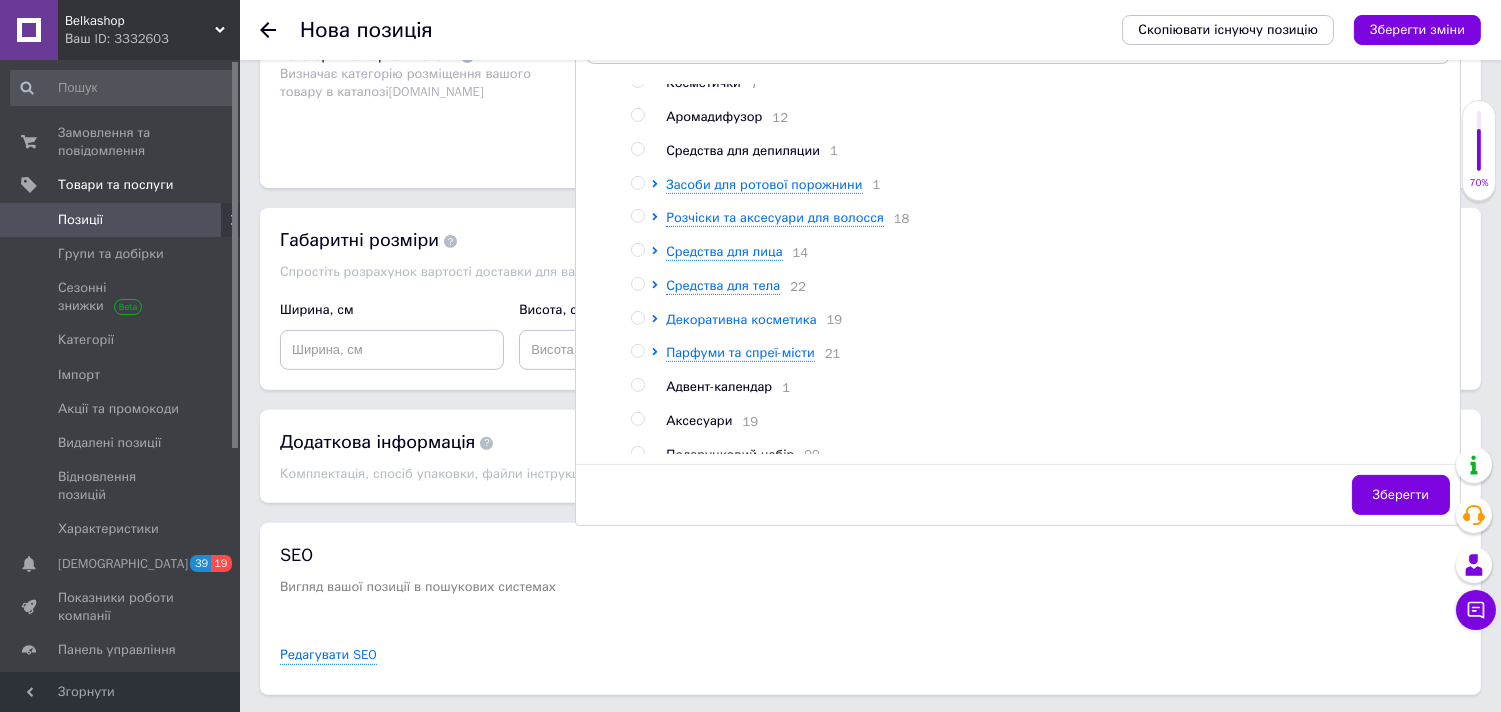 click on "Декоративна косметика" at bounding box center (741, 319) 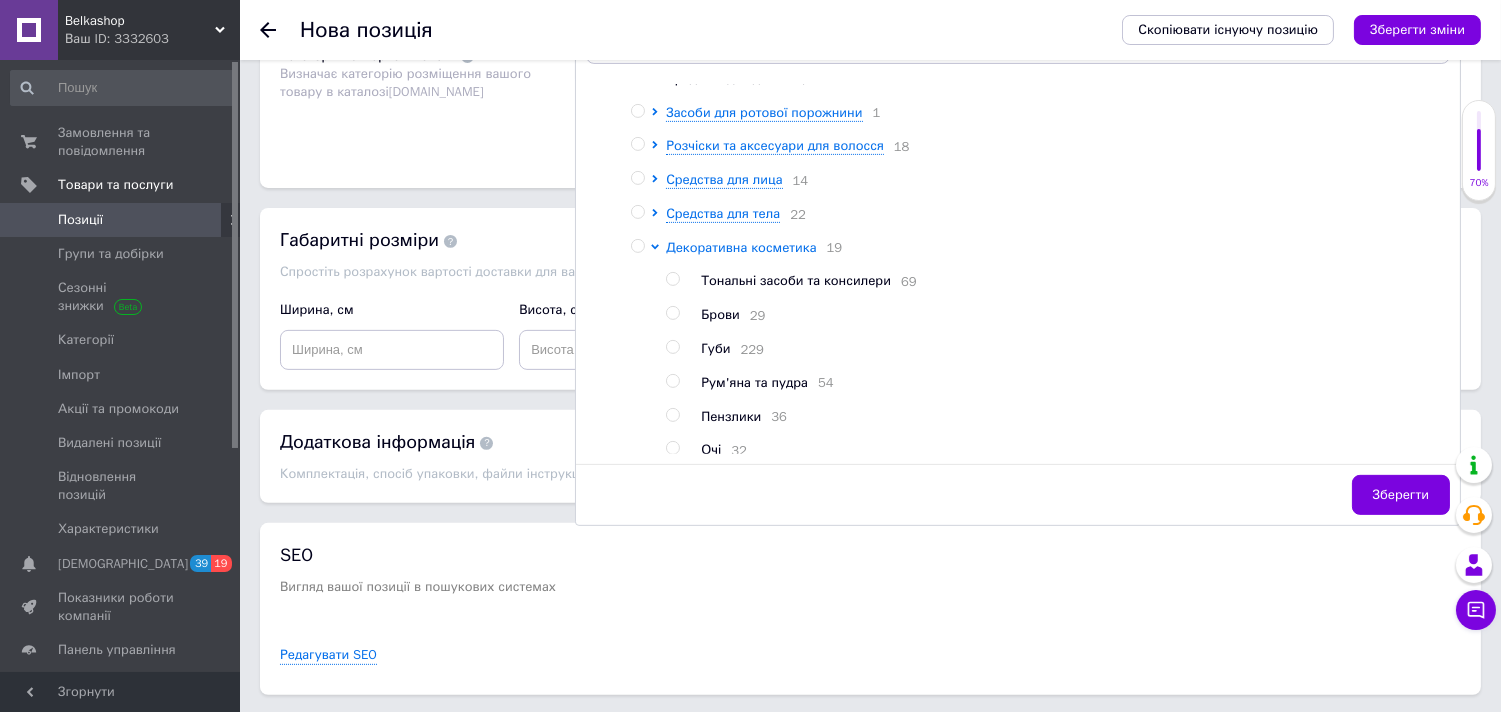 scroll, scrollTop: 222, scrollLeft: 0, axis: vertical 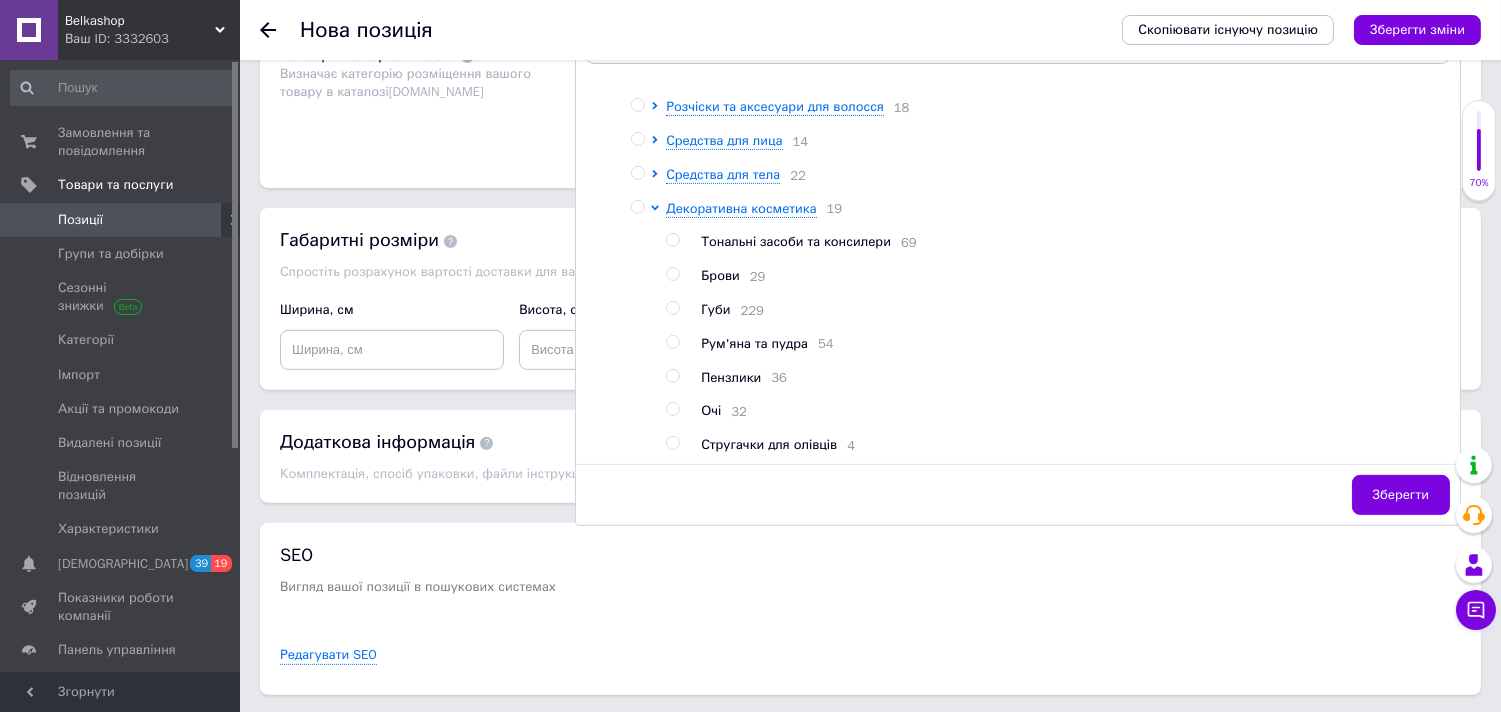 click at bounding box center (672, 308) 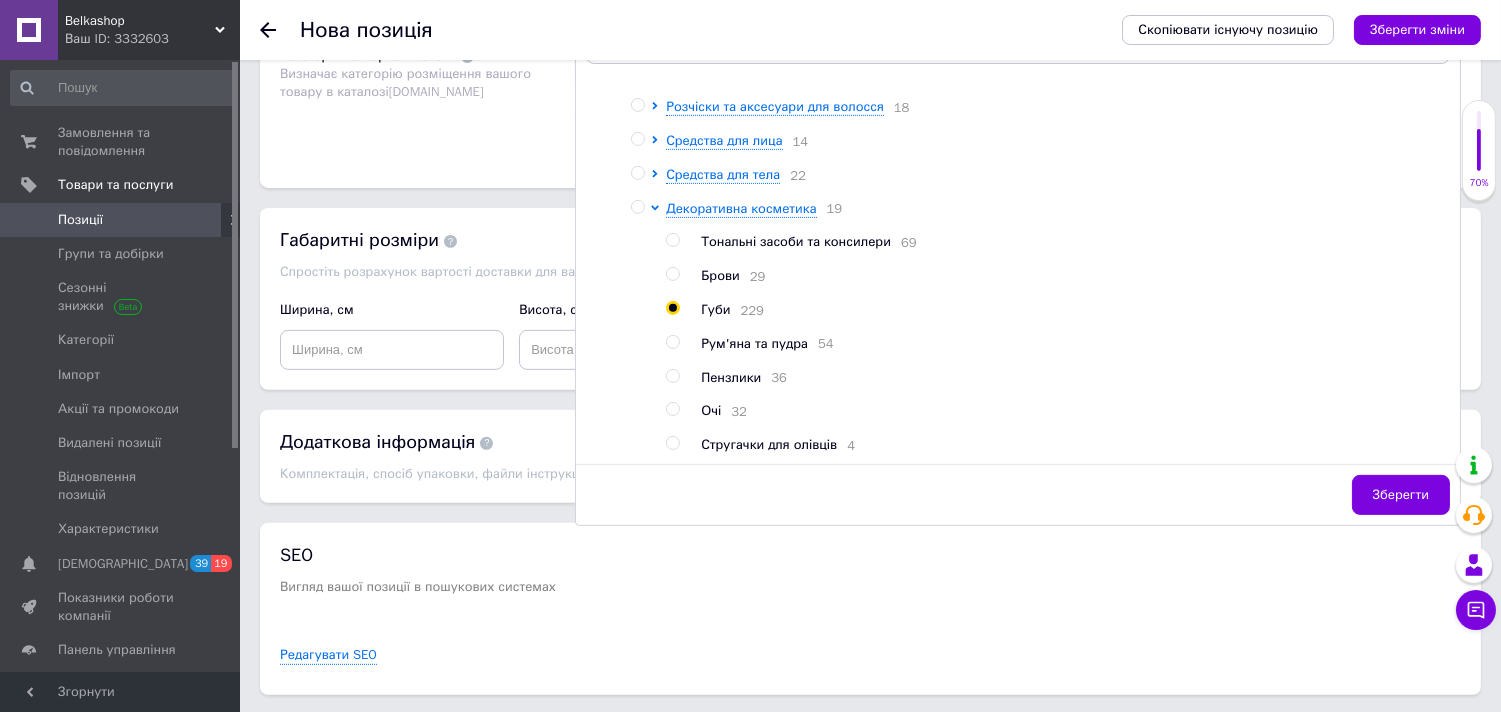 radio on "true" 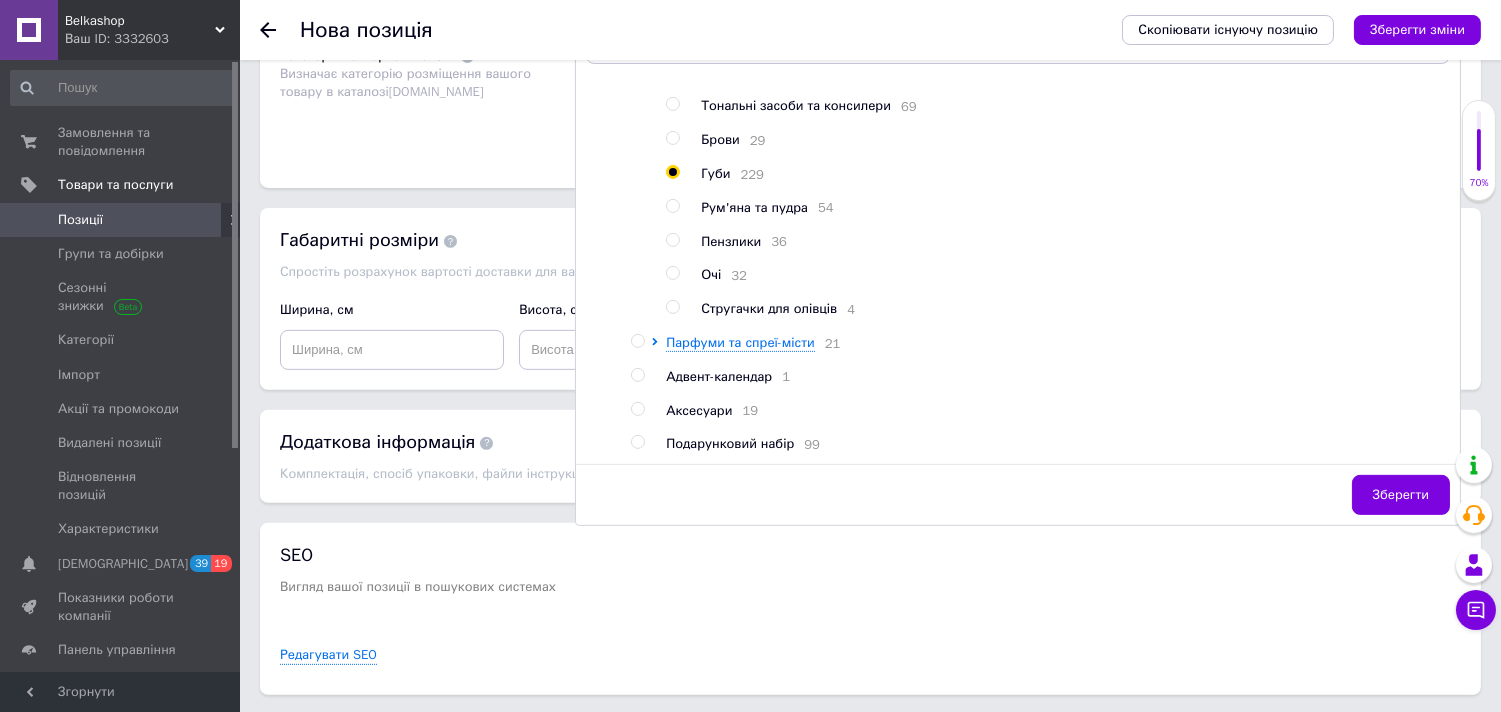 scroll, scrollTop: 281, scrollLeft: 0, axis: vertical 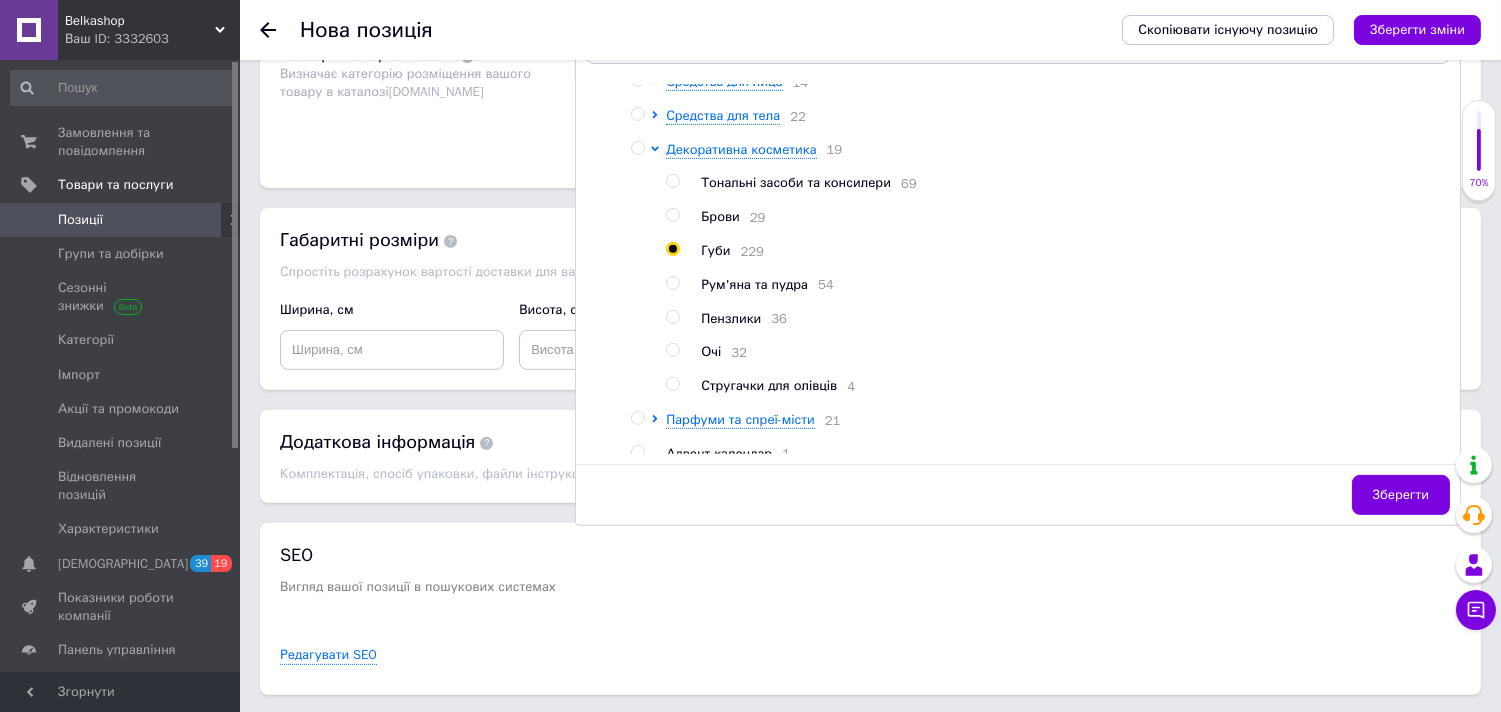 click at bounding box center (637, 148) 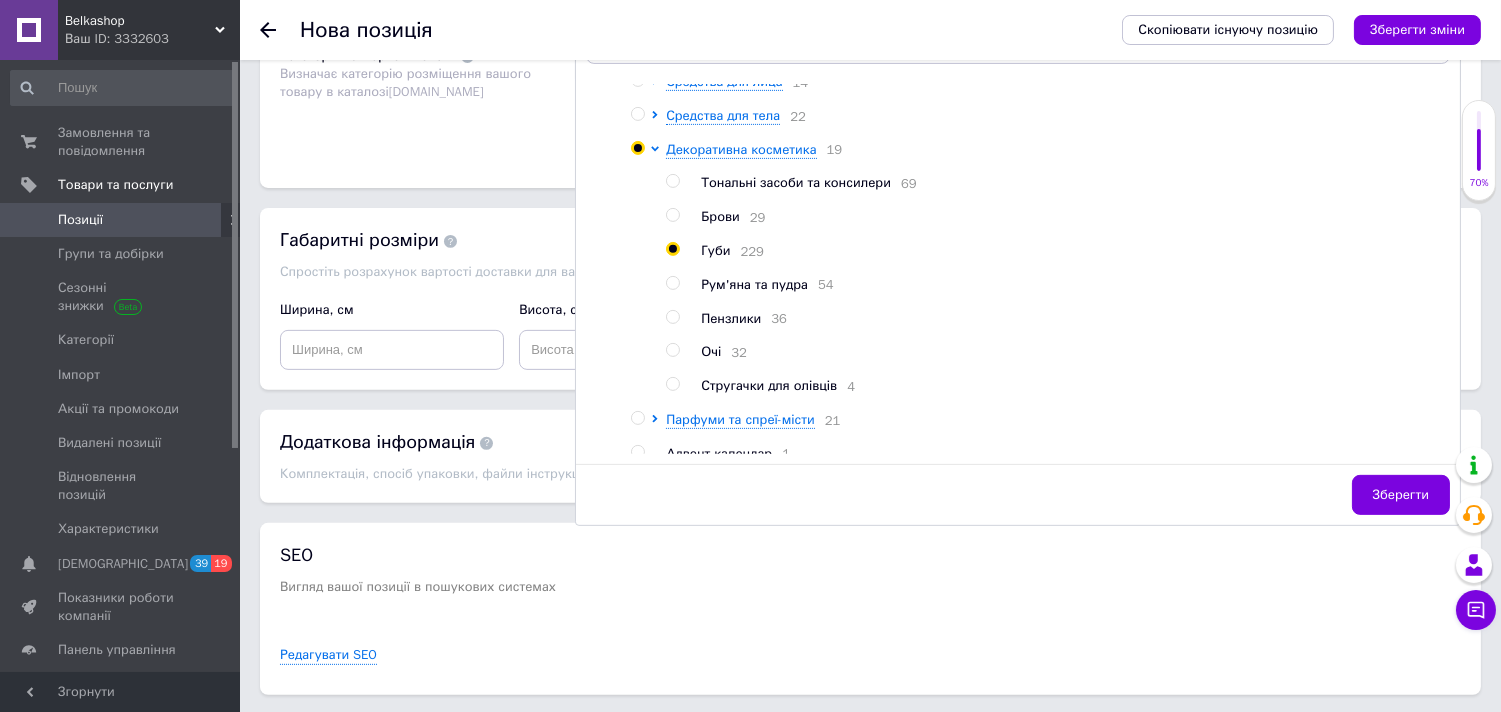 radio on "true" 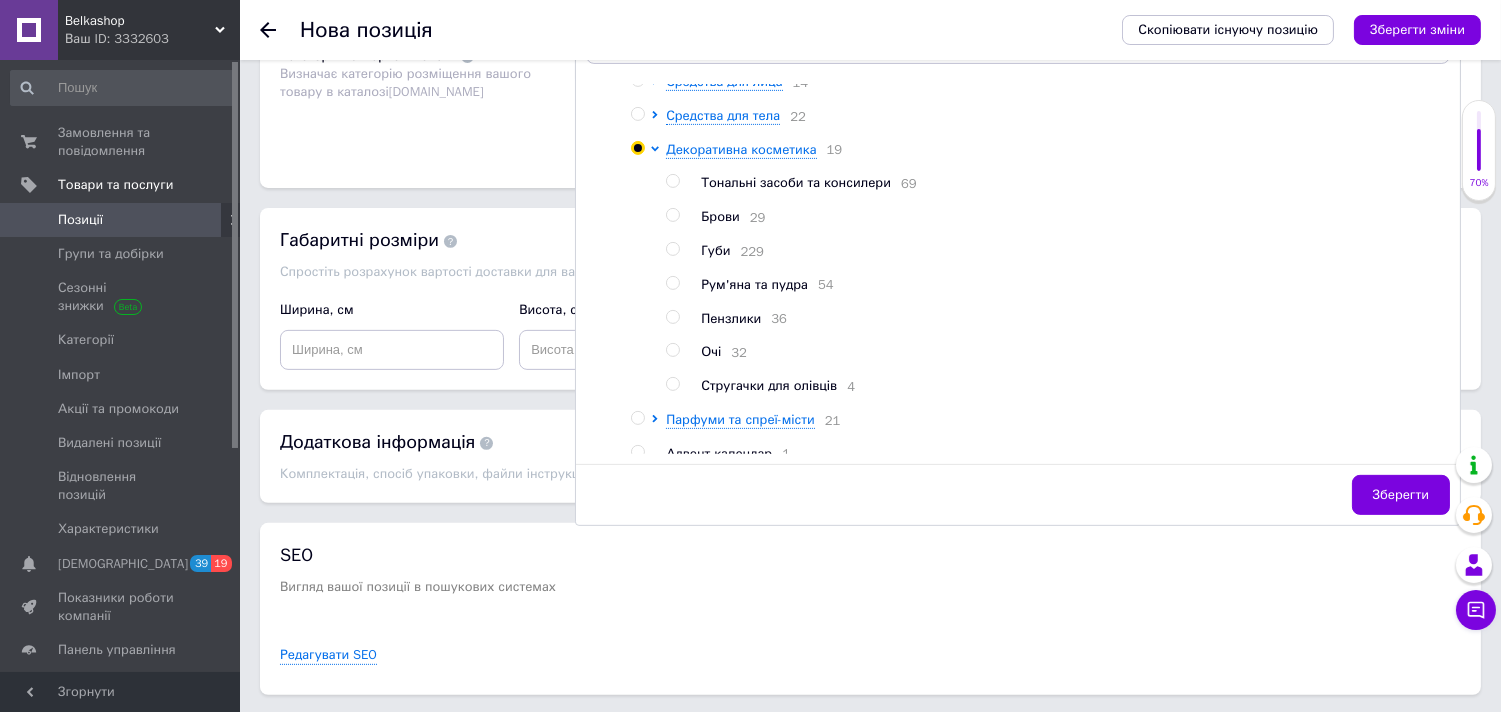 click at bounding box center (672, 249) 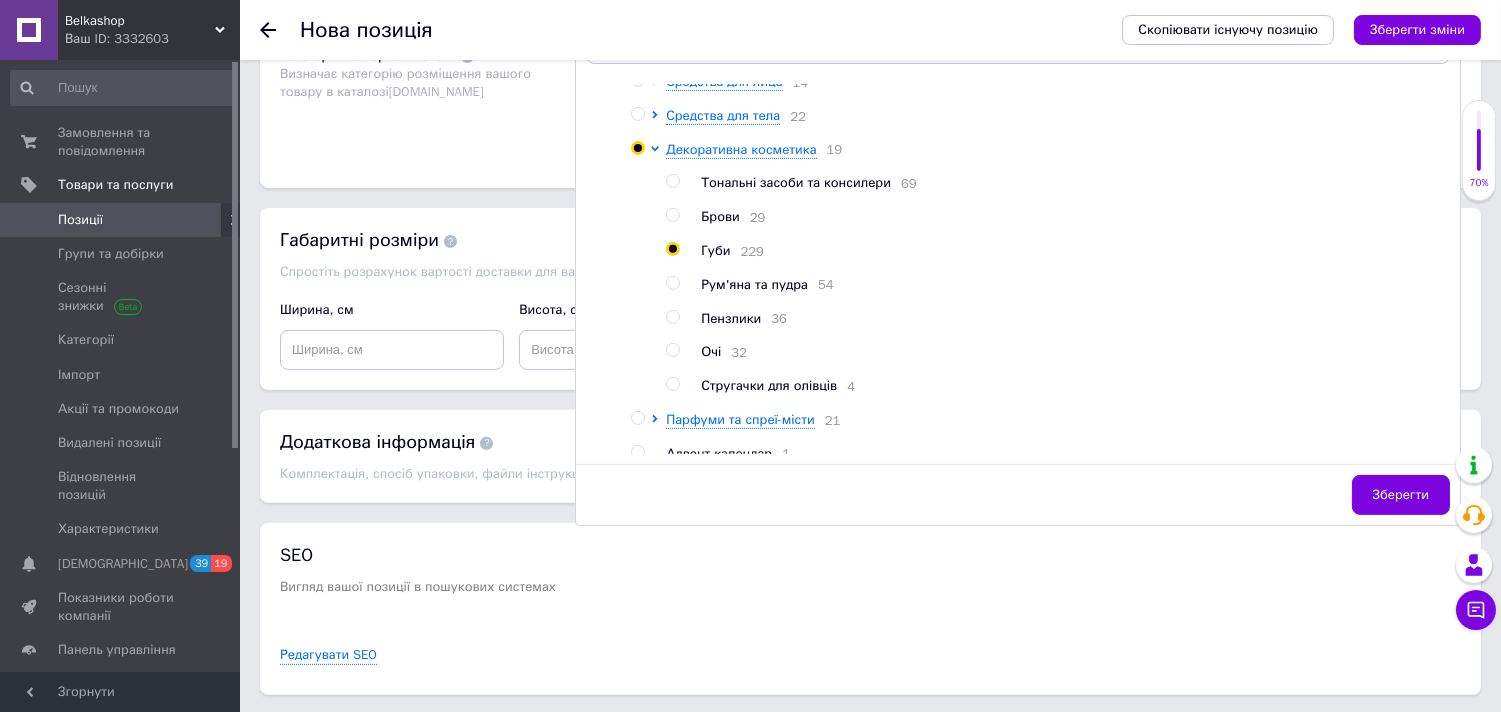 radio on "false" 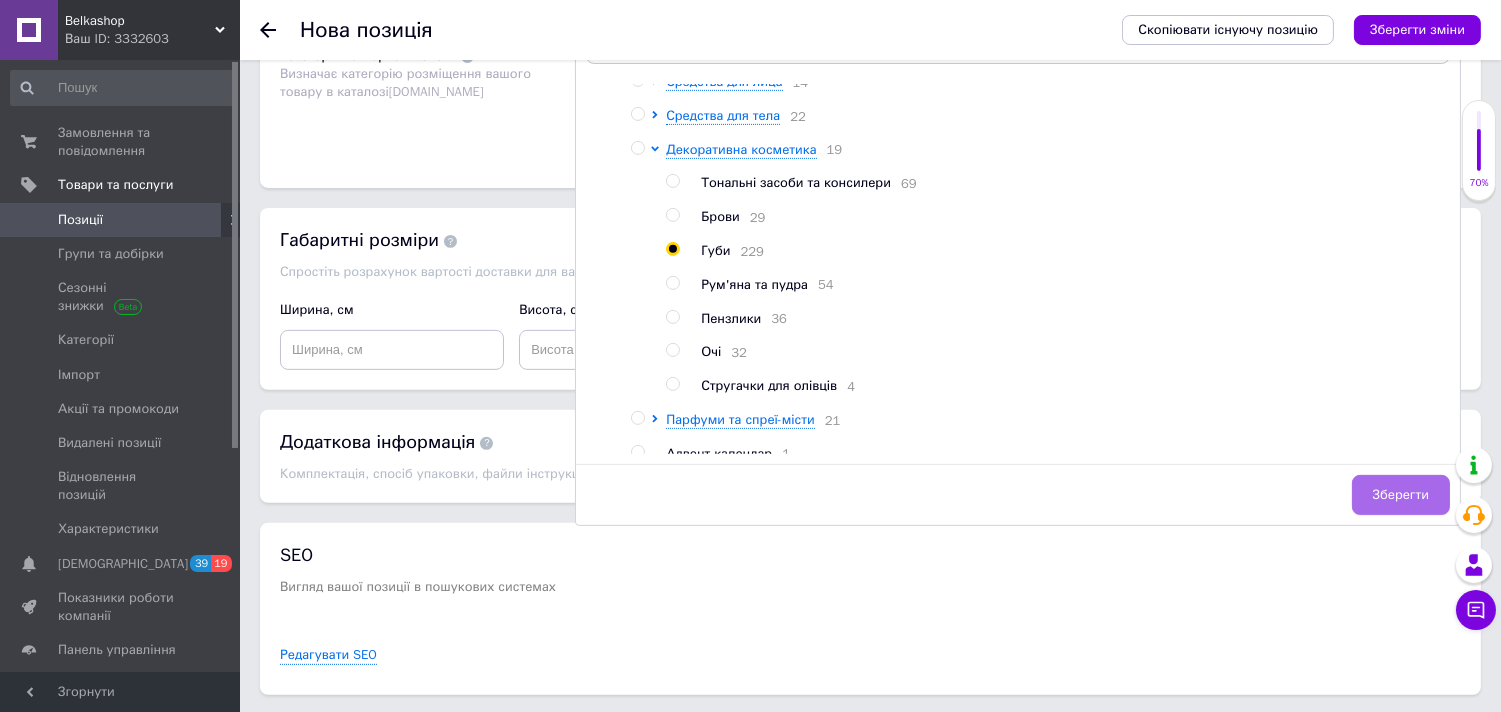 click on "Зберегти" at bounding box center [1401, 495] 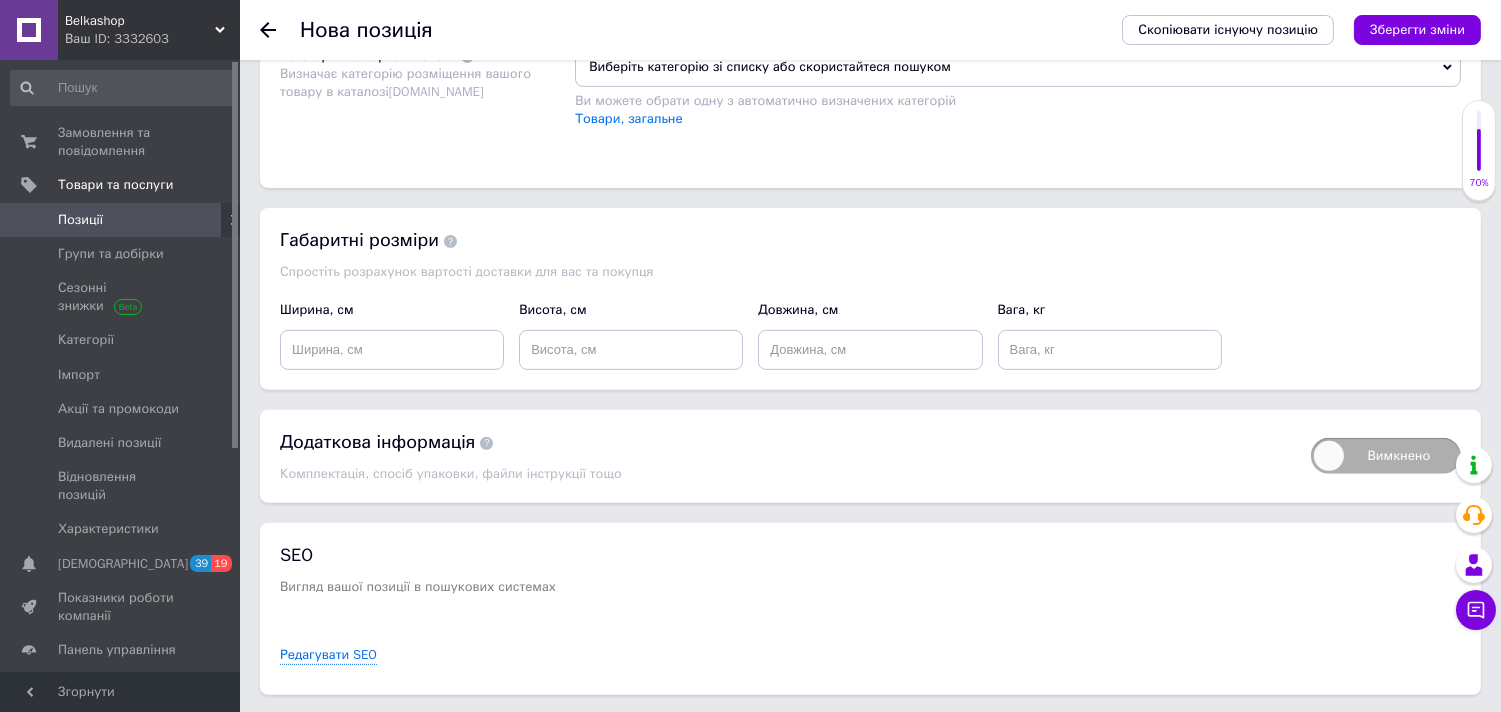 click on "Виберіть категорію зі списку або скористайтеся пошуком" at bounding box center [1018, 67] 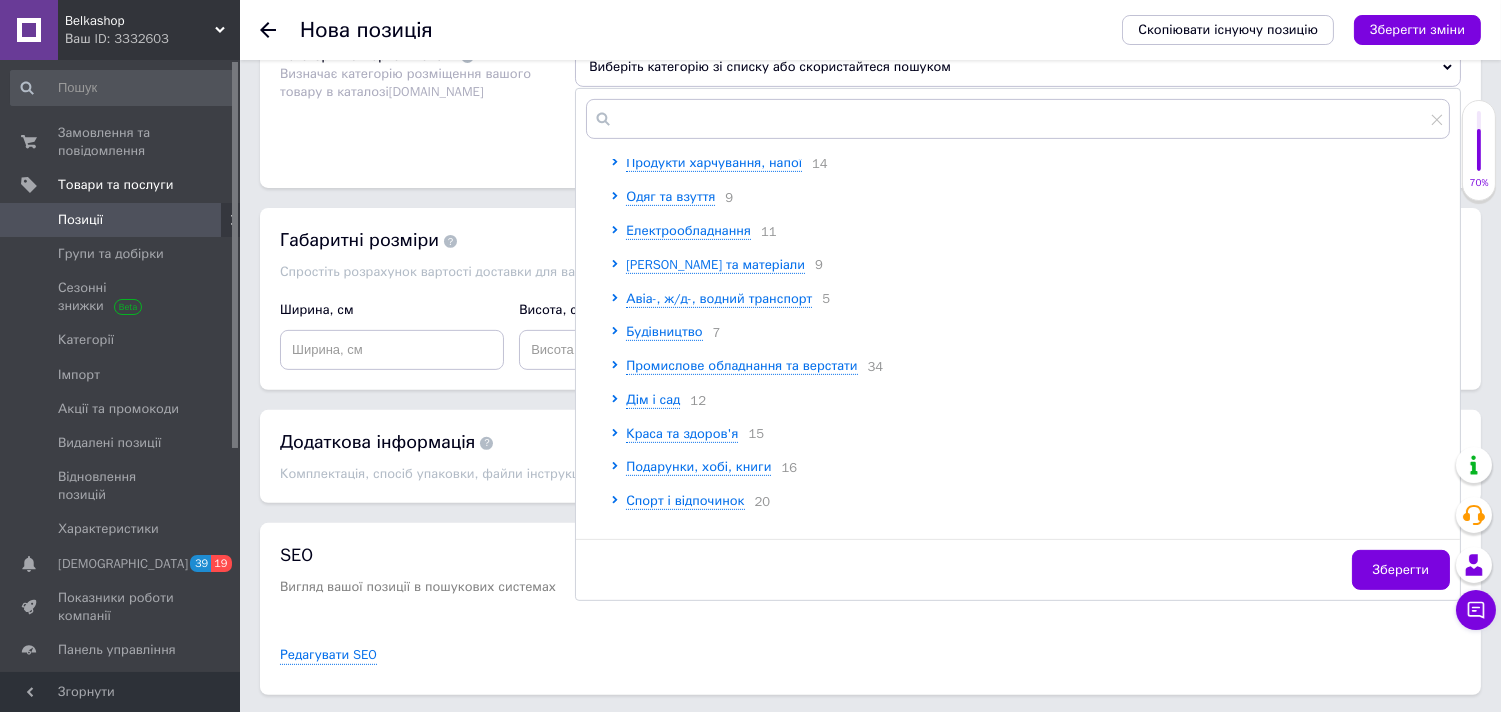 scroll, scrollTop: 111, scrollLeft: 0, axis: vertical 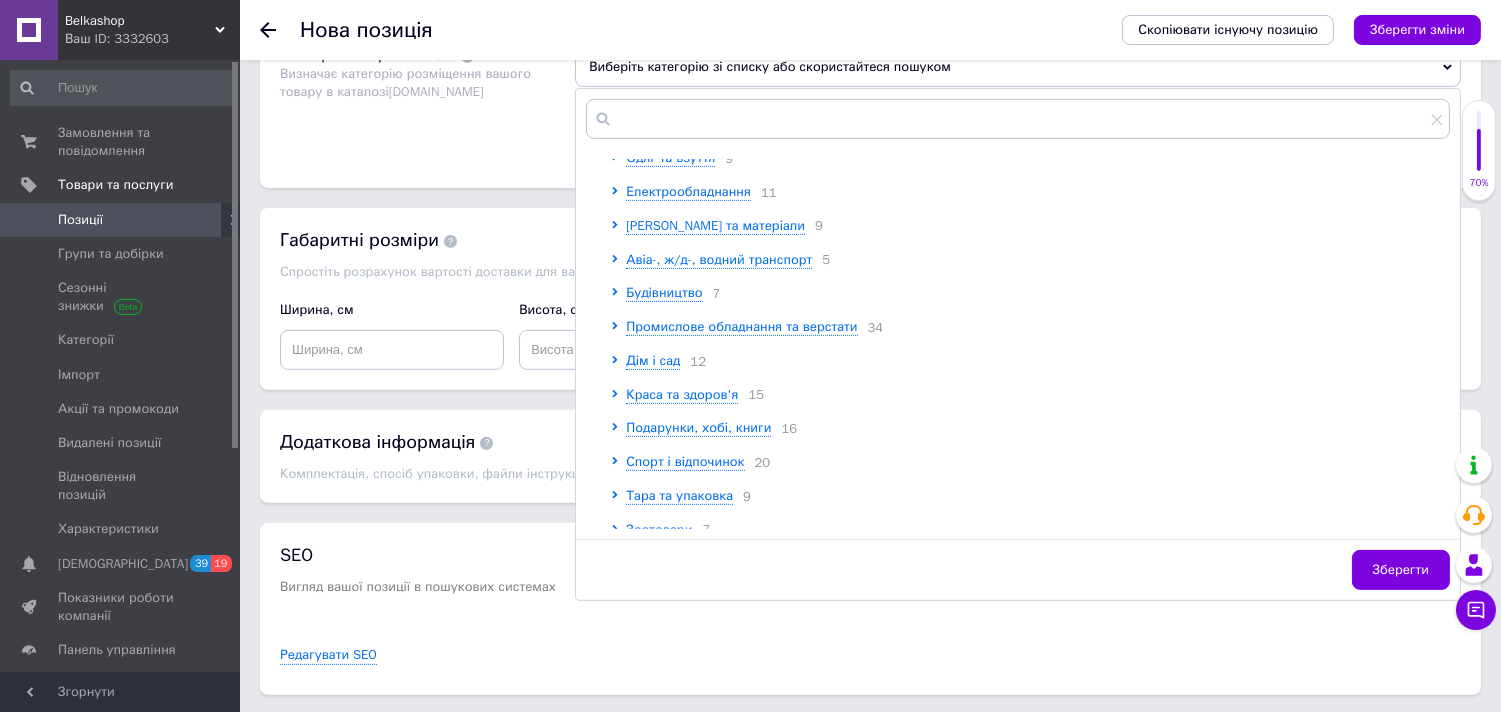 drag, startPoint x: 720, startPoint y: 587, endPoint x: 747, endPoint y: 557, distance: 40.36087 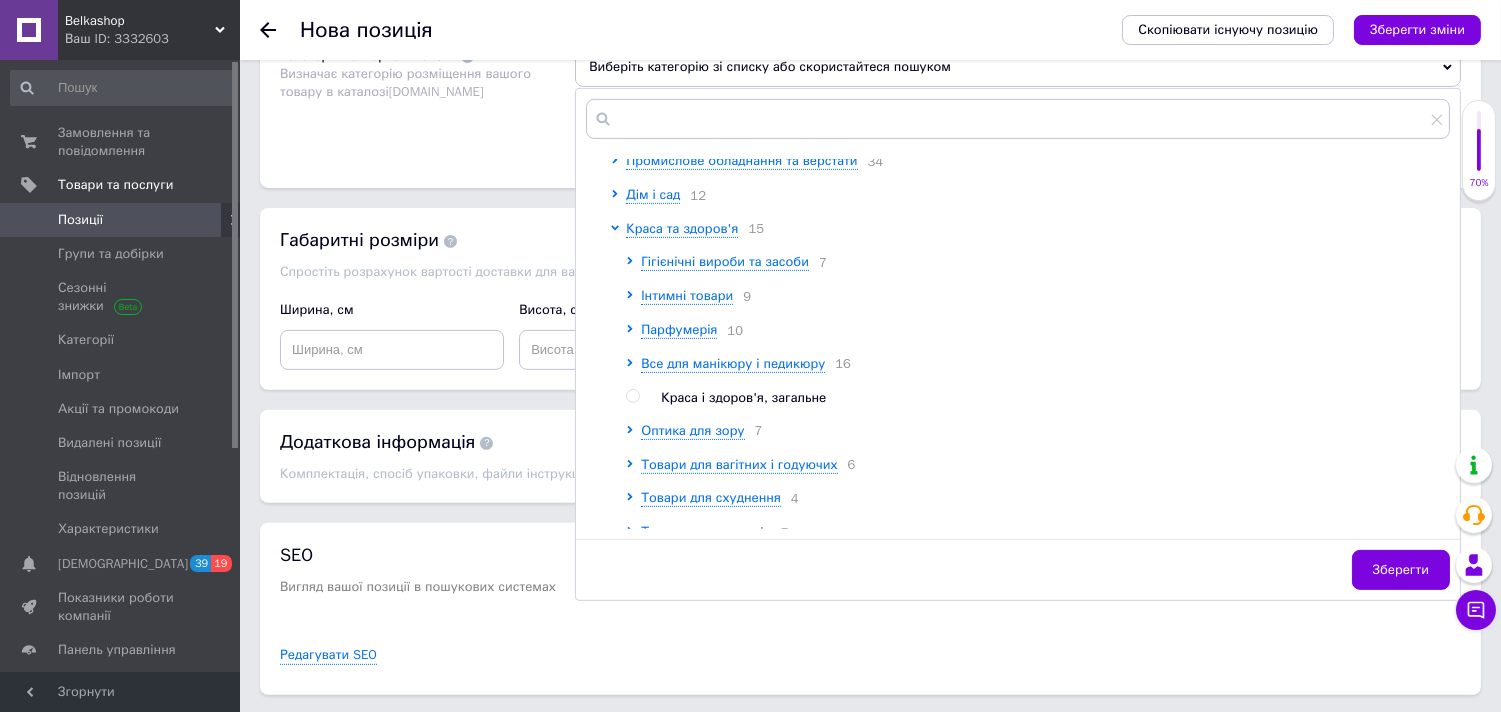 scroll, scrollTop: 333, scrollLeft: 0, axis: vertical 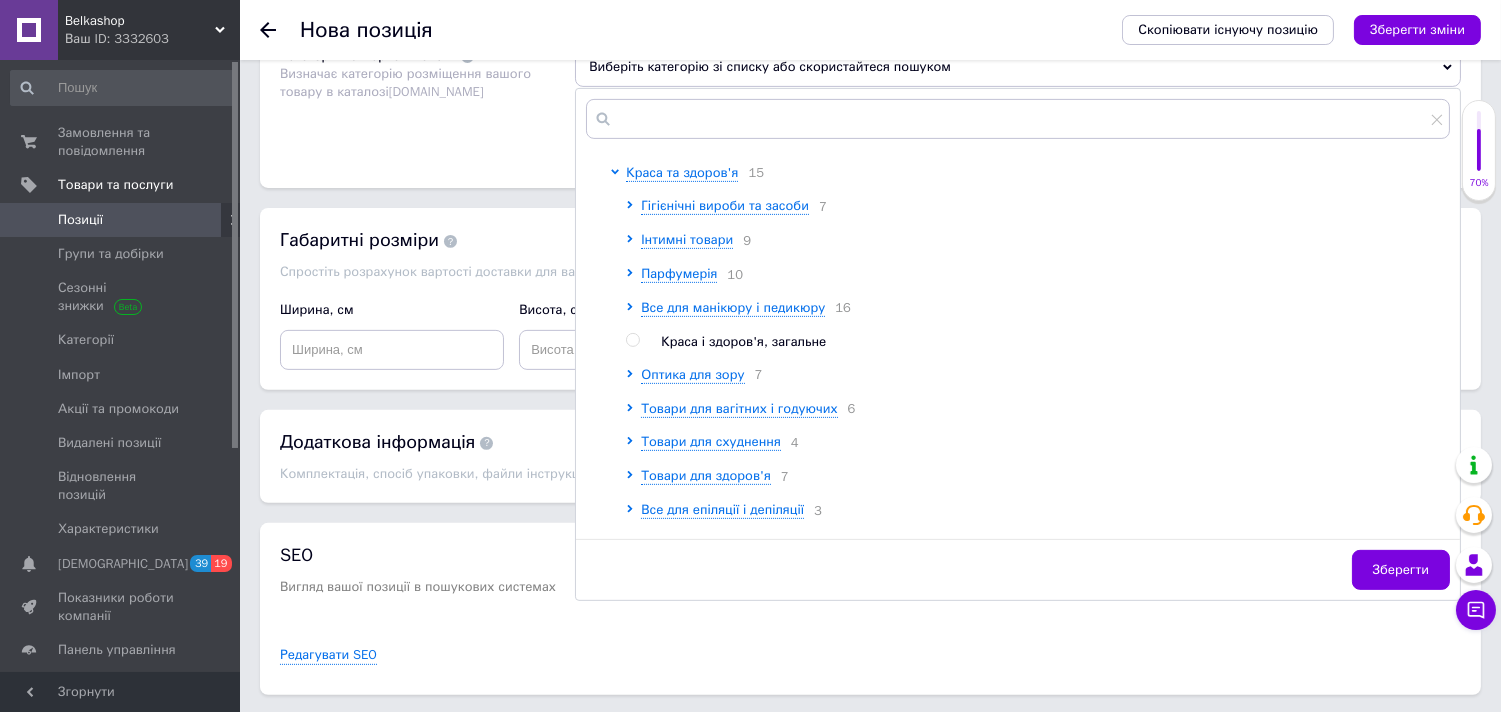click at bounding box center (632, 340) 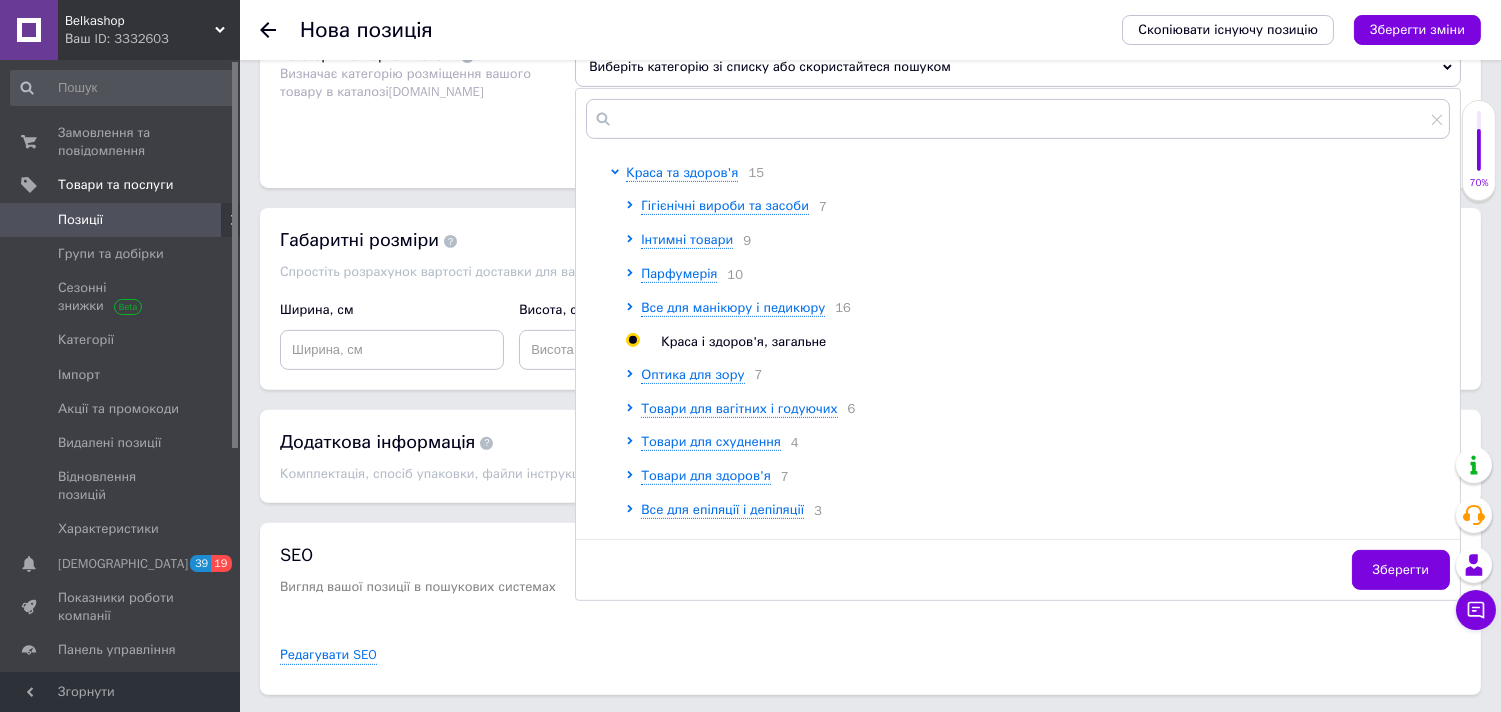 radio on "true" 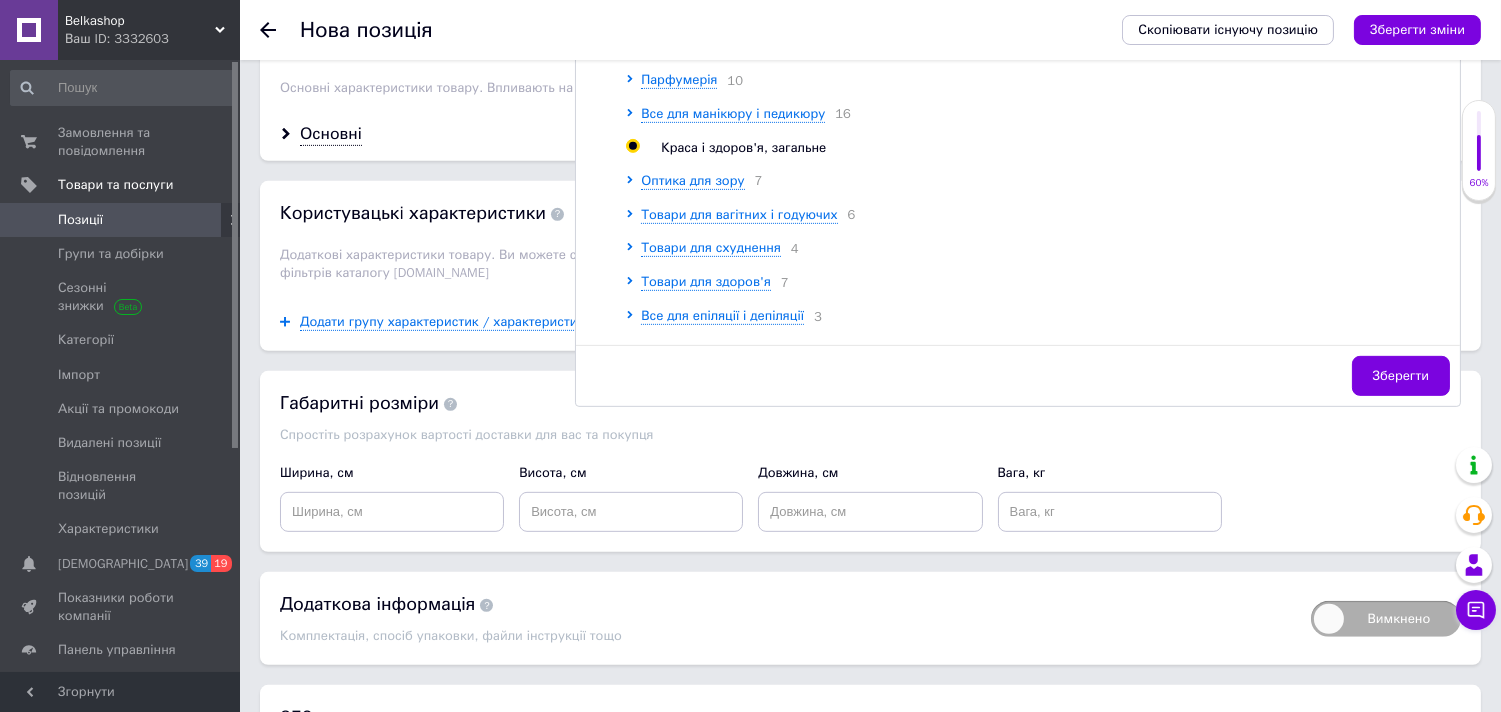 scroll, scrollTop: 1666, scrollLeft: 0, axis: vertical 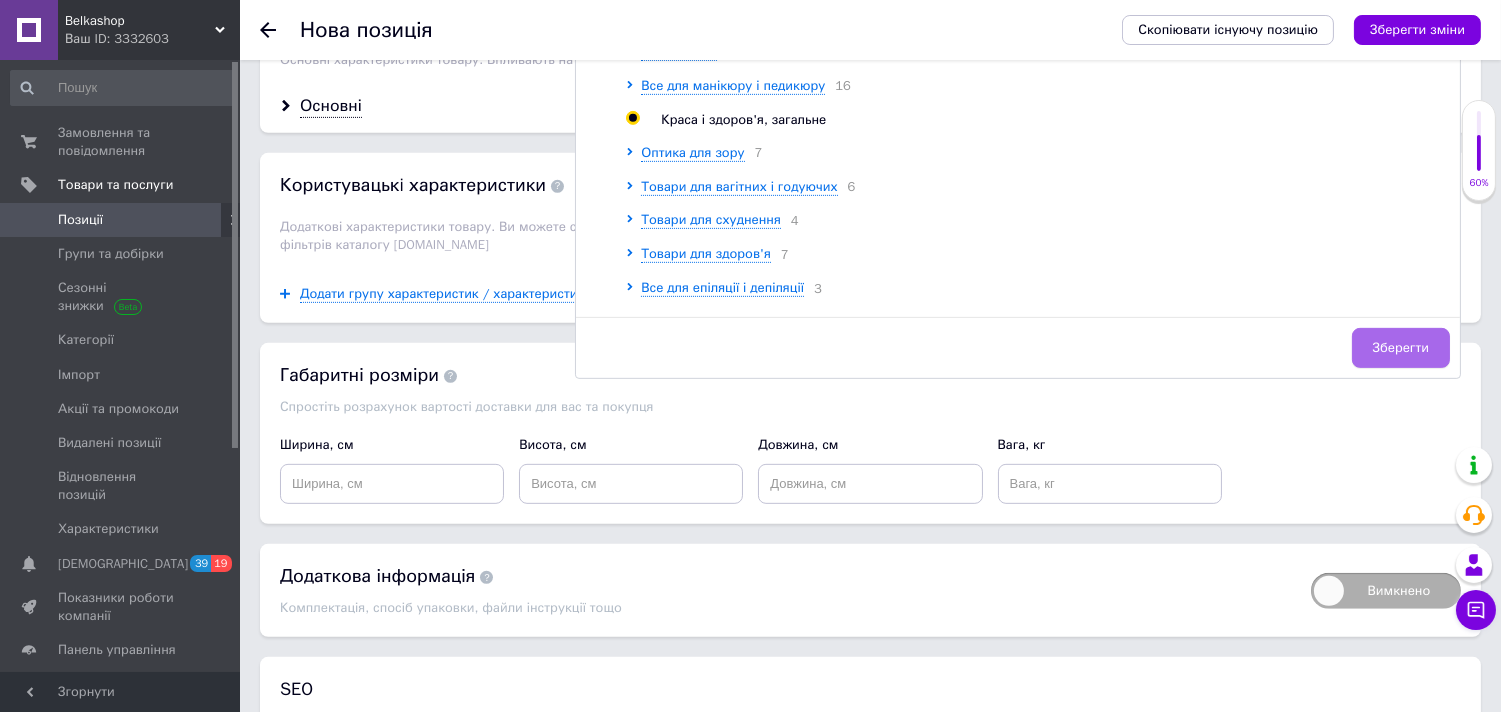 click on "Зберегти" at bounding box center (1401, 348) 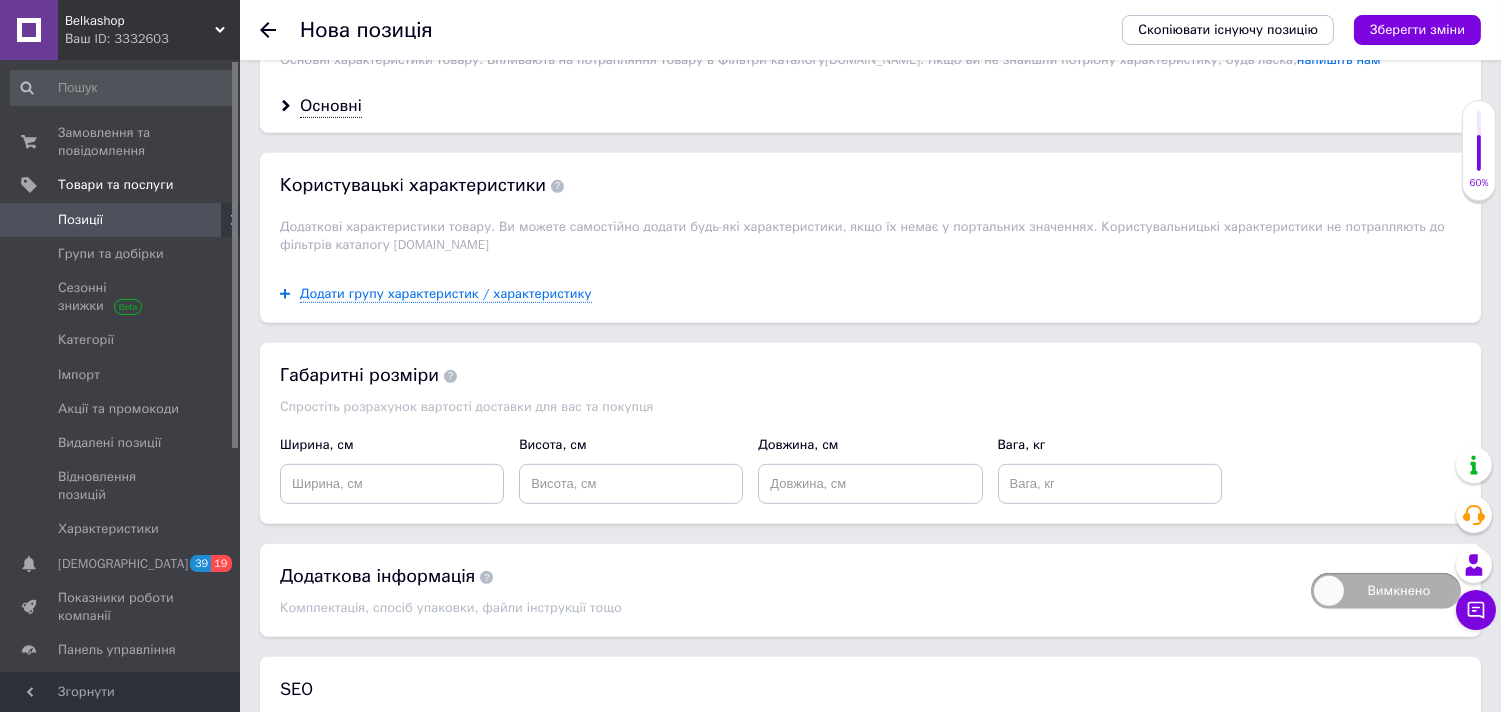 scroll, scrollTop: 1777, scrollLeft: 0, axis: vertical 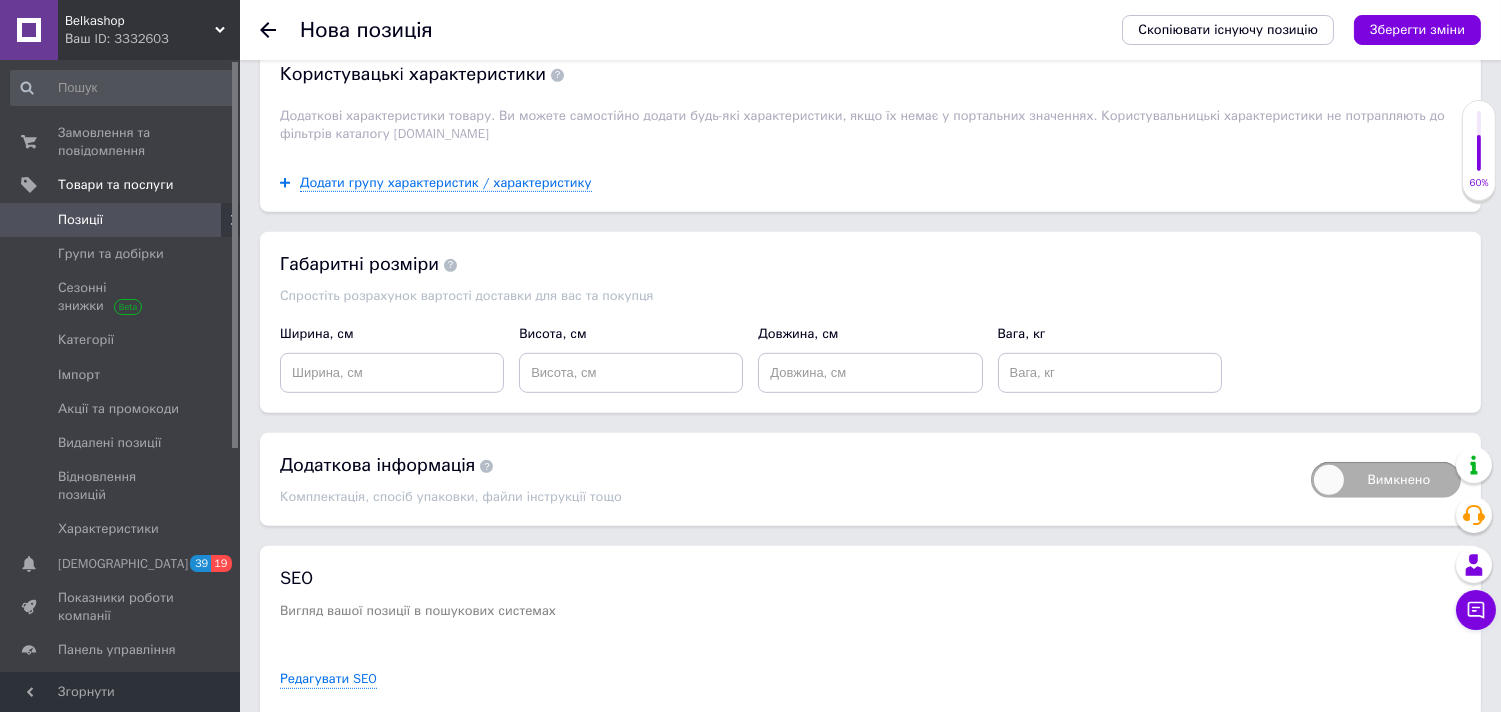 click on "Основні" at bounding box center [331, -5] 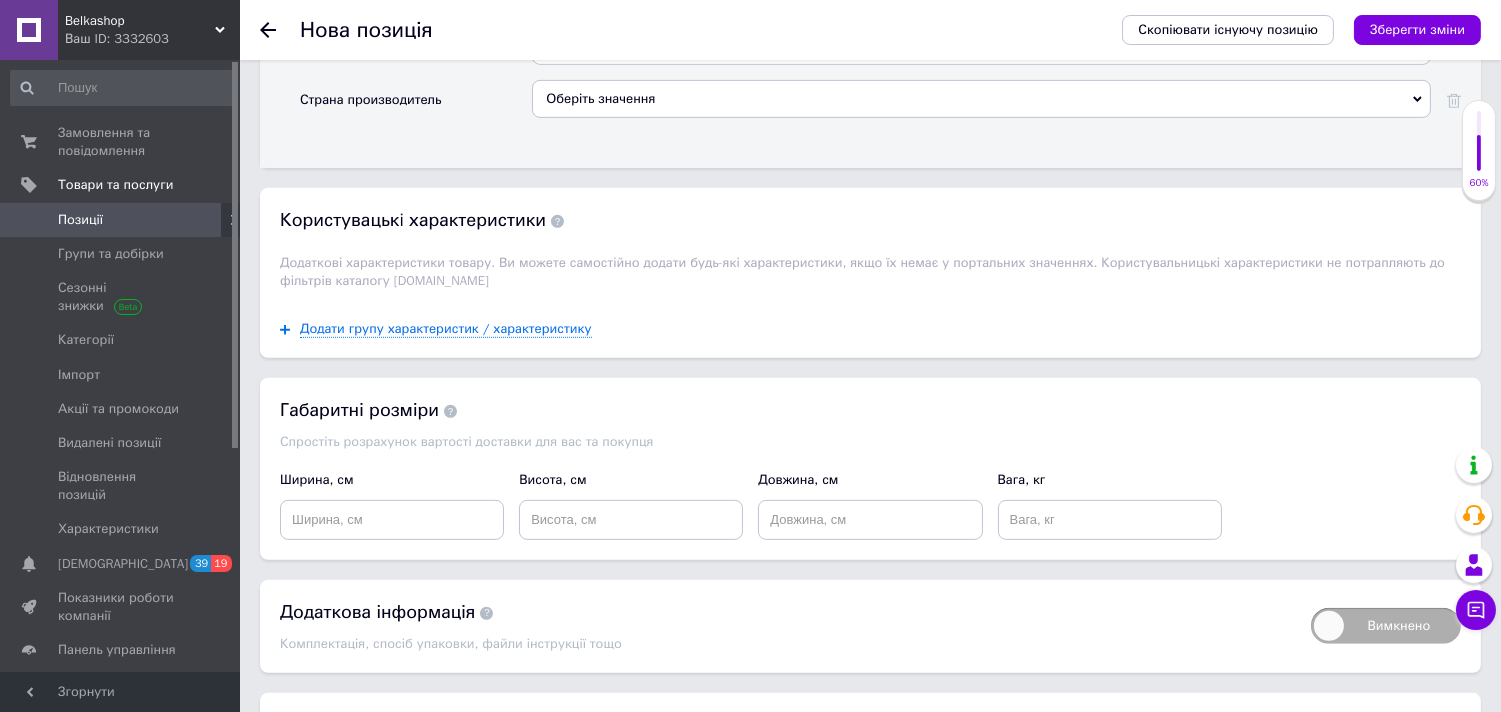 click on "Оберіть значення" at bounding box center (981, 46) 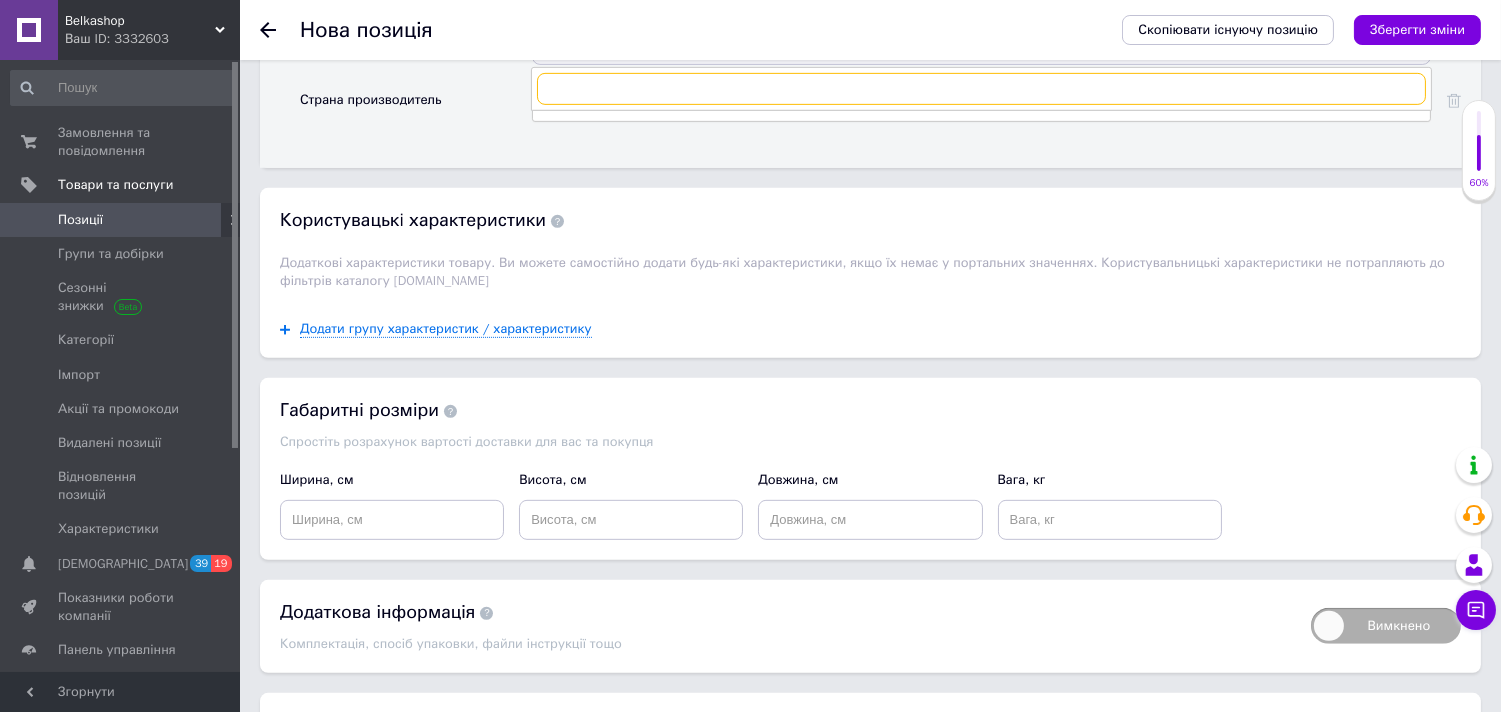 click at bounding box center (981, 89) 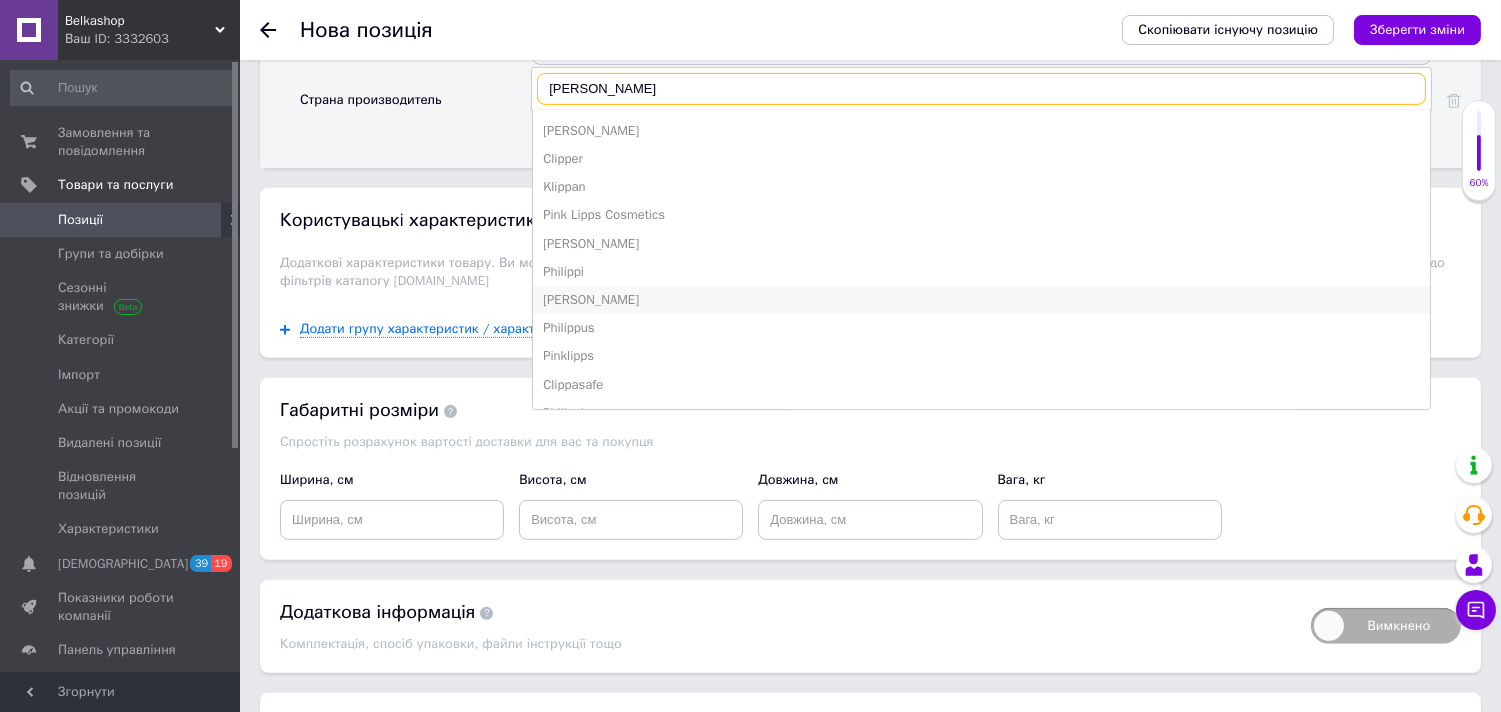 scroll, scrollTop: 0, scrollLeft: 0, axis: both 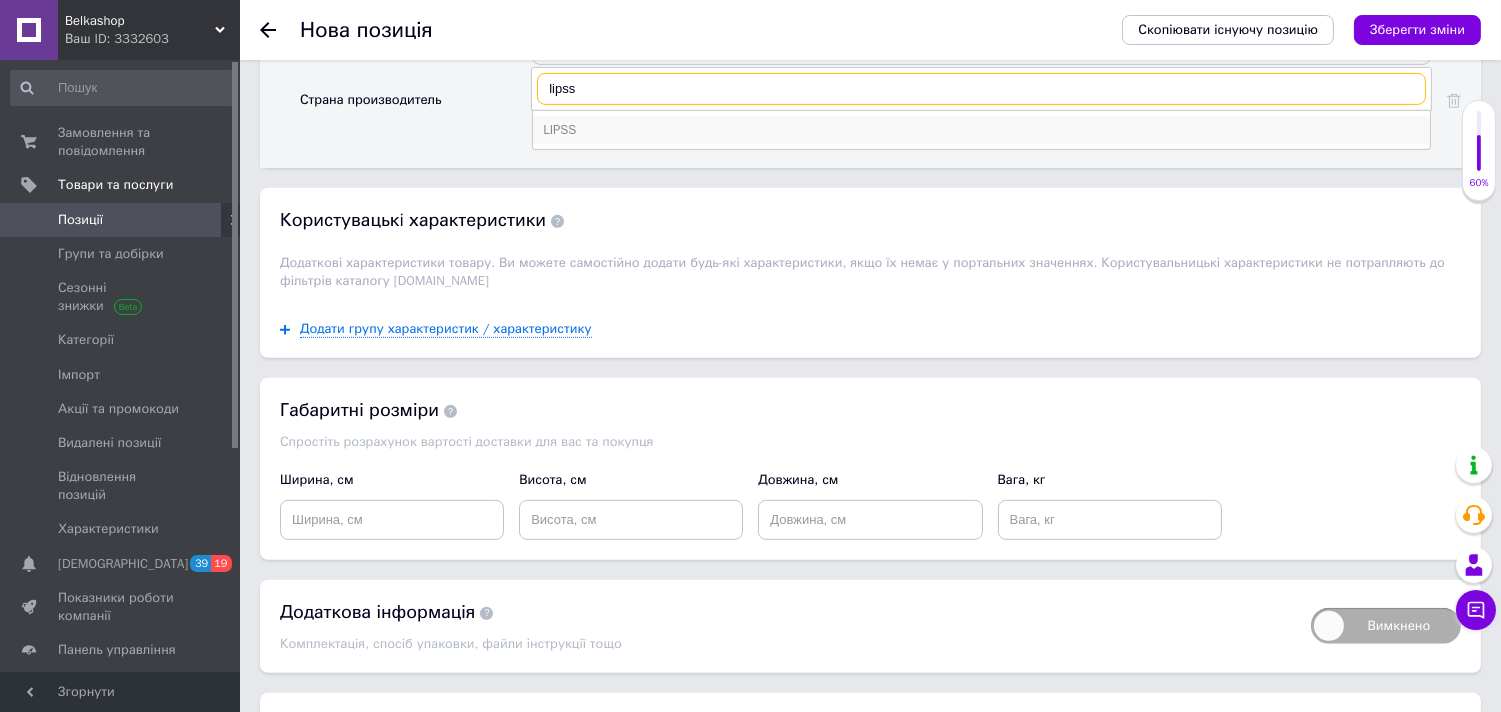 type on "lipss" 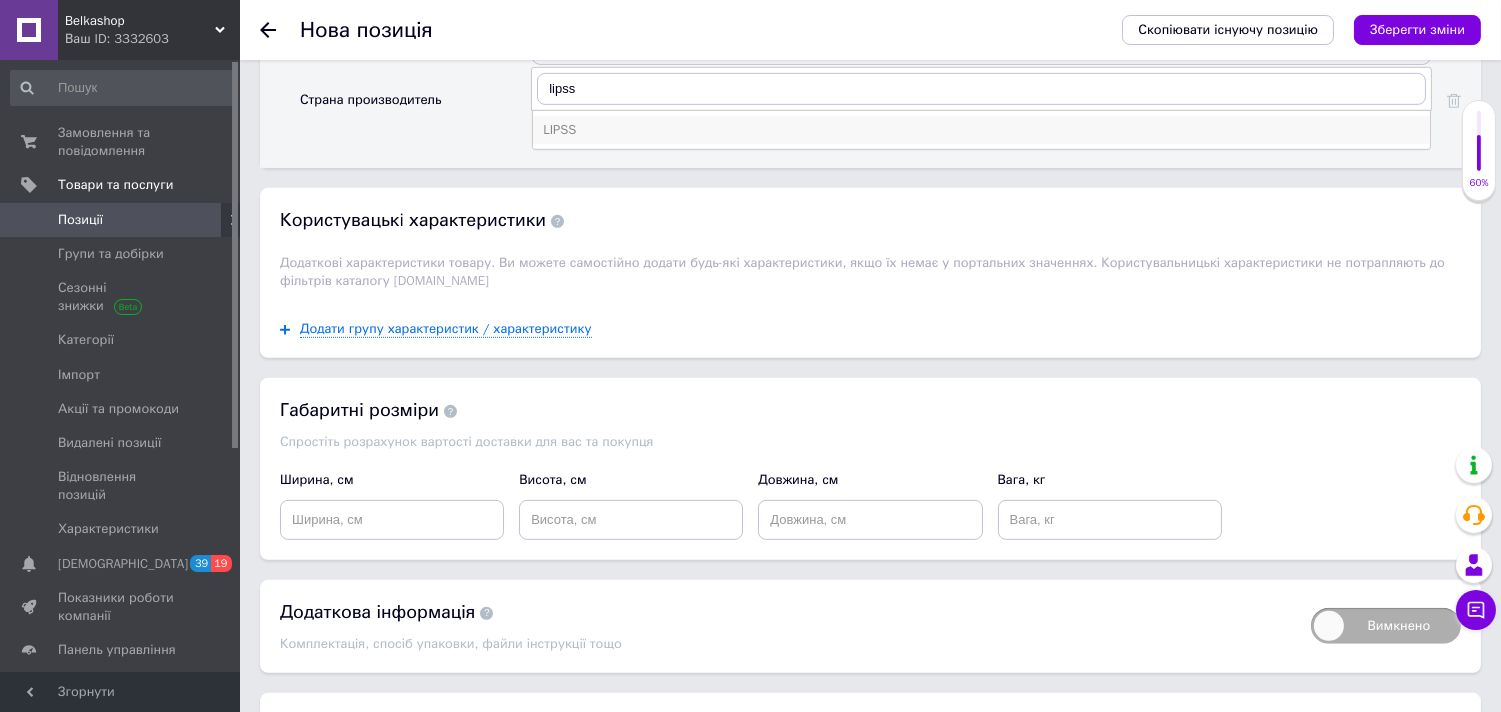 click on "LIPSS" at bounding box center [981, 130] 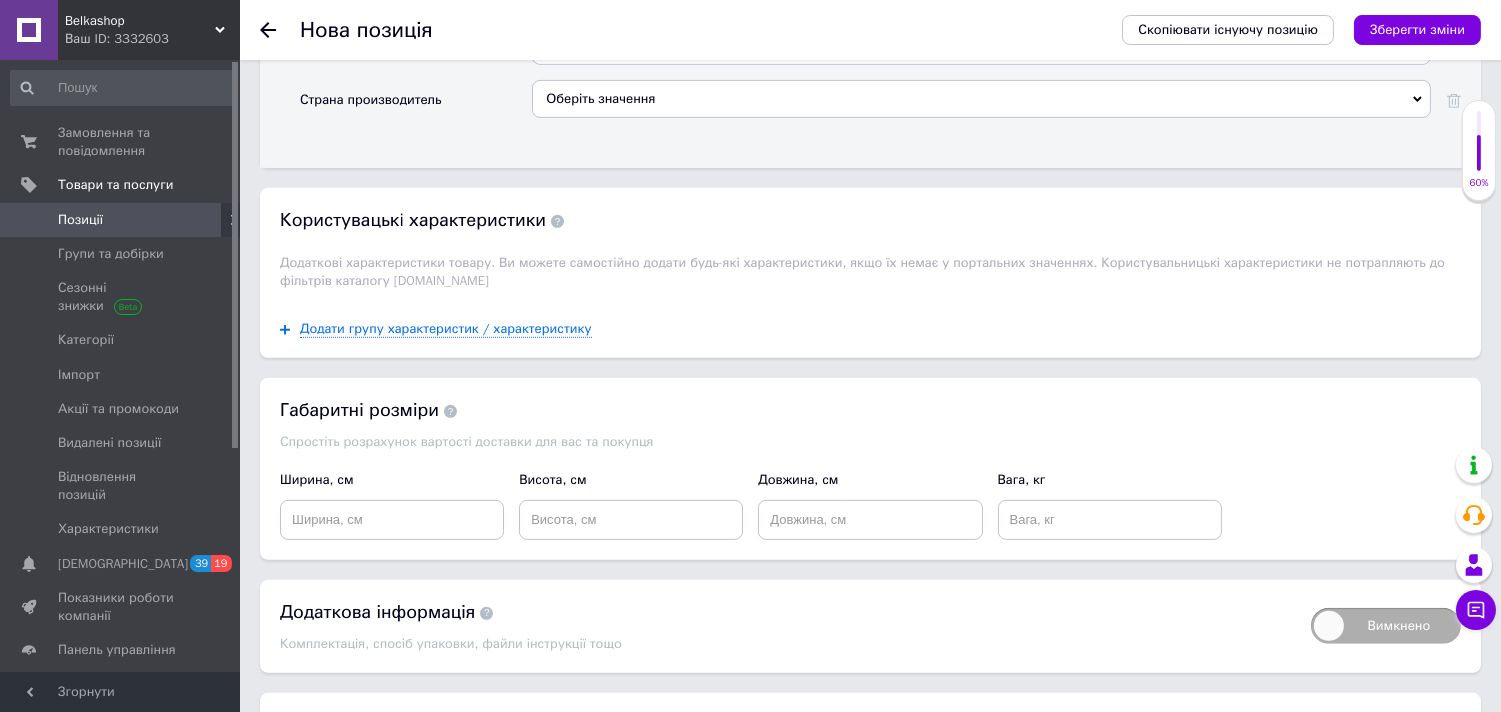 click on "Оберіть значення" at bounding box center [981, 99] 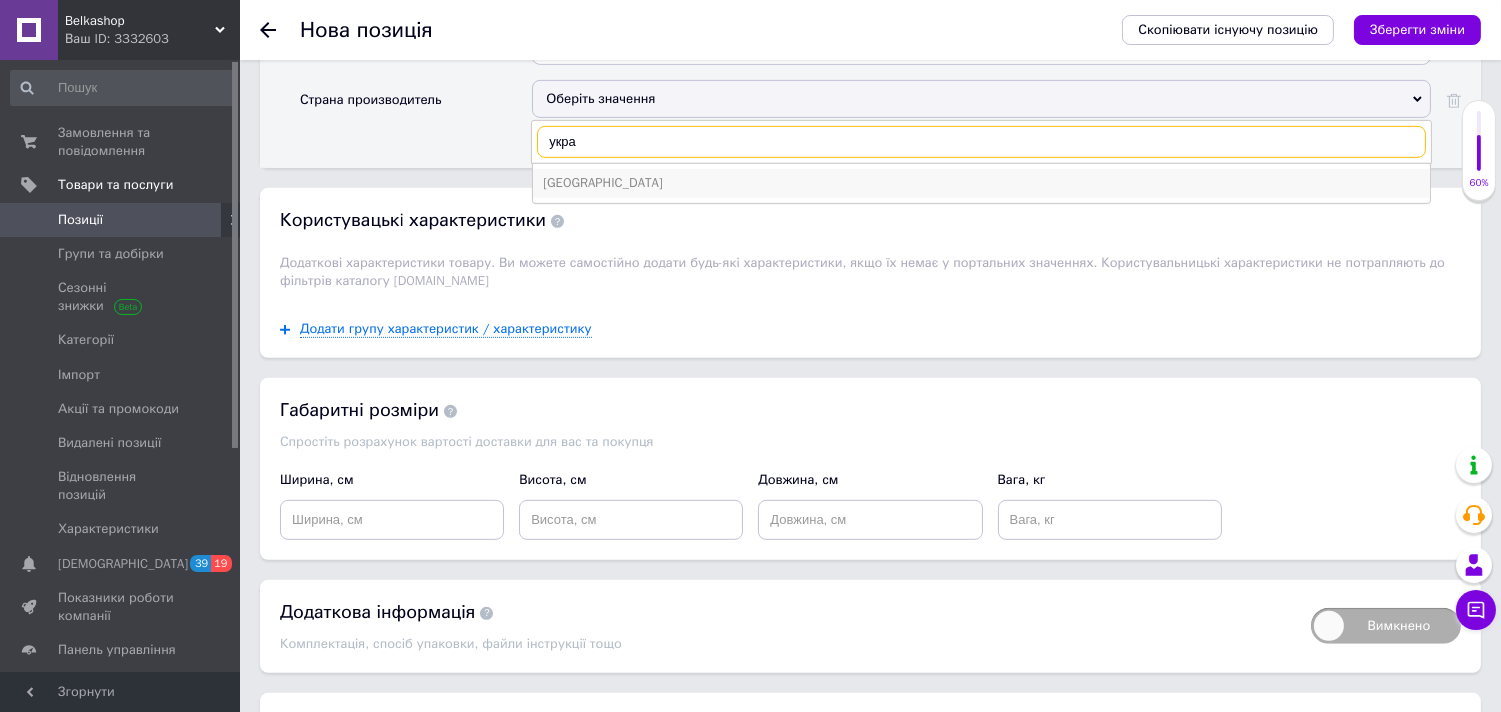 type on "укра" 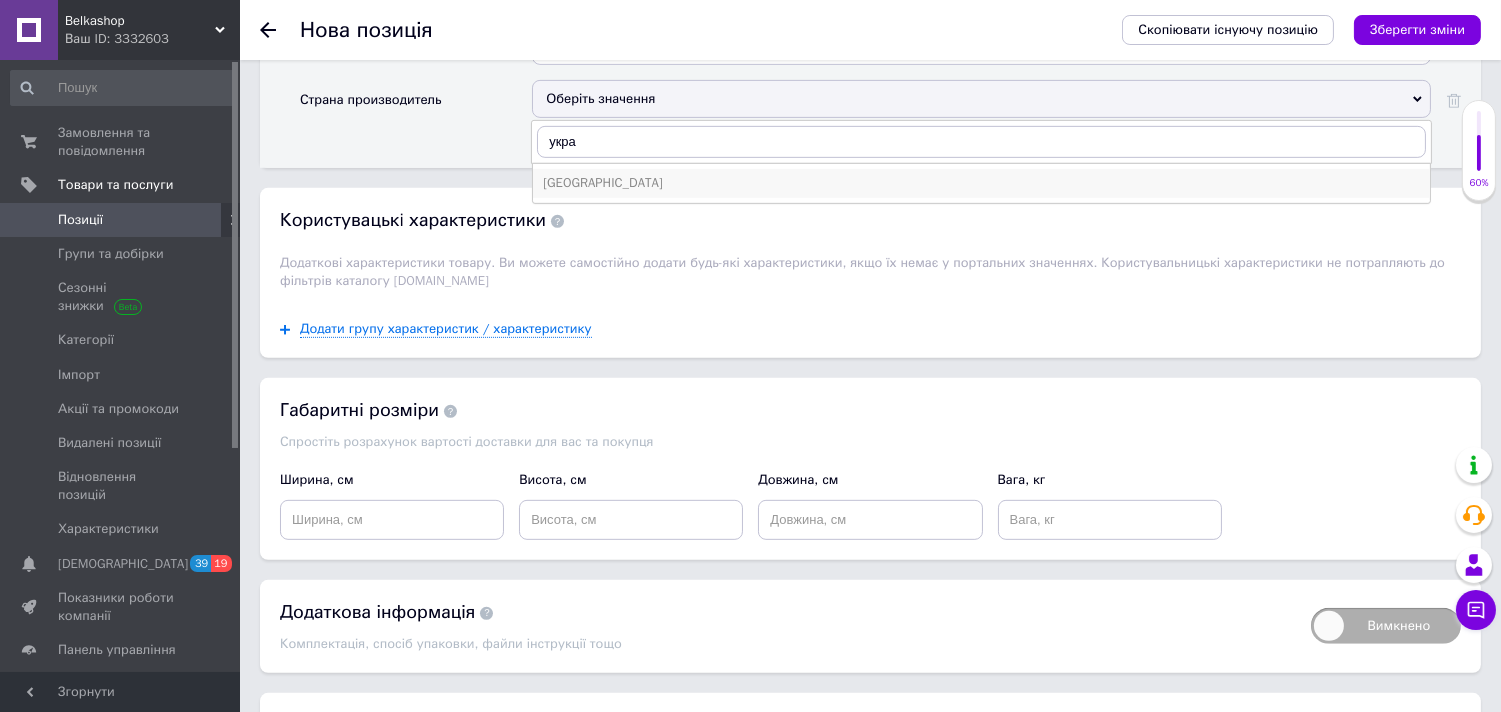 click on "[GEOGRAPHIC_DATA]" at bounding box center (981, 183) 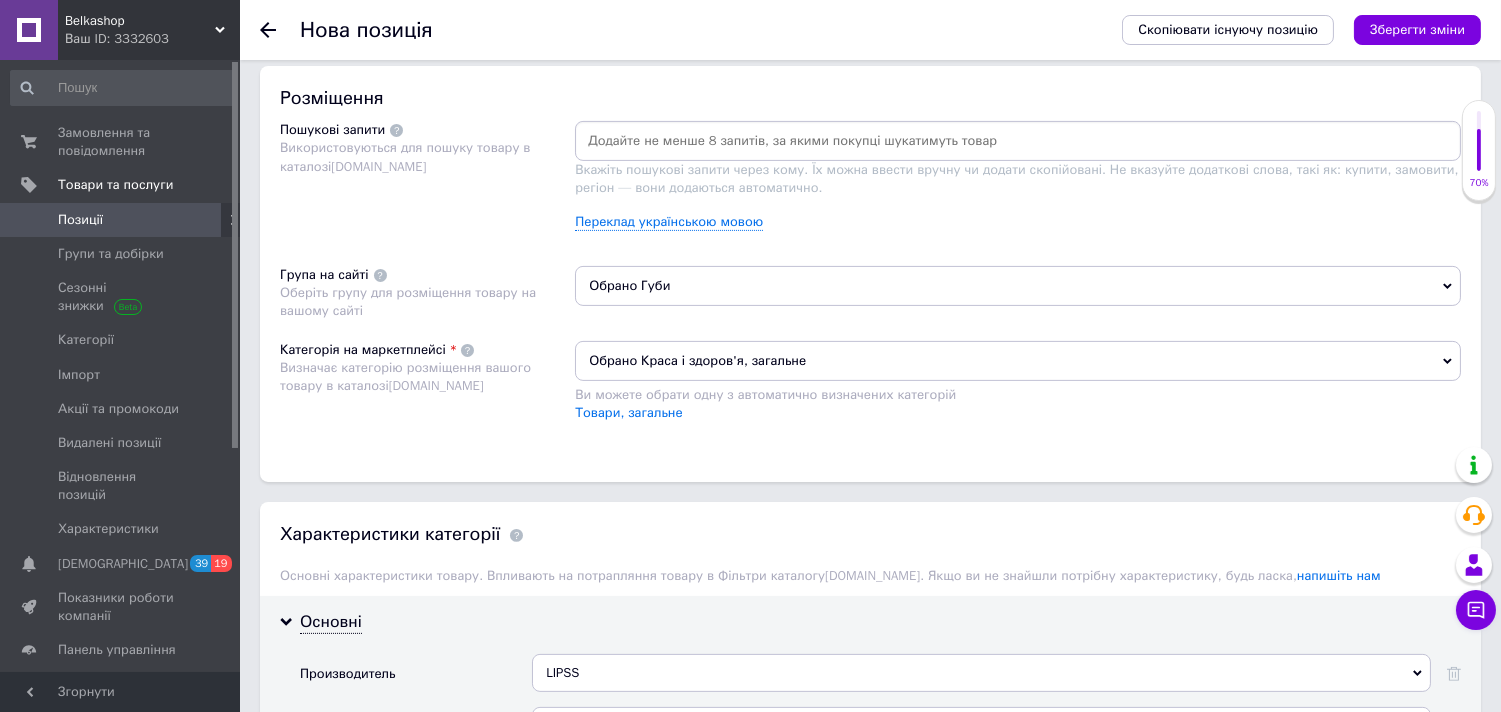 scroll, scrollTop: 1111, scrollLeft: 0, axis: vertical 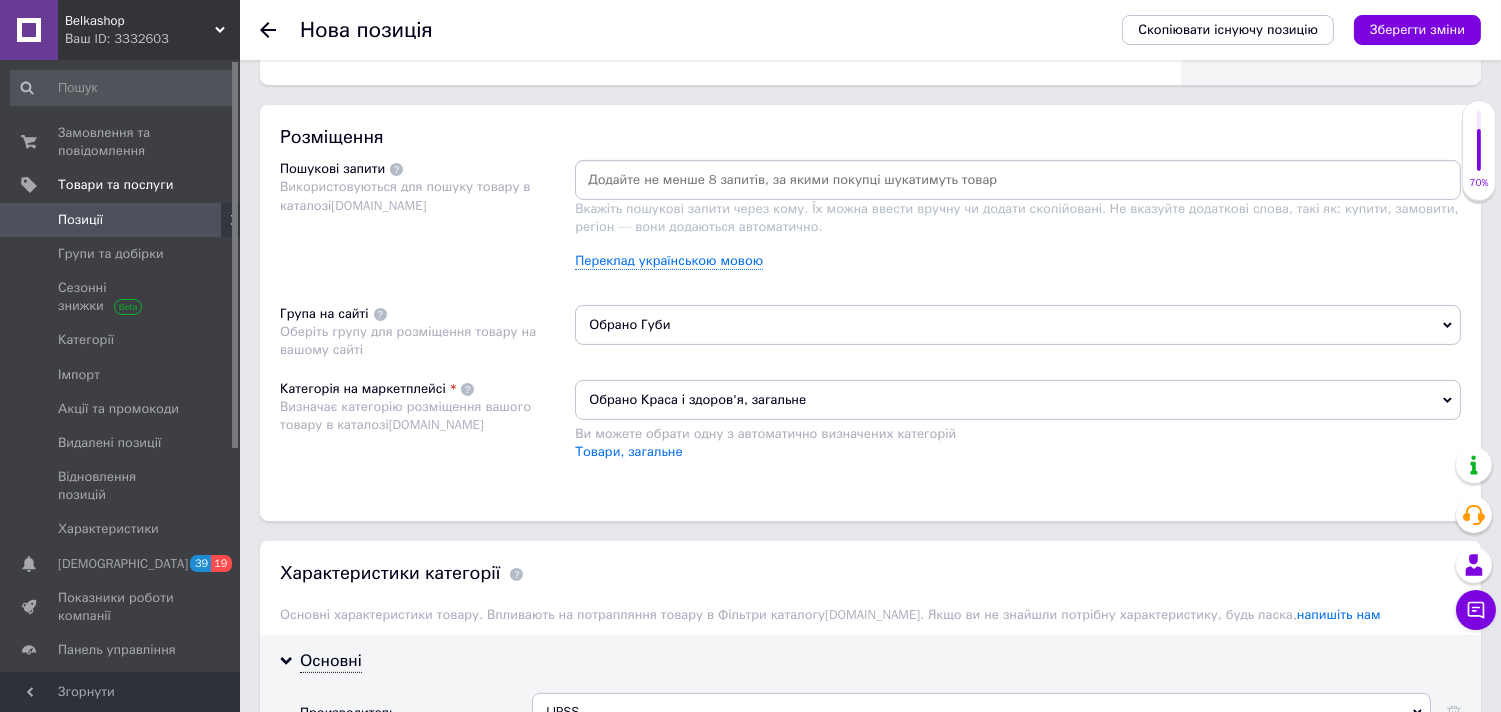 drag, startPoint x: 786, startPoint y: 358, endPoint x: 1516, endPoint y: 384, distance: 730.4629 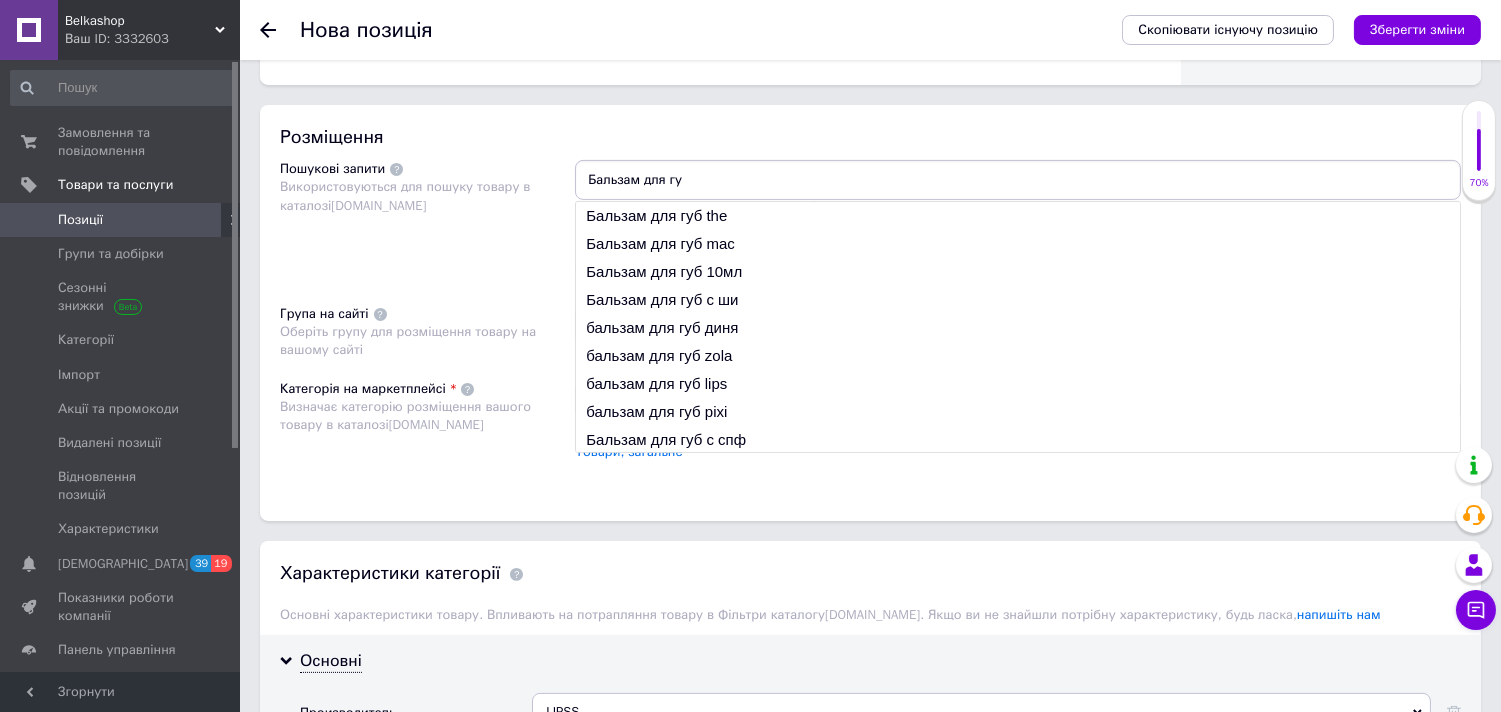 type on "Бальзам для губ" 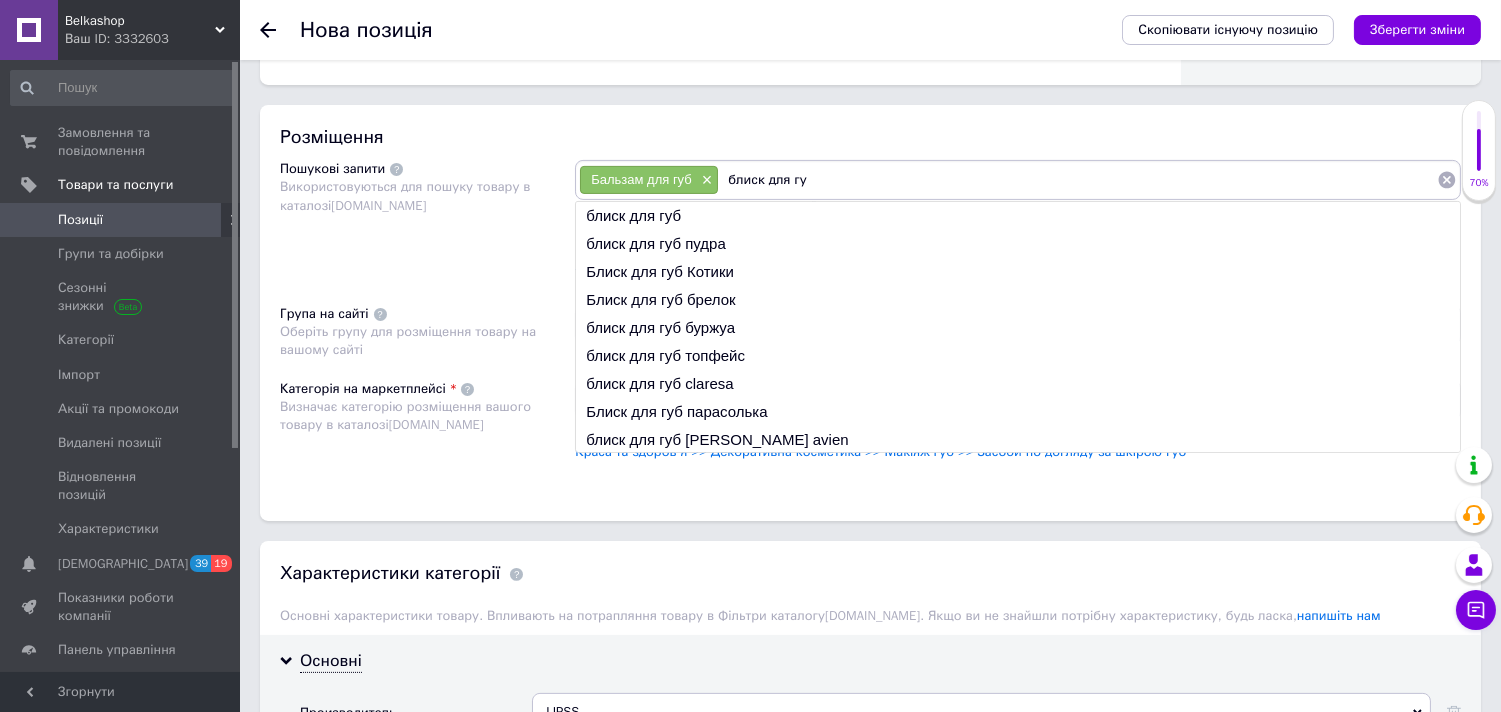 type on "блиск для губ" 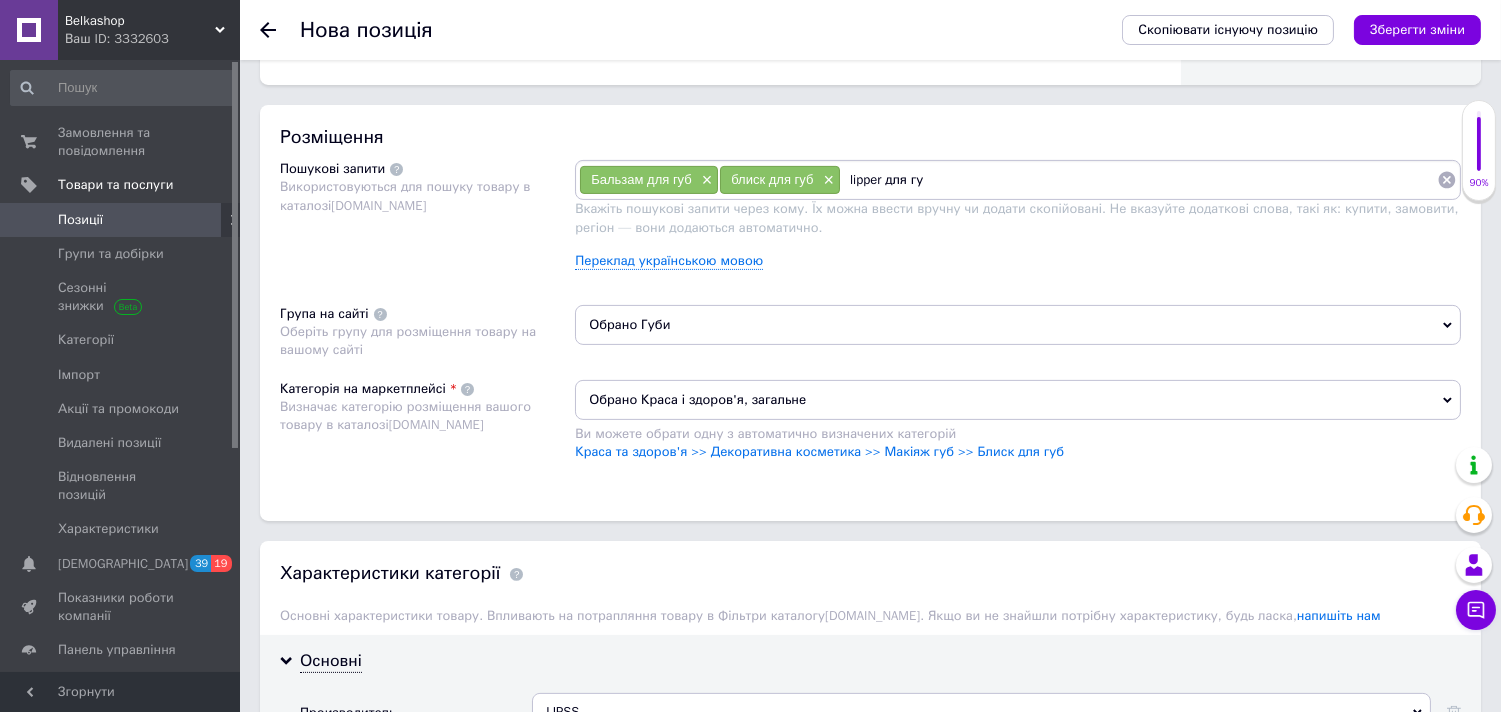 type on "lipper для губ" 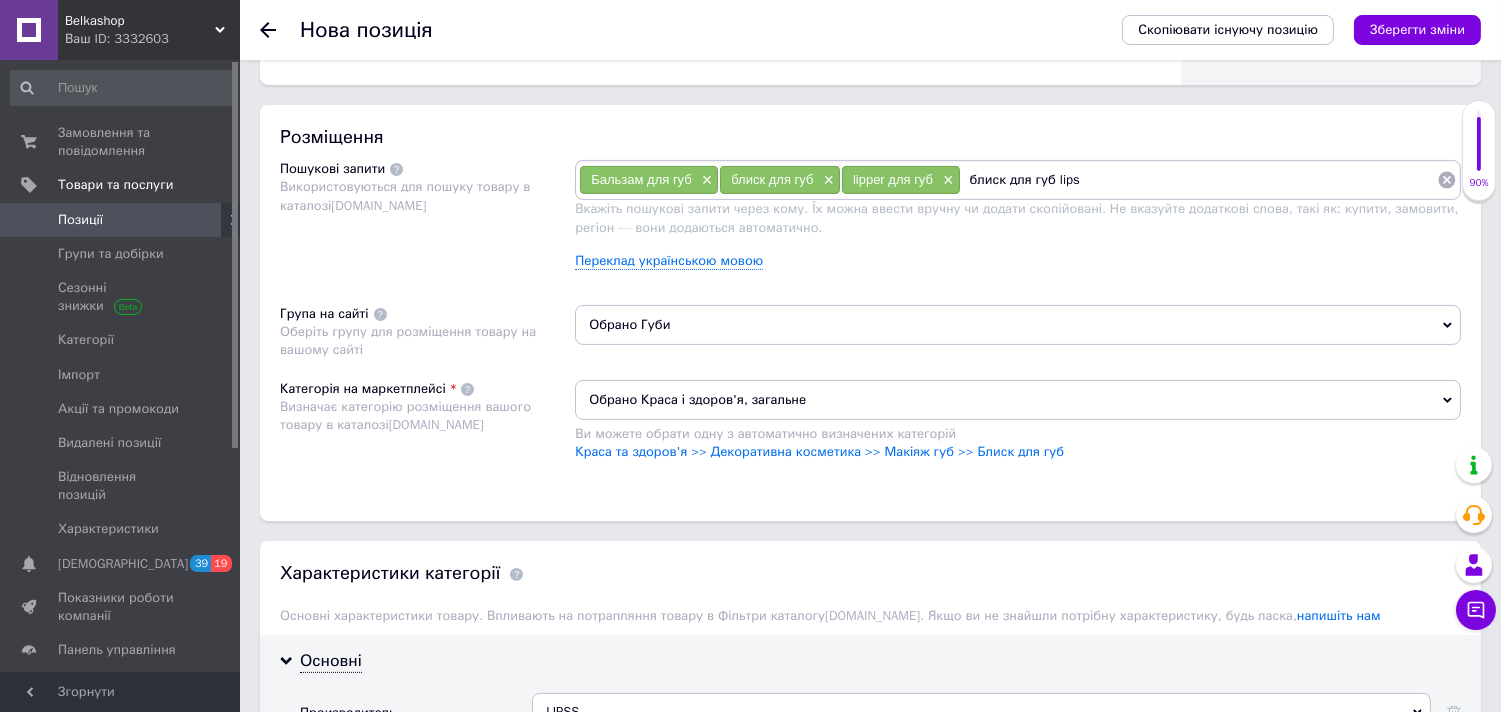 type on "блиск для губ lipss" 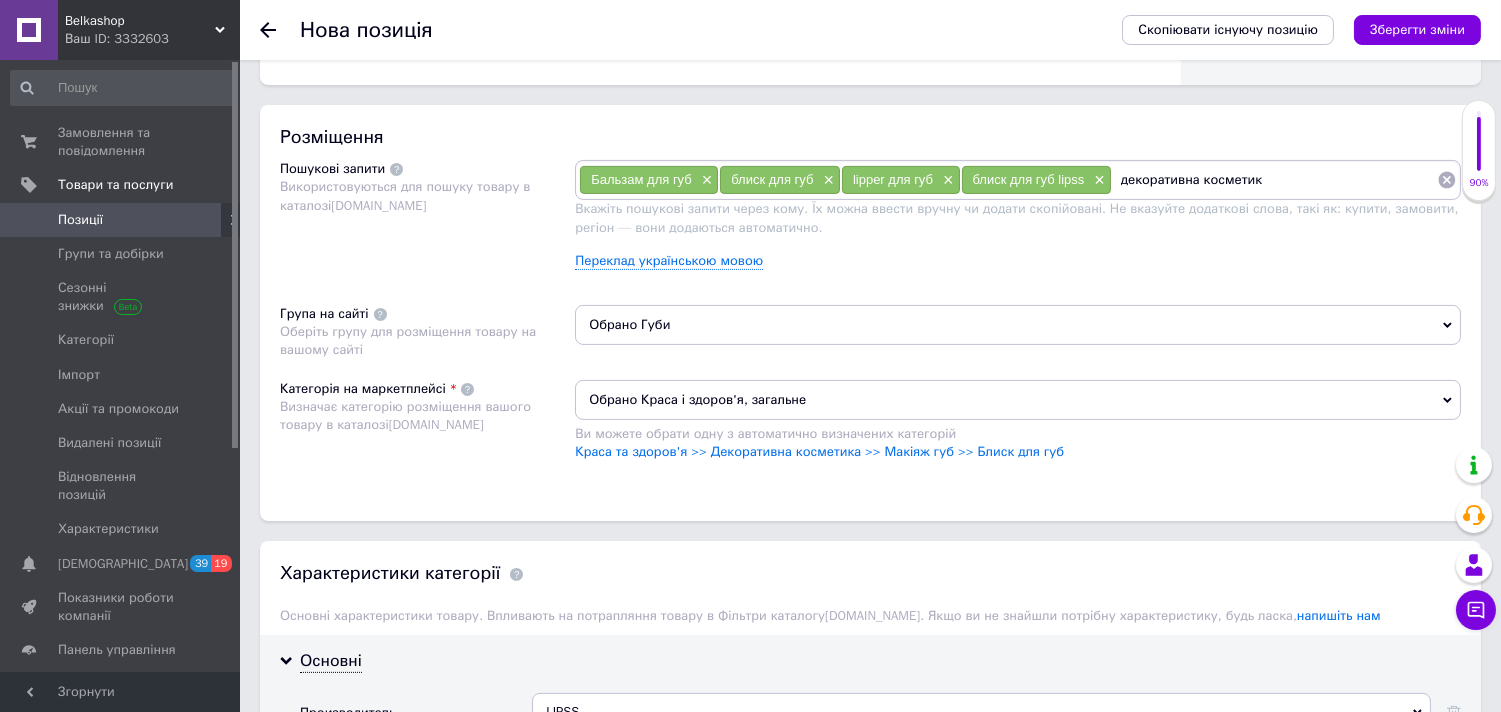 type on "декоративна косметика" 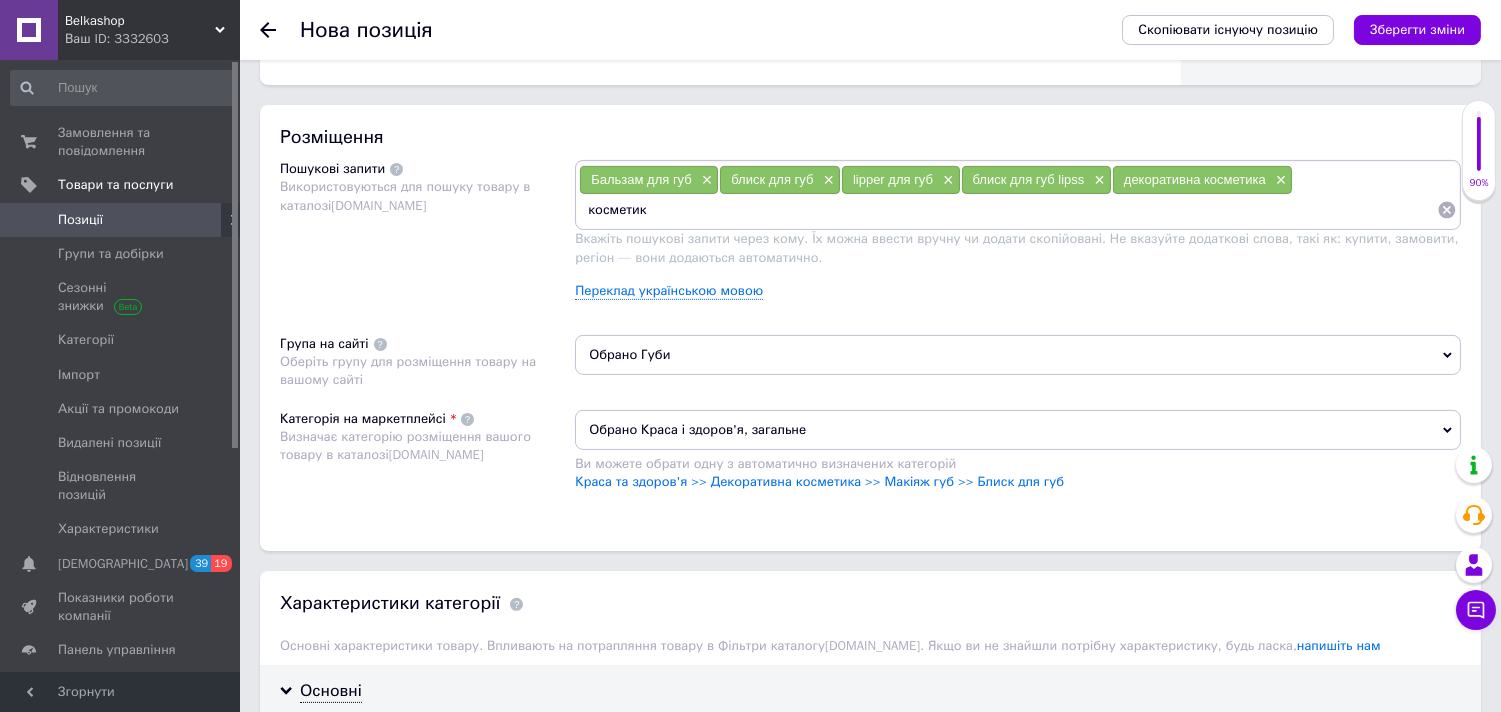 type on "косметика" 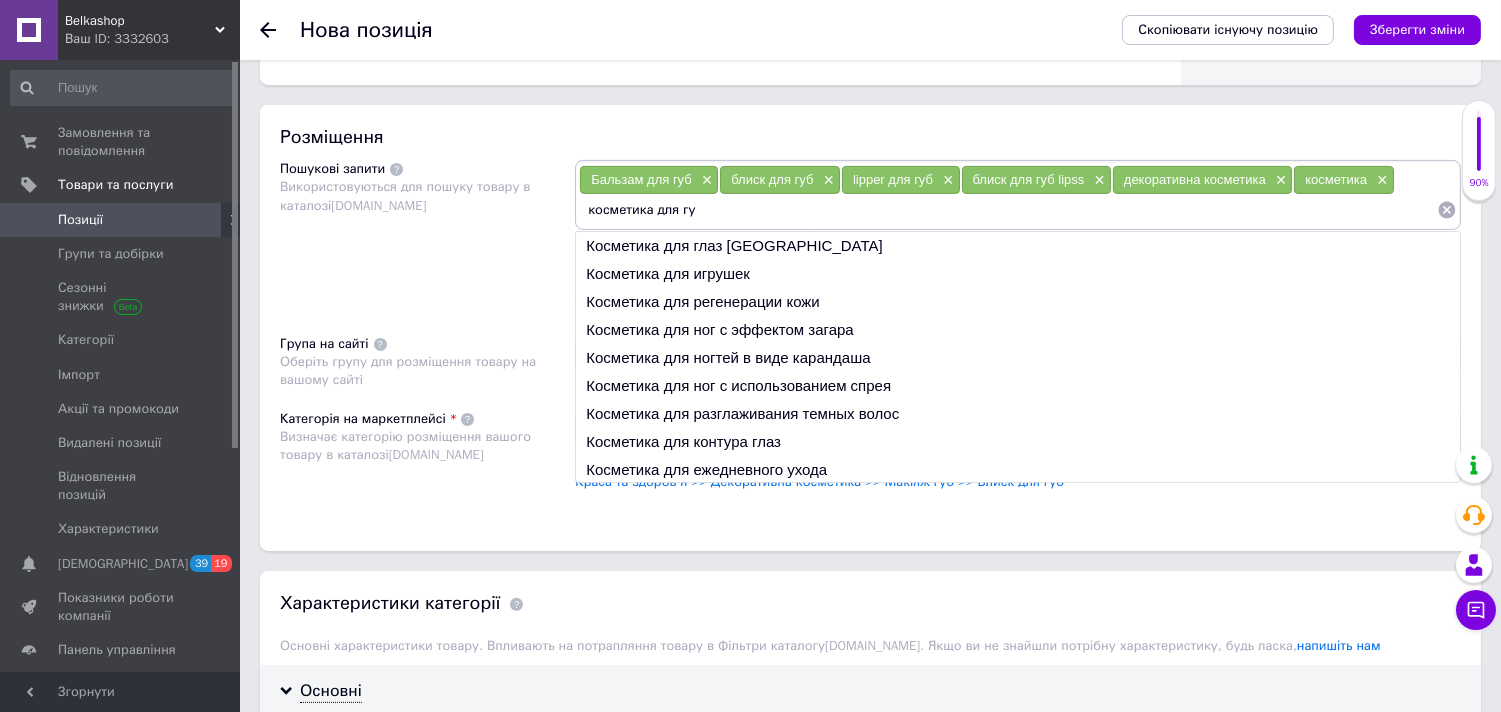 type on "косметика для губ" 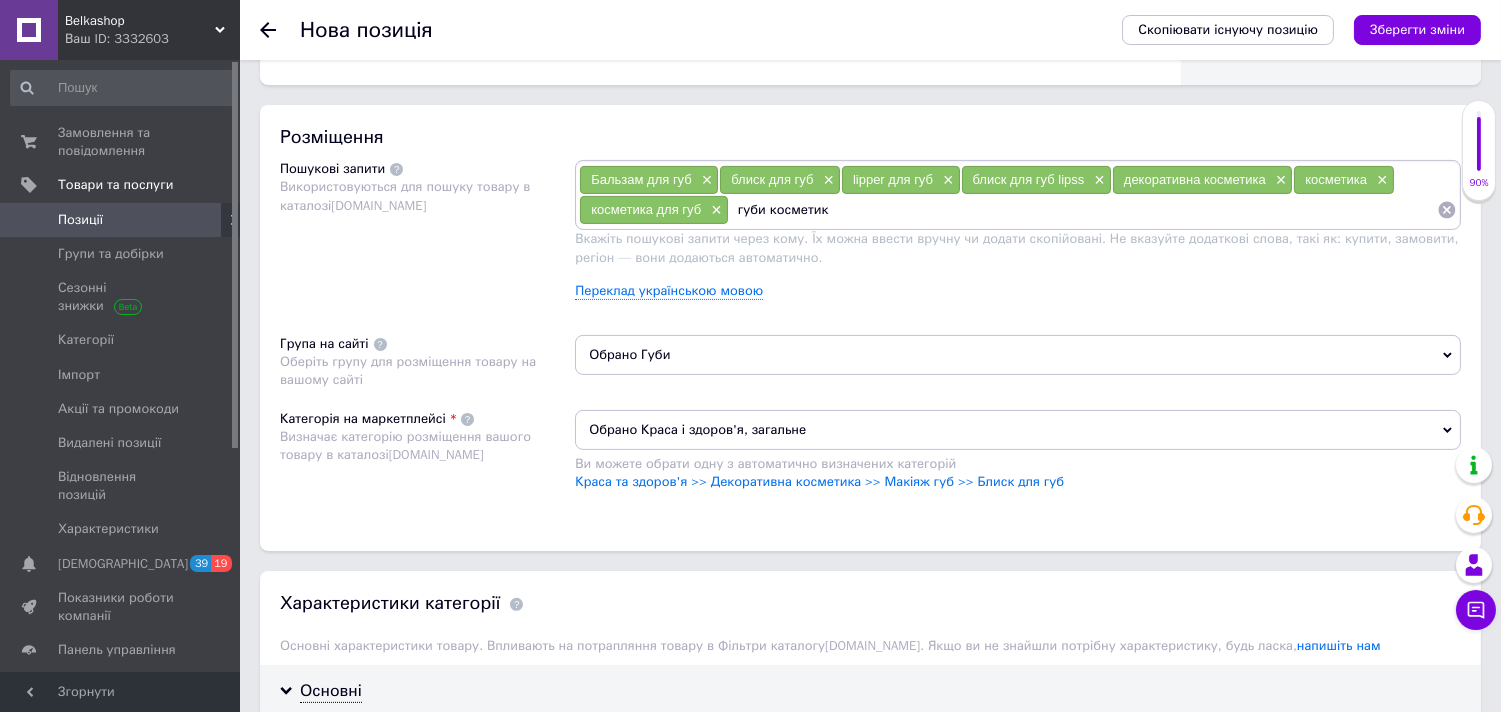 type on "губи косметика" 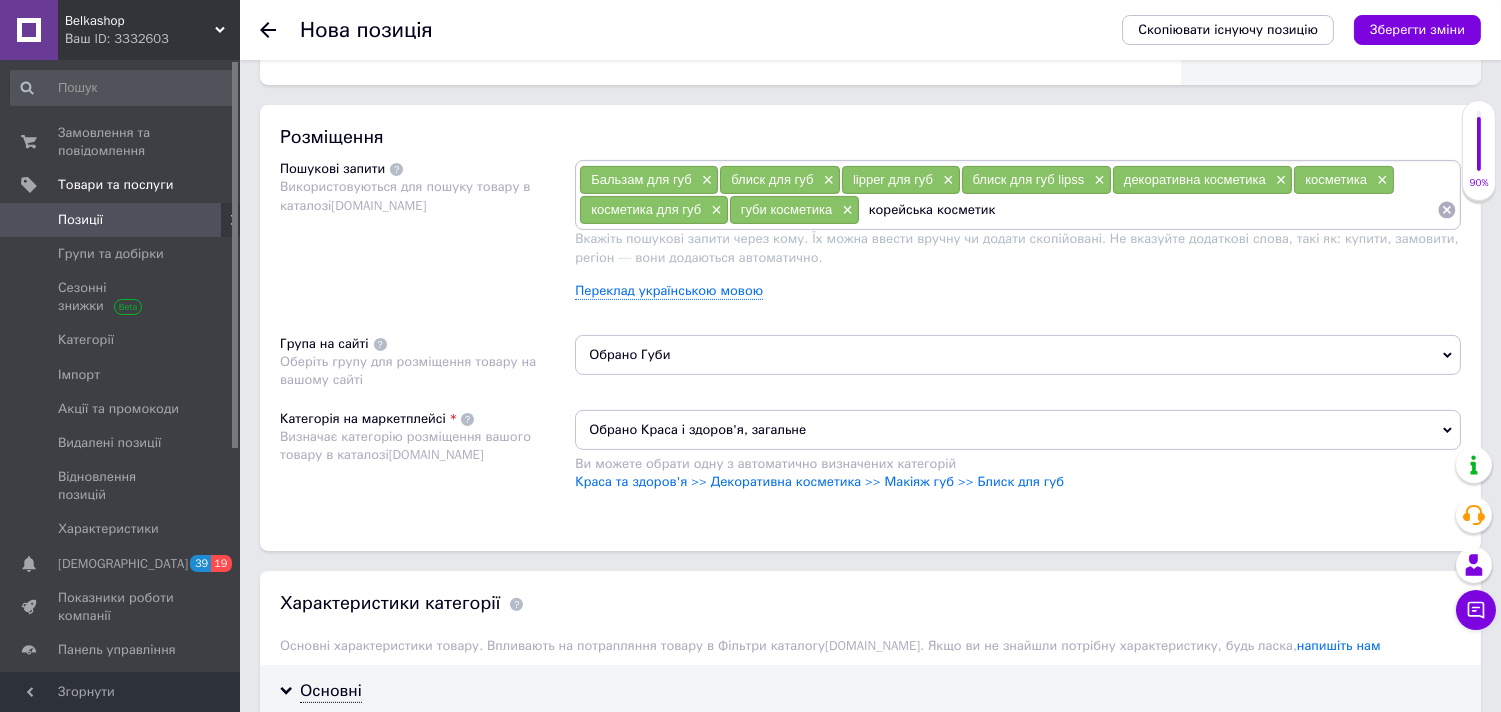 type on "корейська косметика" 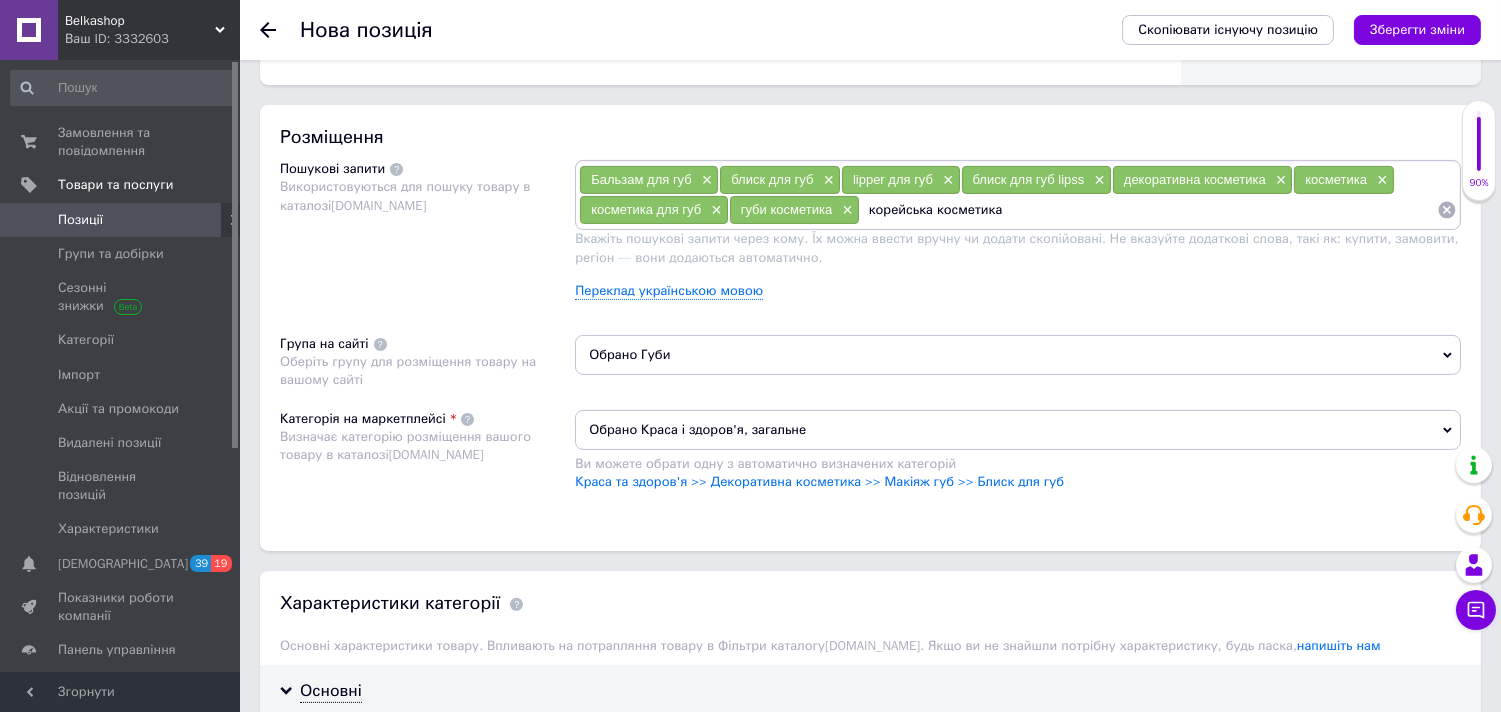 type 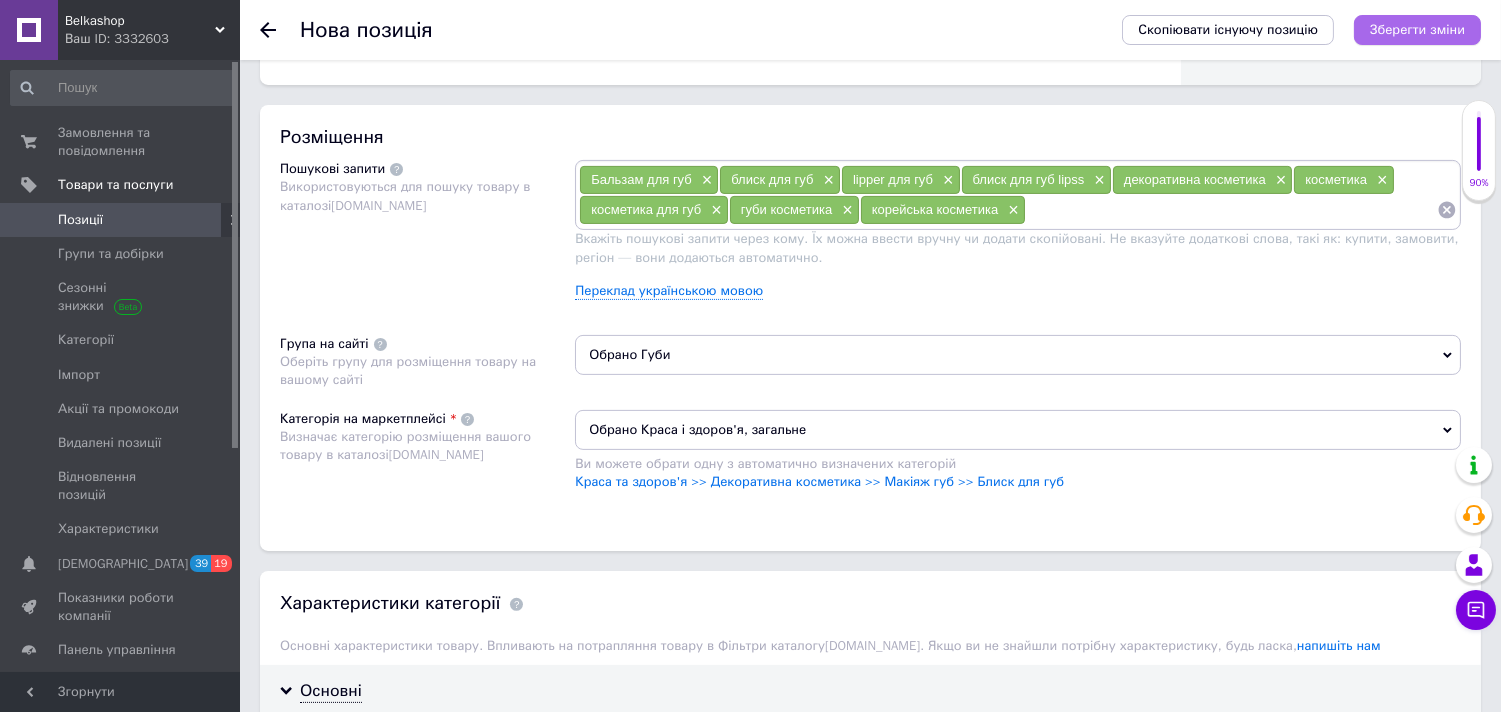 click on "Зберегти зміни" at bounding box center [1417, 29] 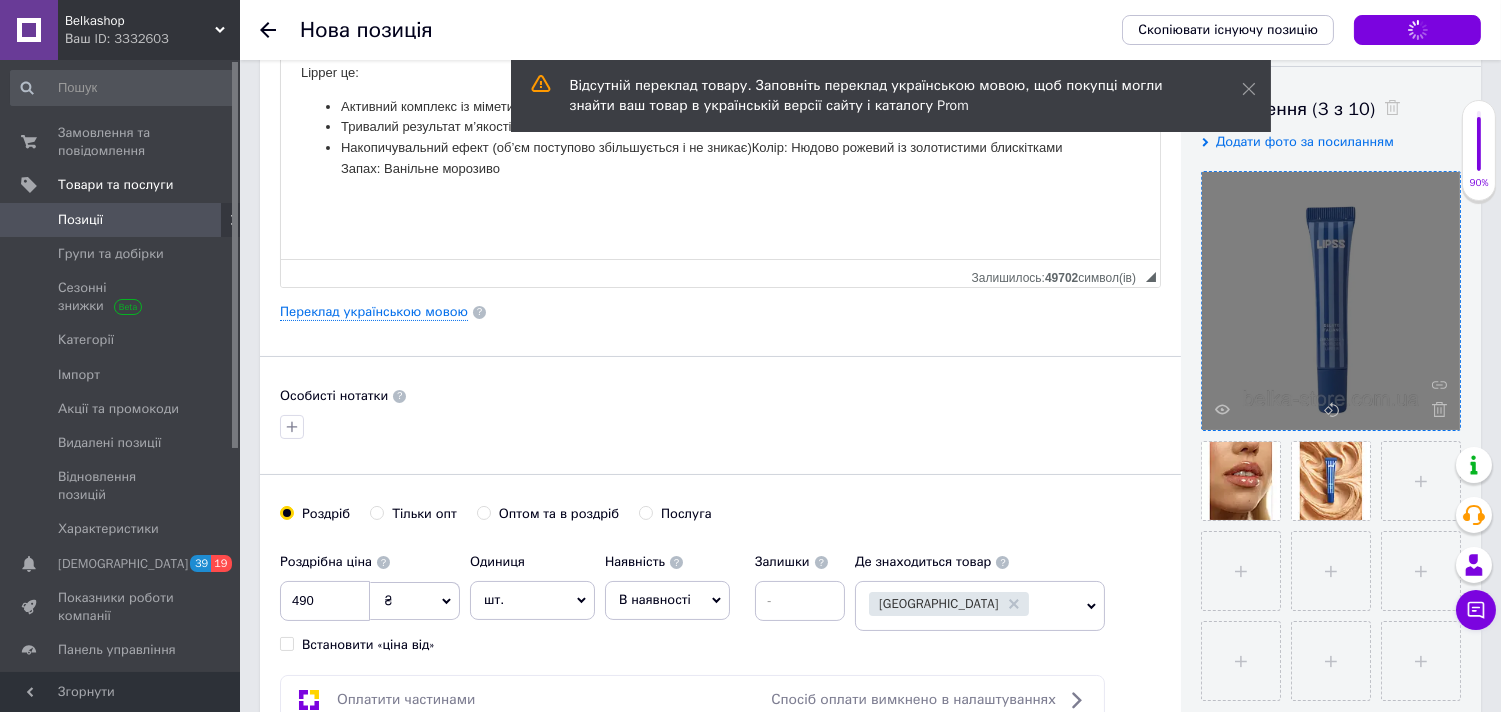 scroll, scrollTop: 0, scrollLeft: 0, axis: both 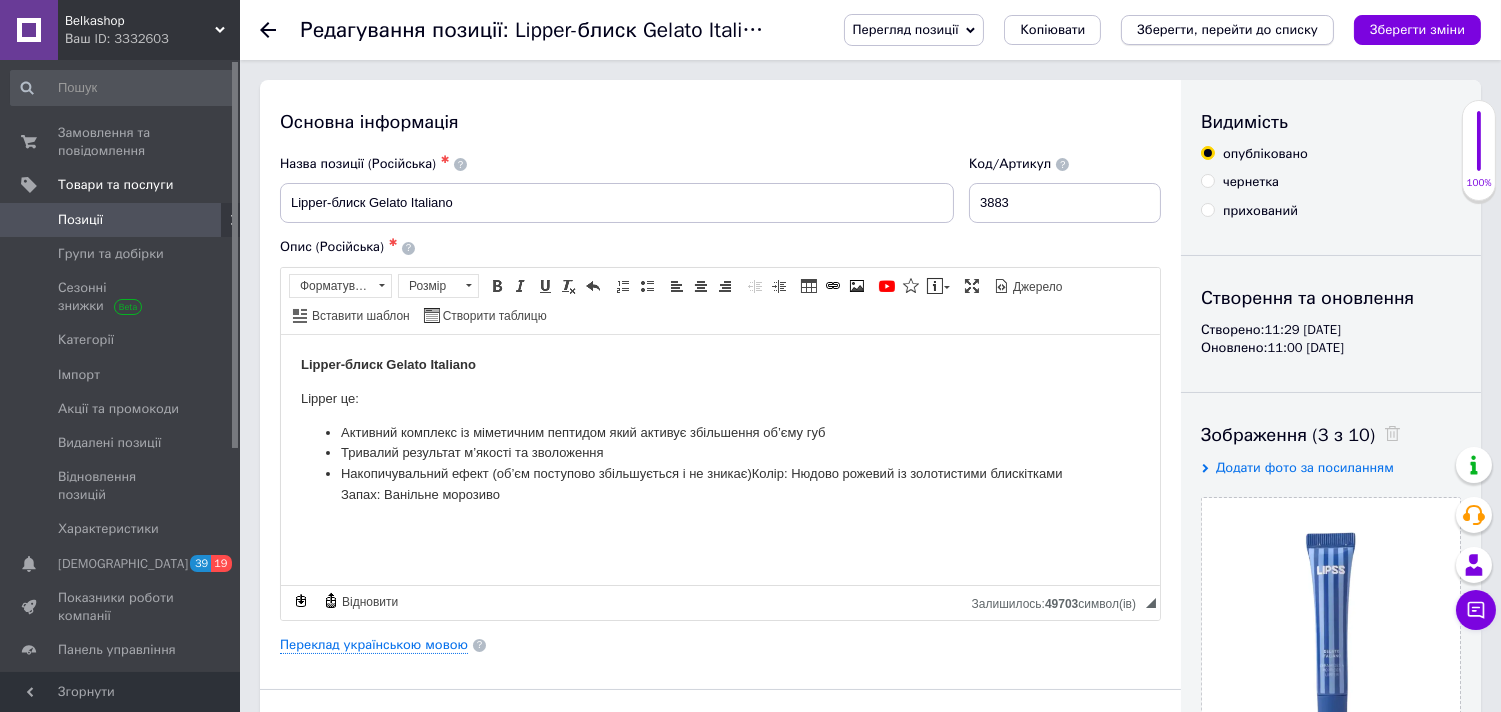 click on "Зберегти, перейти до списку" at bounding box center [1227, 29] 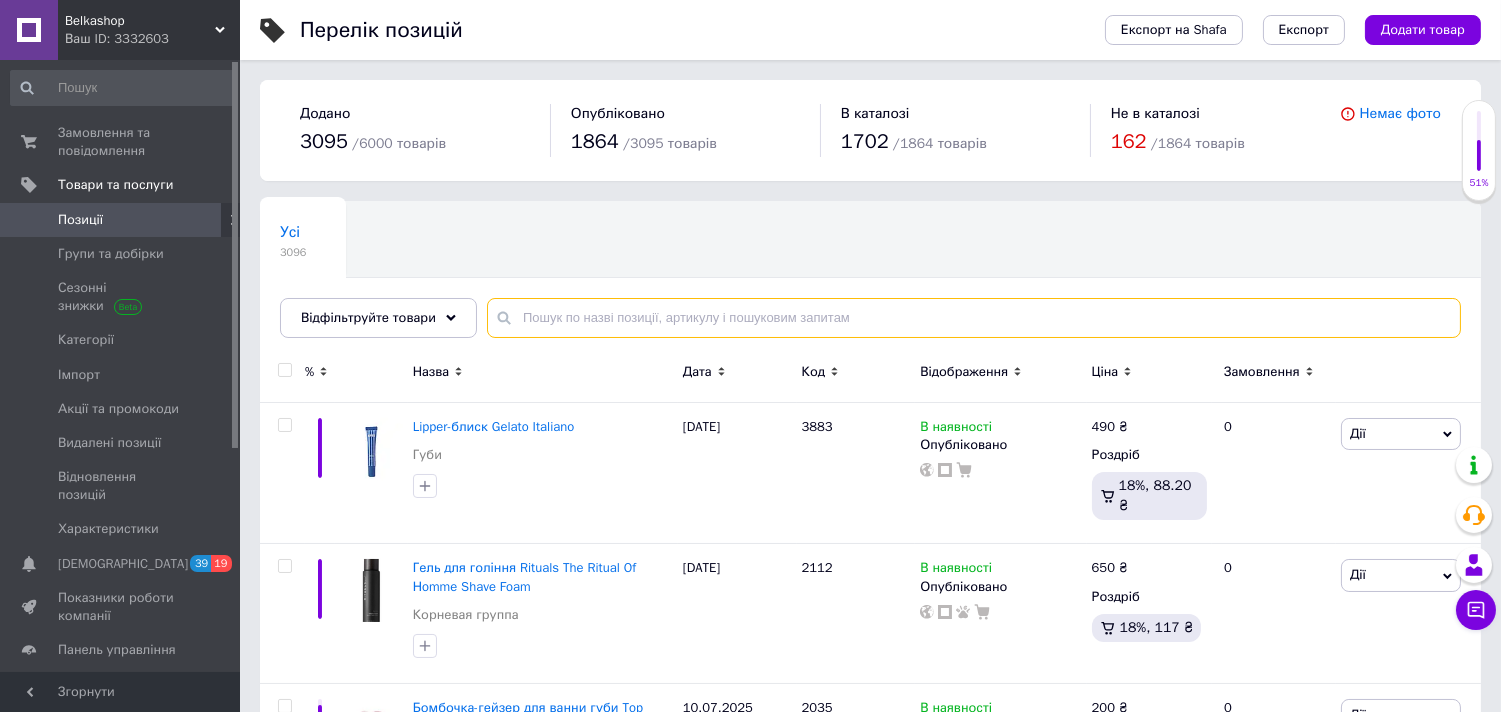 click at bounding box center (974, 318) 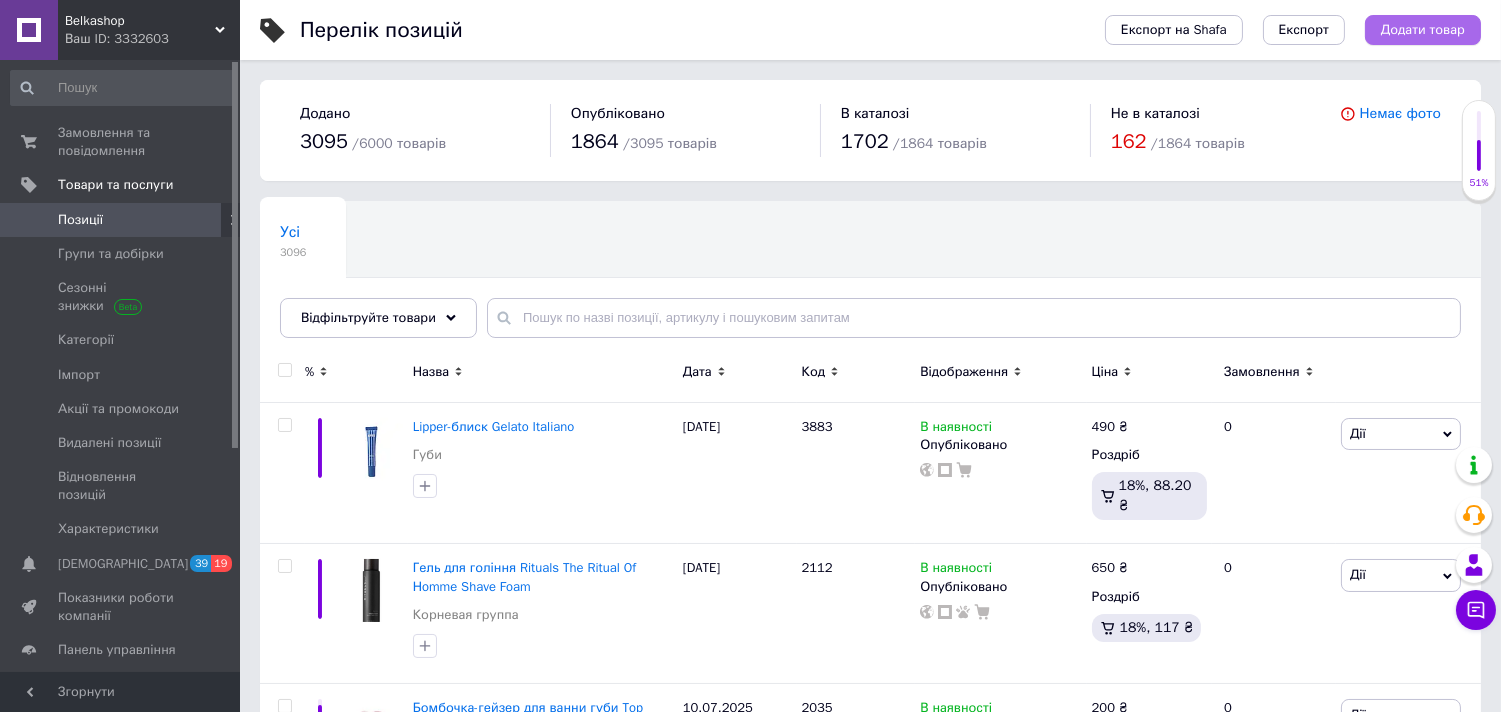 click on "Додати товар" at bounding box center [1423, 30] 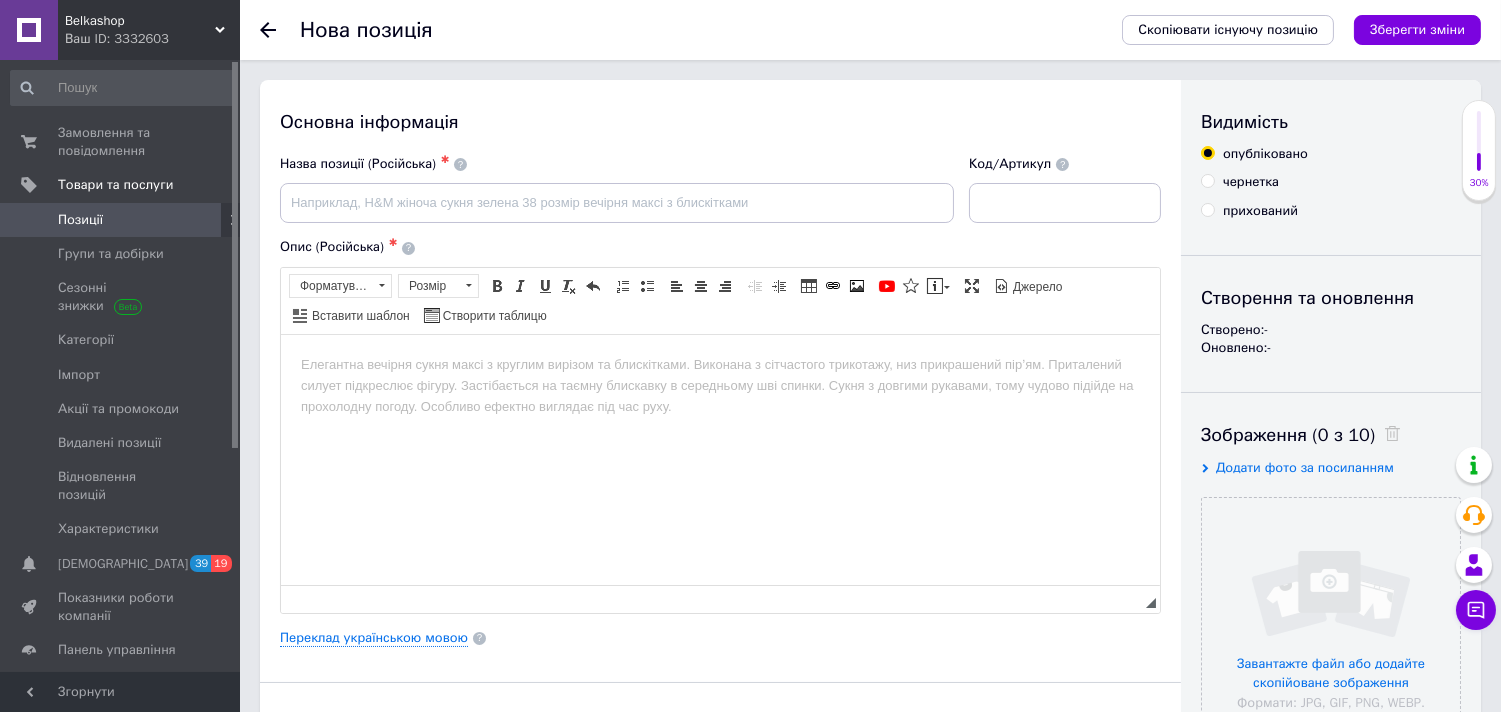 scroll, scrollTop: 0, scrollLeft: 0, axis: both 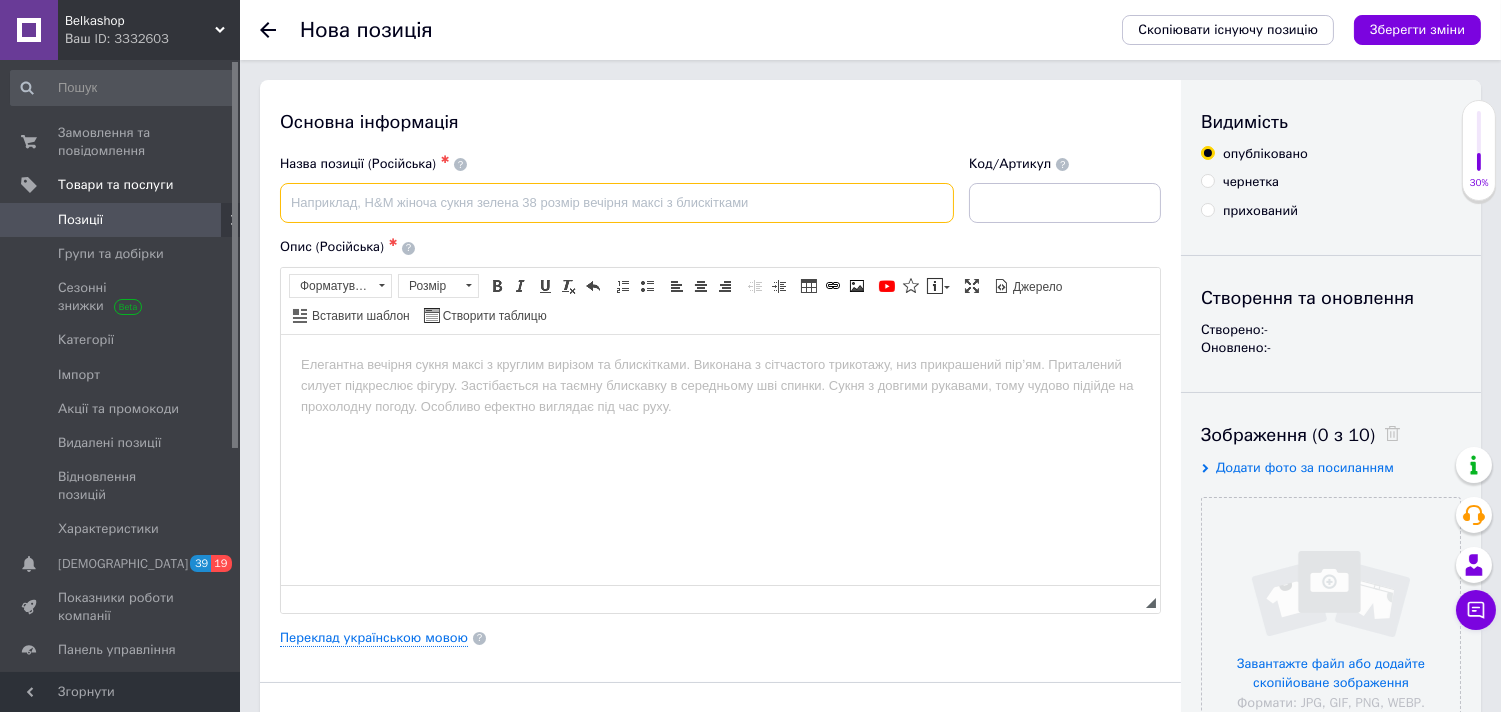 click at bounding box center (617, 203) 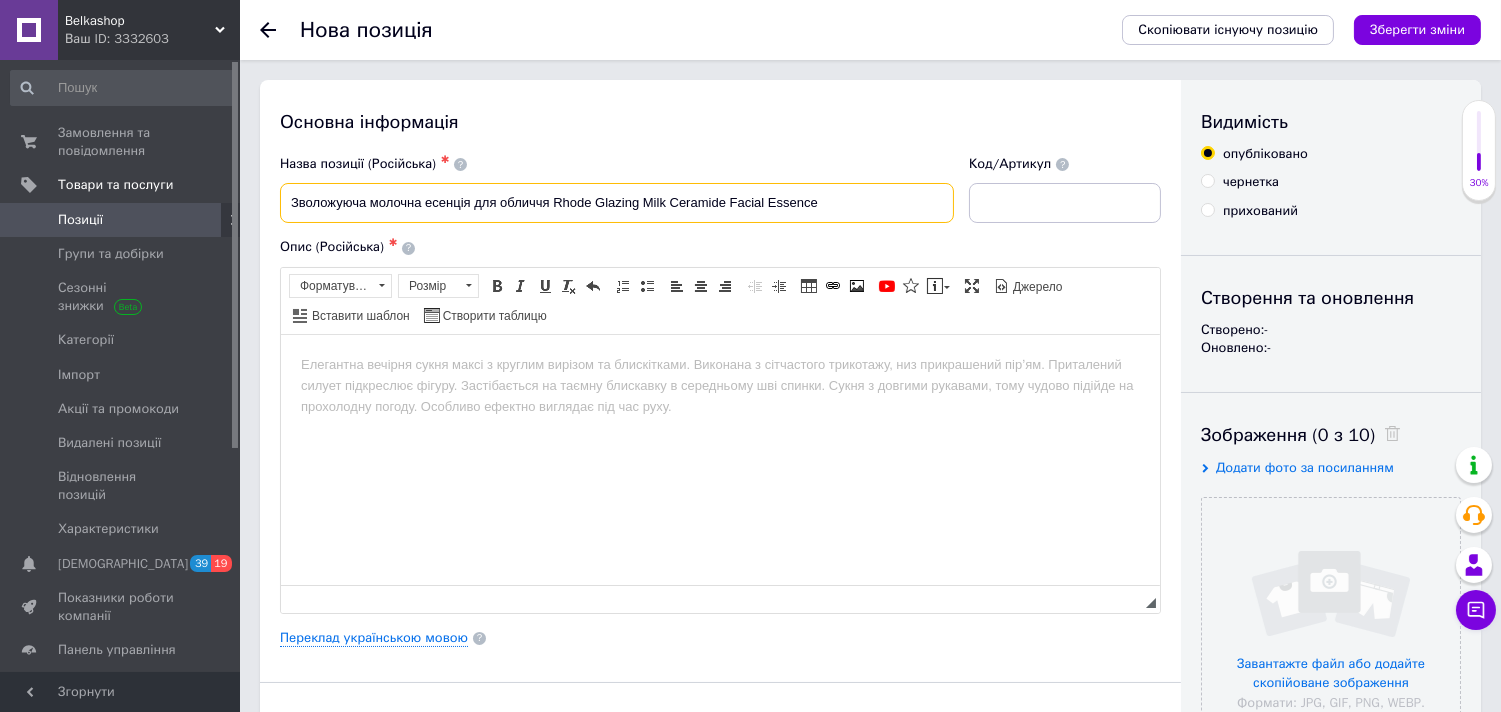 type on "Зволожуюча молочна есенція для обличчя Rhode Glazing Milk Ceramide Facial Essence" 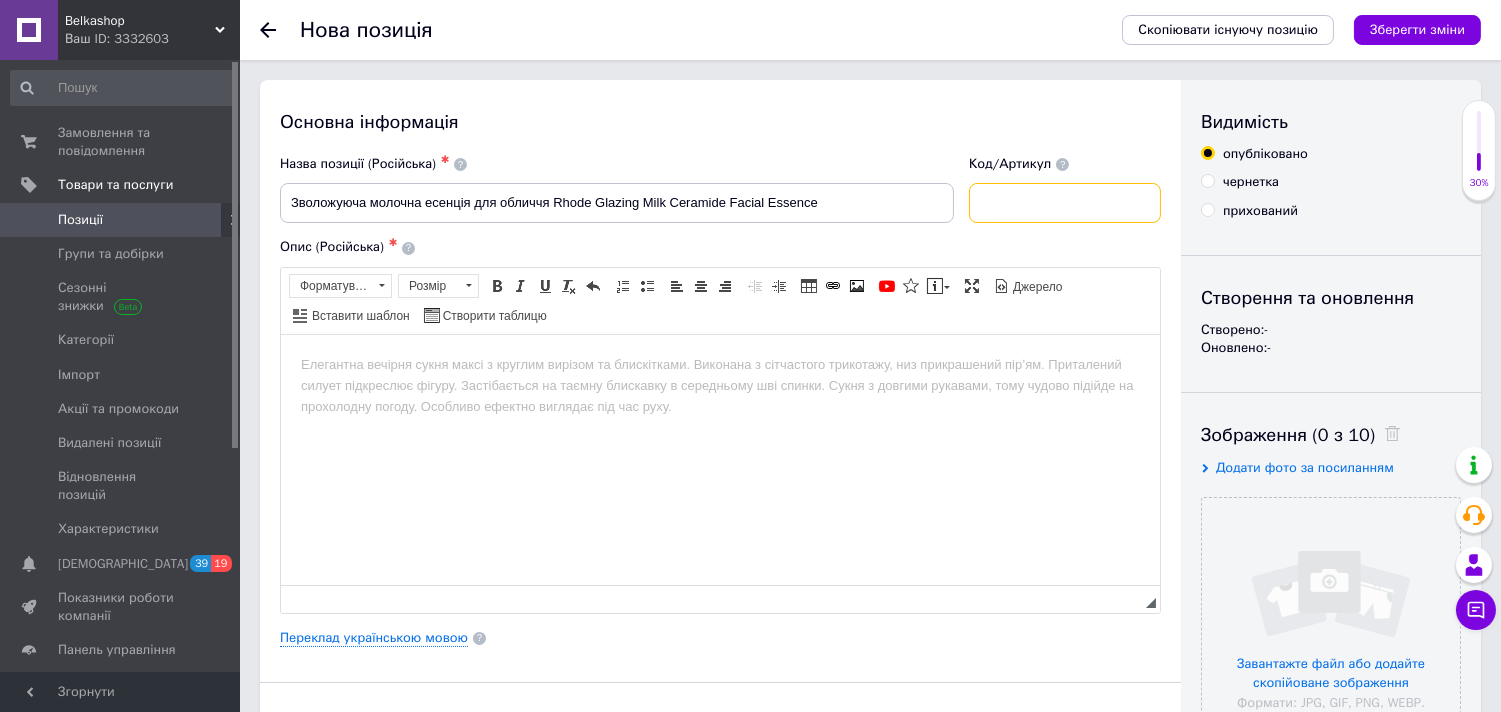 click at bounding box center [1065, 203] 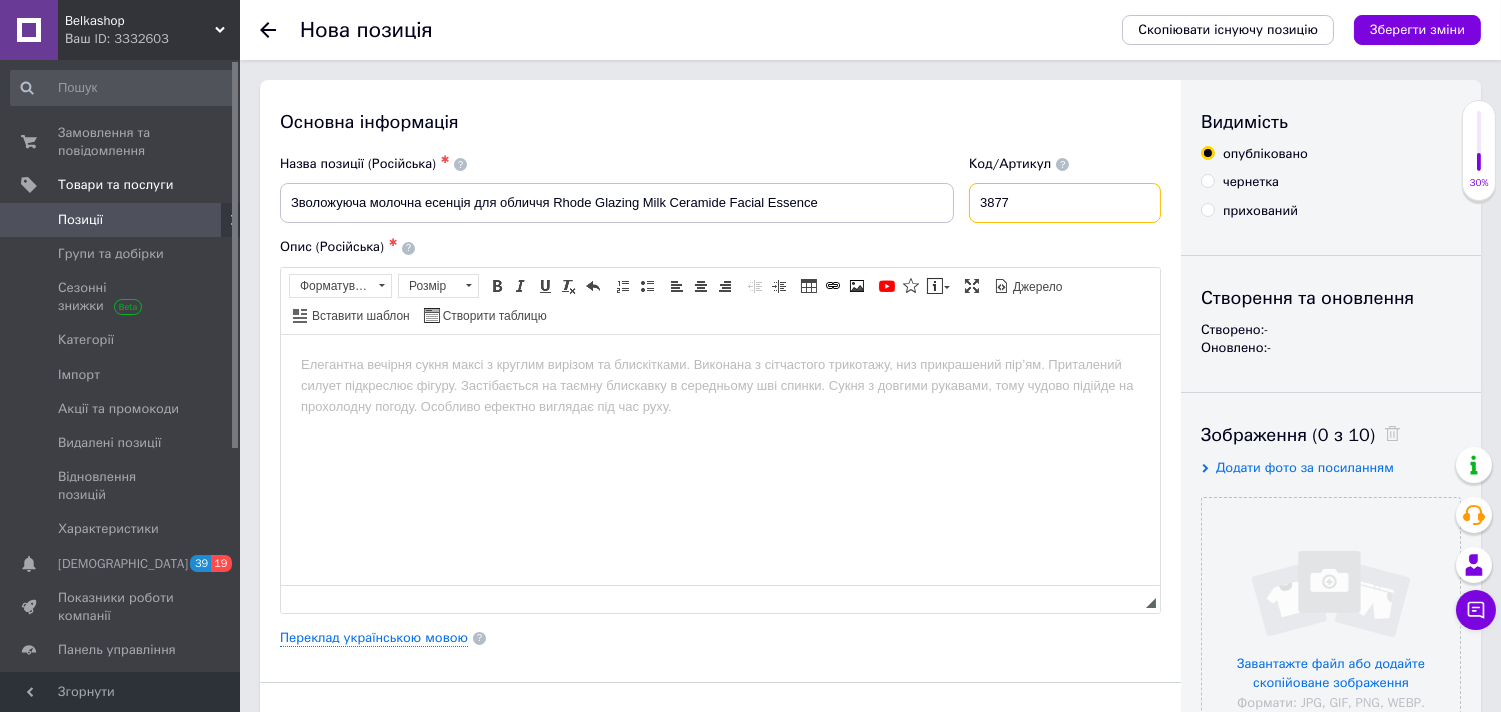 type on "3877" 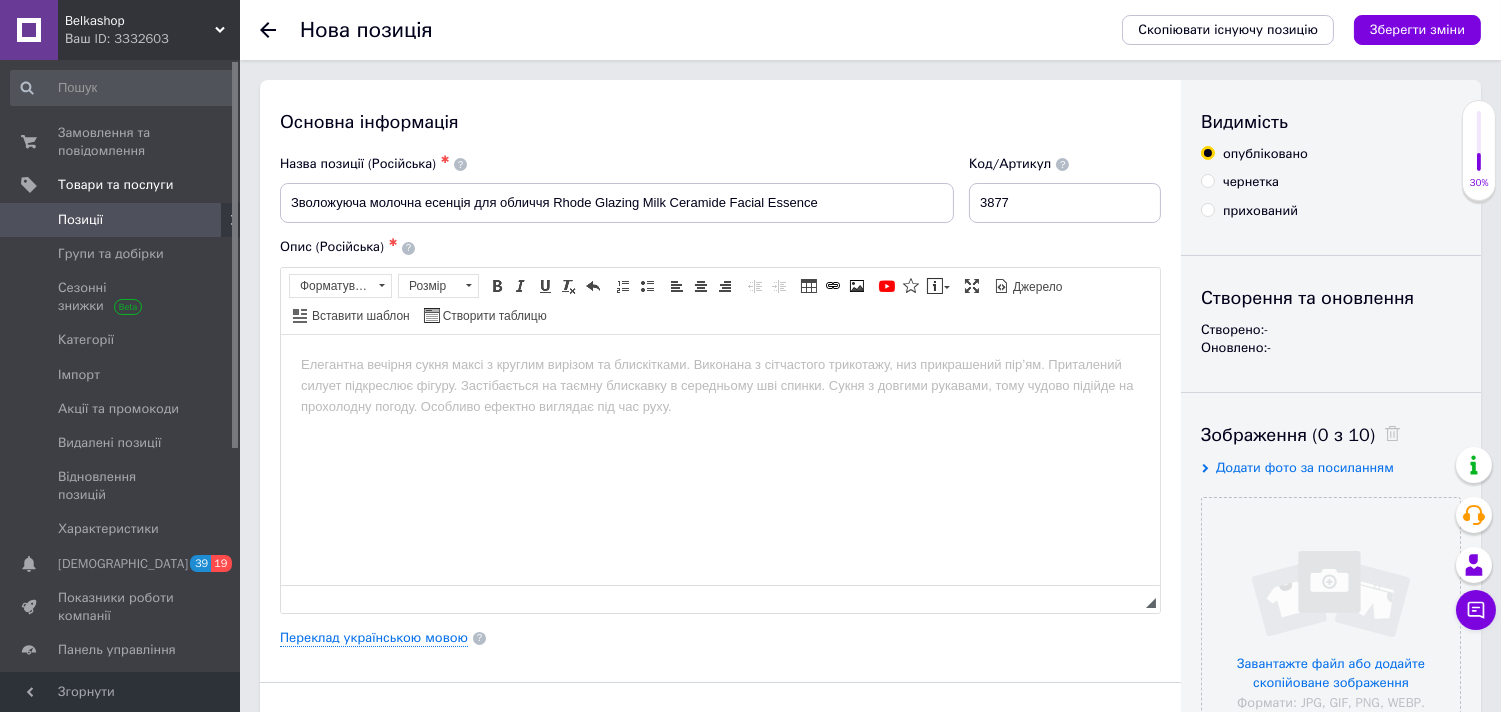 click at bounding box center [719, 364] 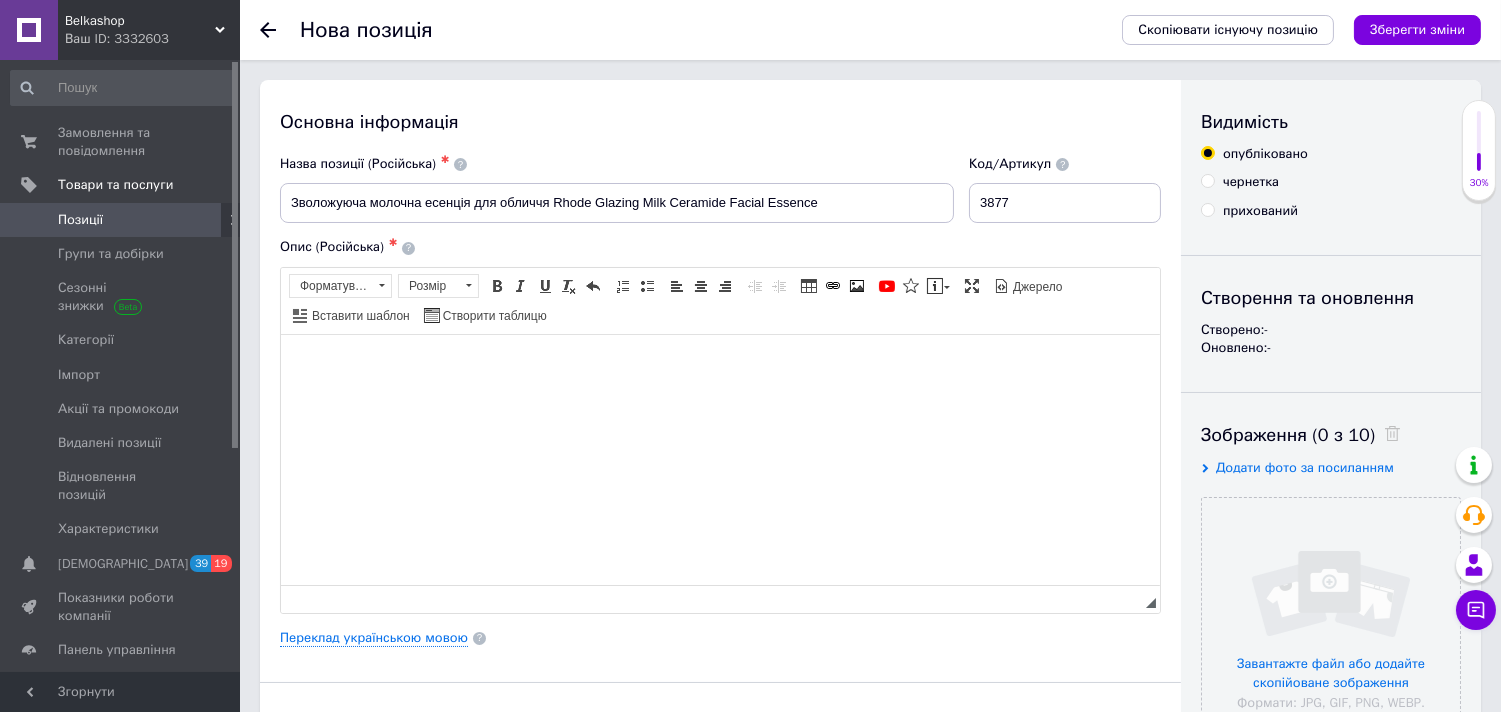 drag, startPoint x: 620, startPoint y: 398, endPoint x: 443, endPoint y: 357, distance: 181.68654 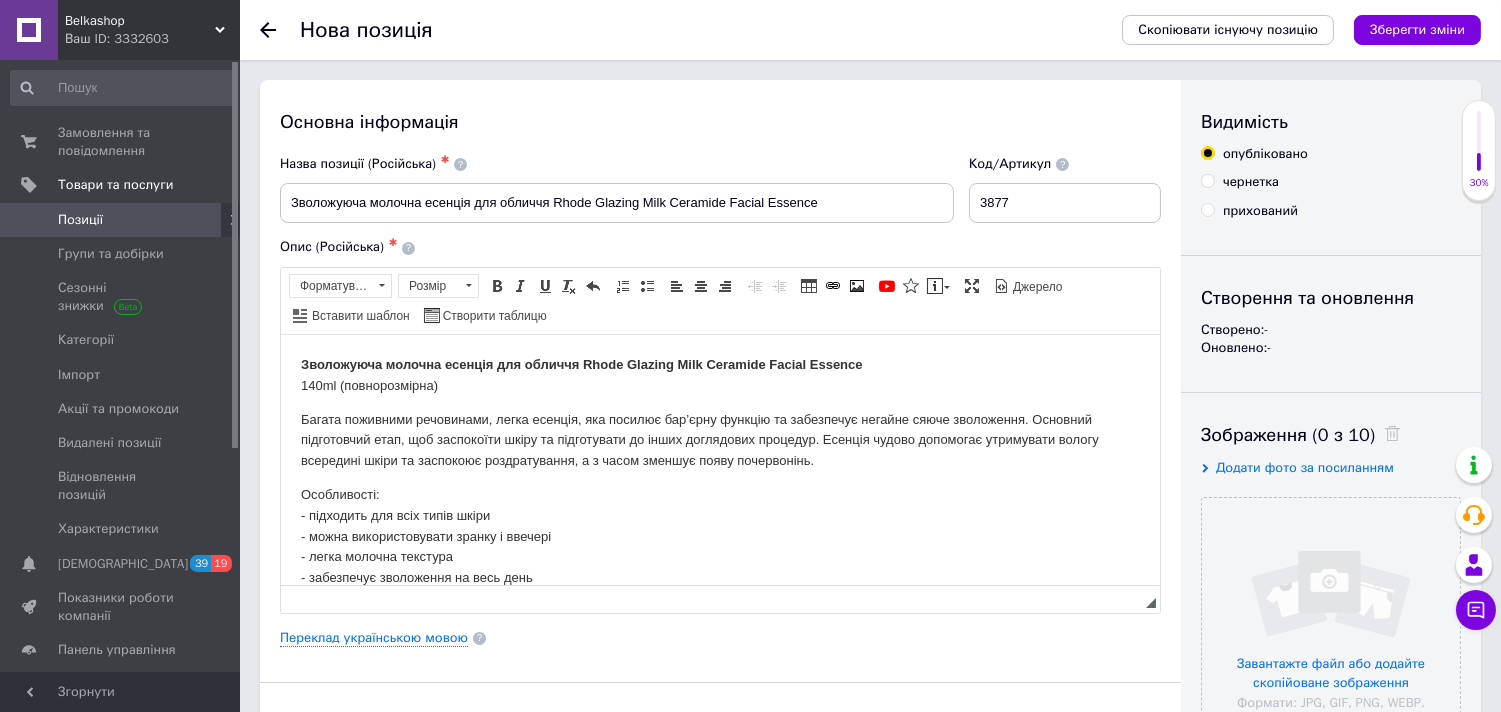 scroll, scrollTop: 74, scrollLeft: 0, axis: vertical 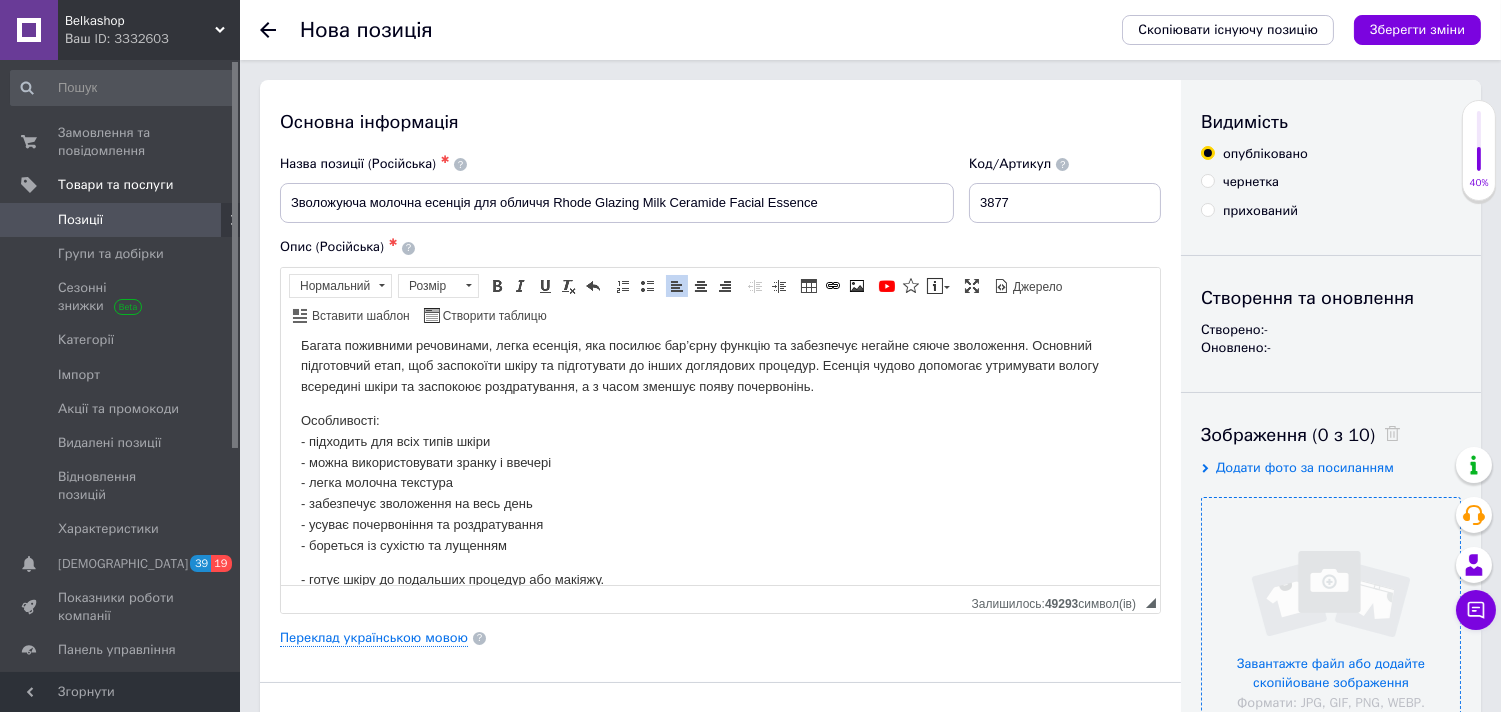 click at bounding box center (1331, 627) 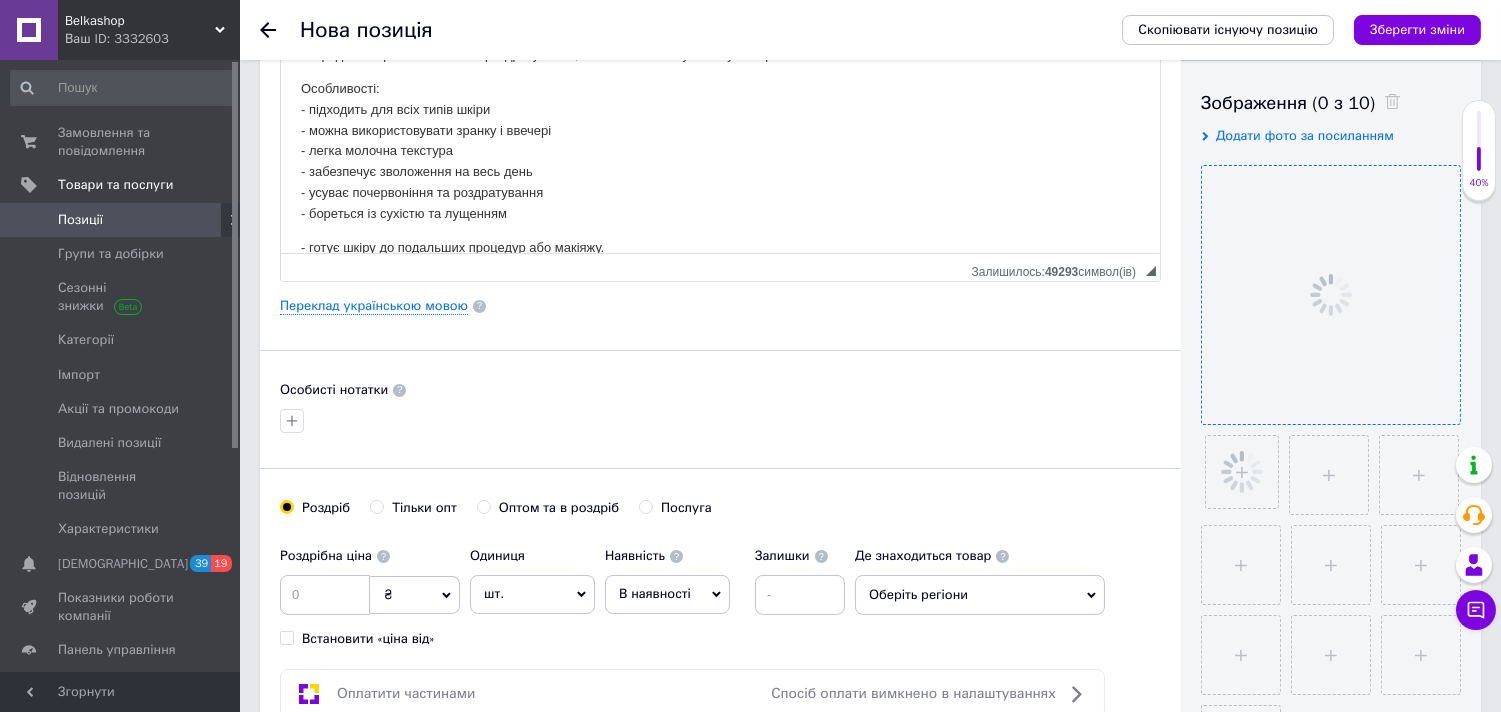 scroll, scrollTop: 333, scrollLeft: 0, axis: vertical 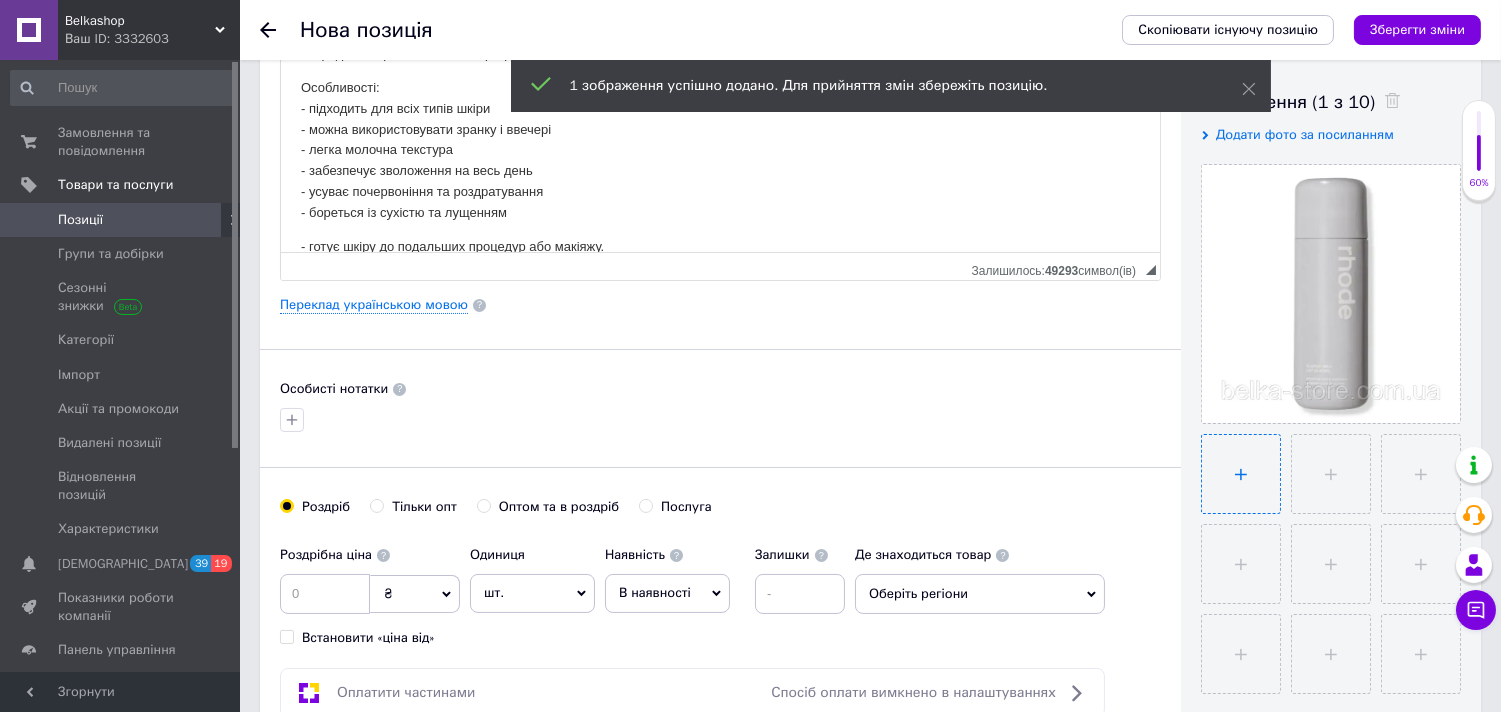 click at bounding box center [1241, 474] 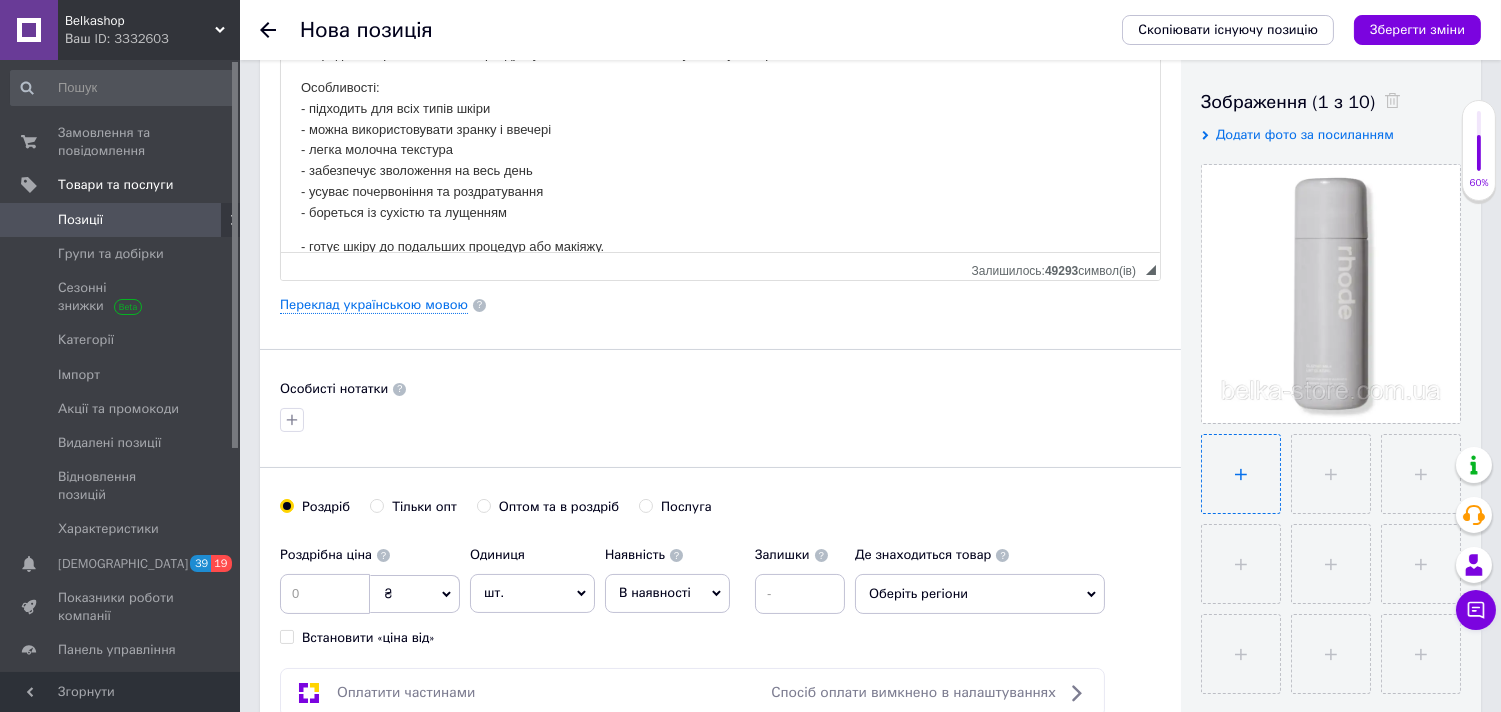 type on "C:\fakepath\507117444.webp" 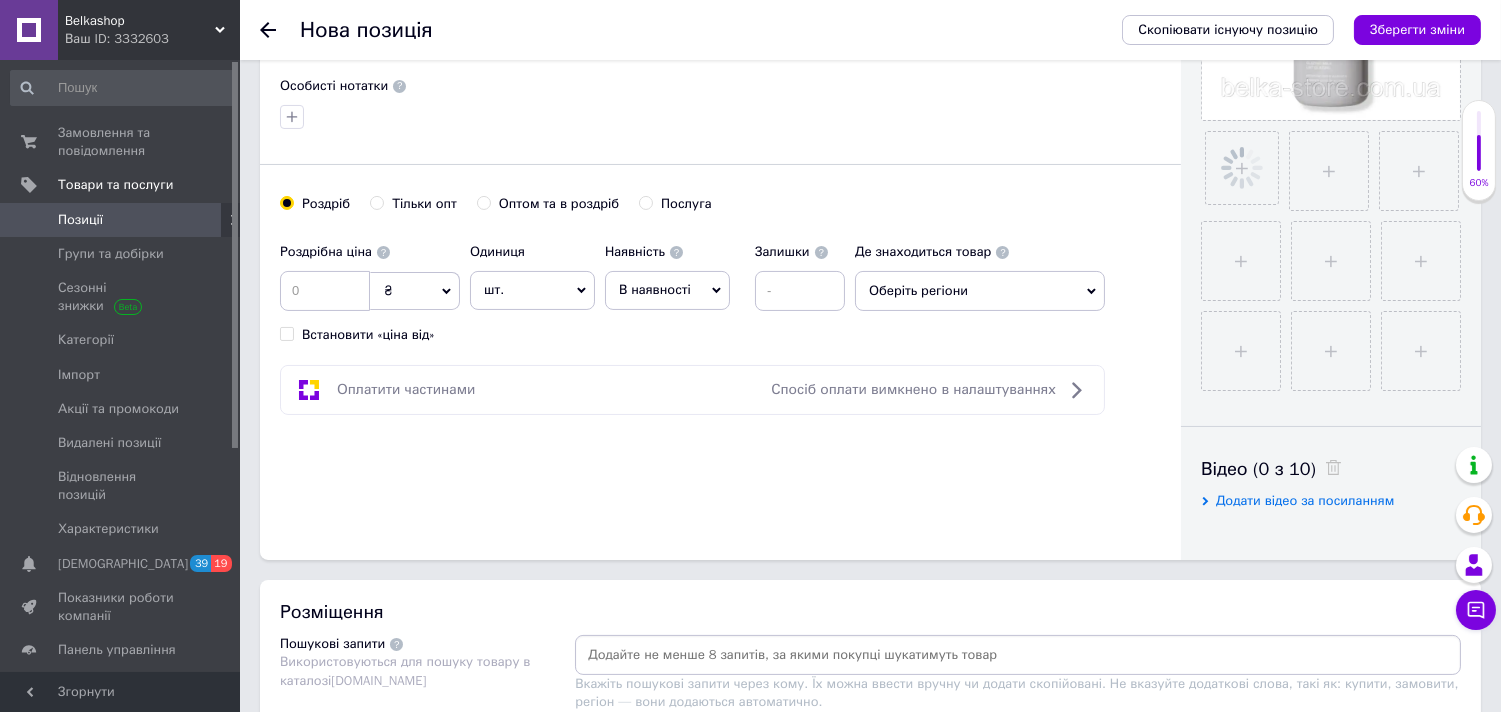 scroll, scrollTop: 666, scrollLeft: 0, axis: vertical 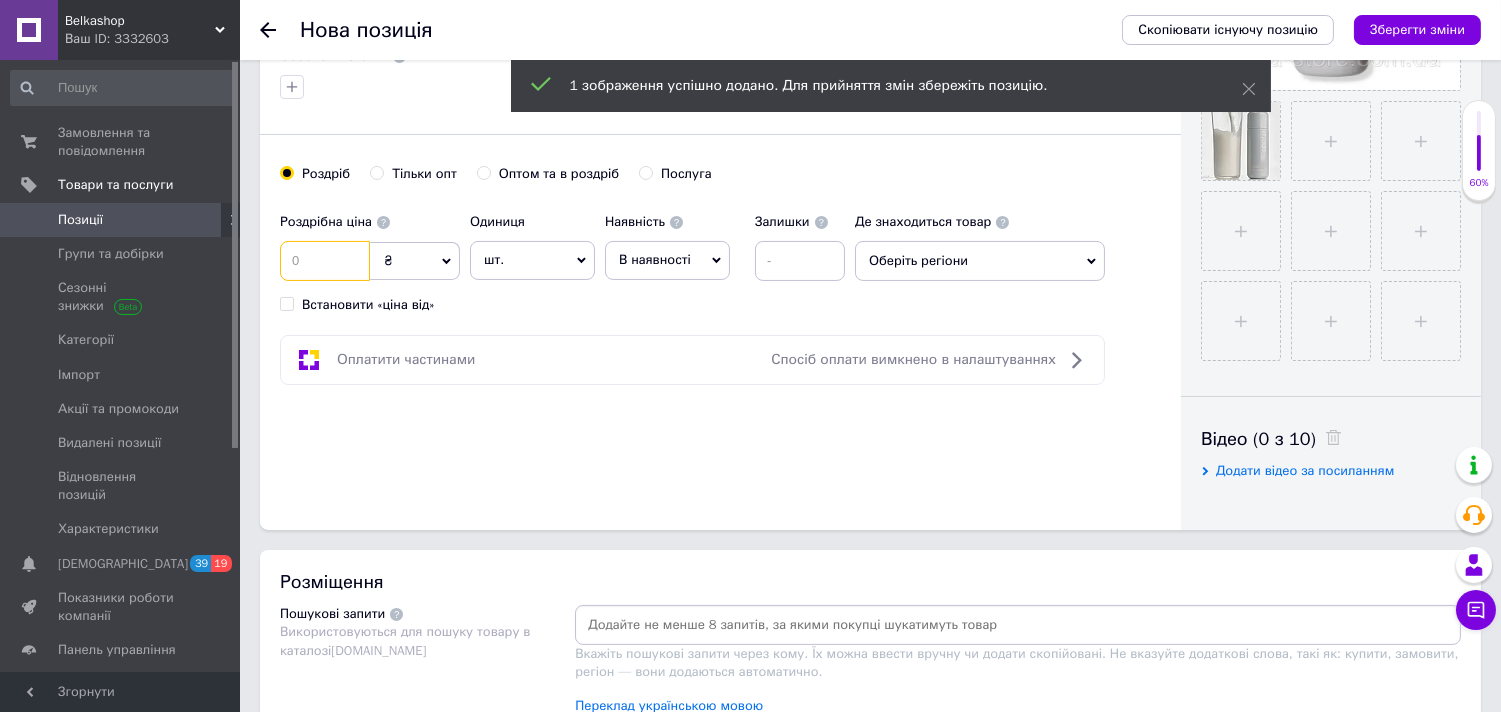click at bounding box center [325, 261] 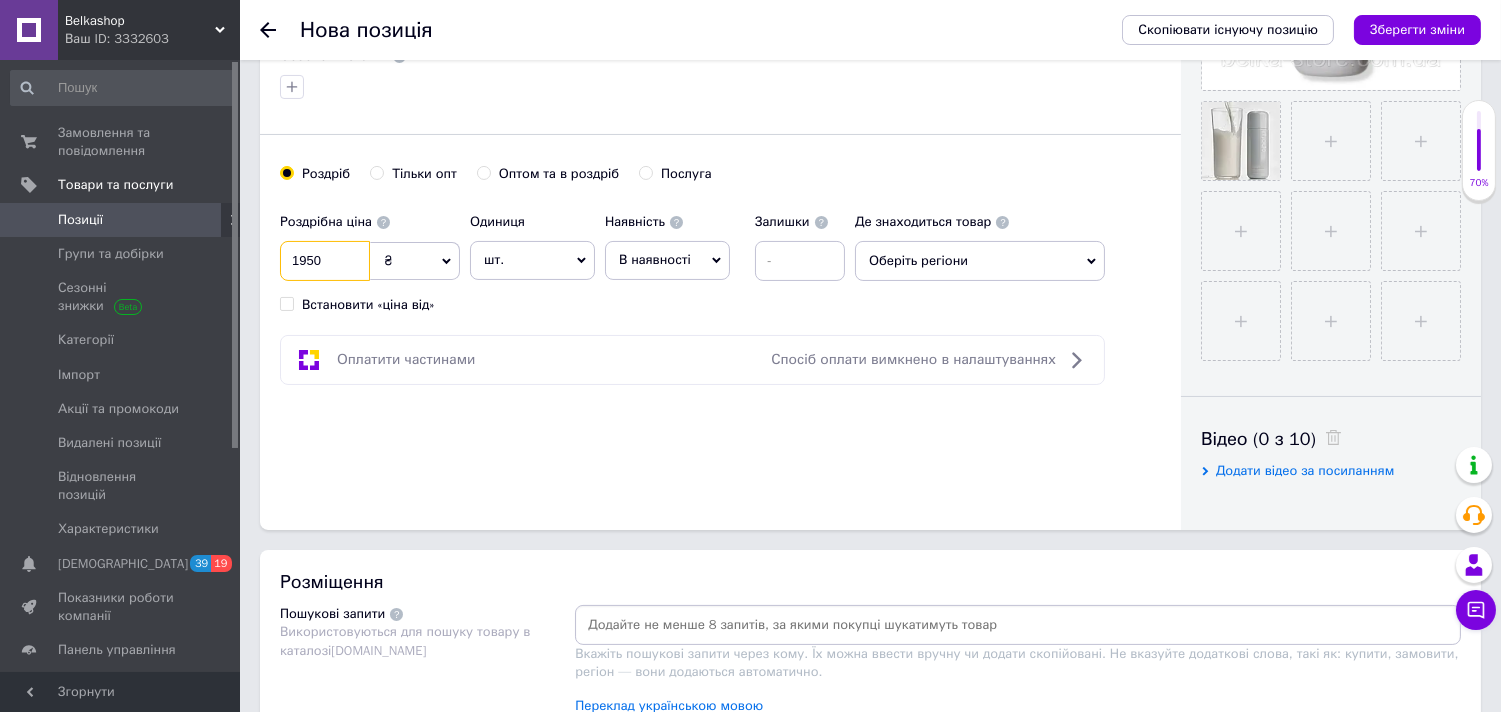 type on "1950" 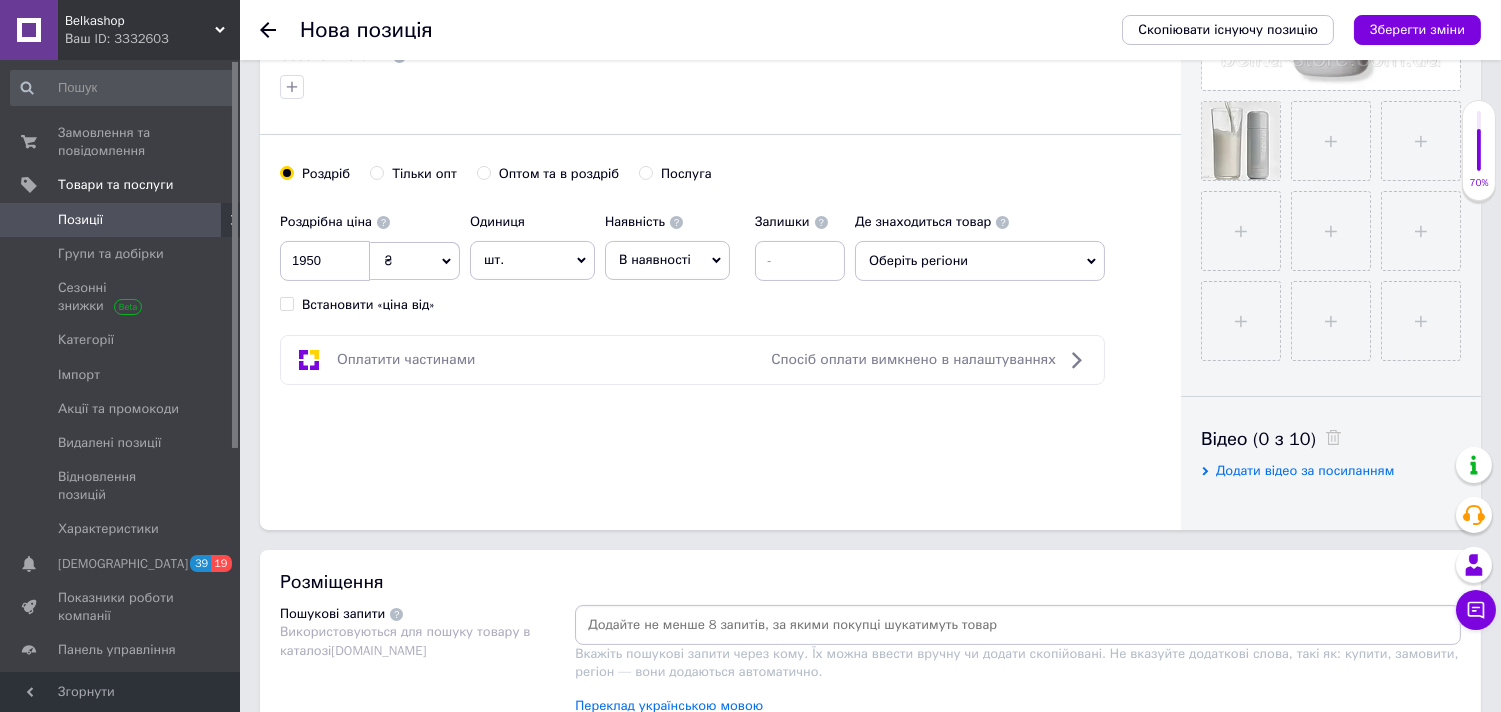 click on "Оберіть регіони" at bounding box center (980, 261) 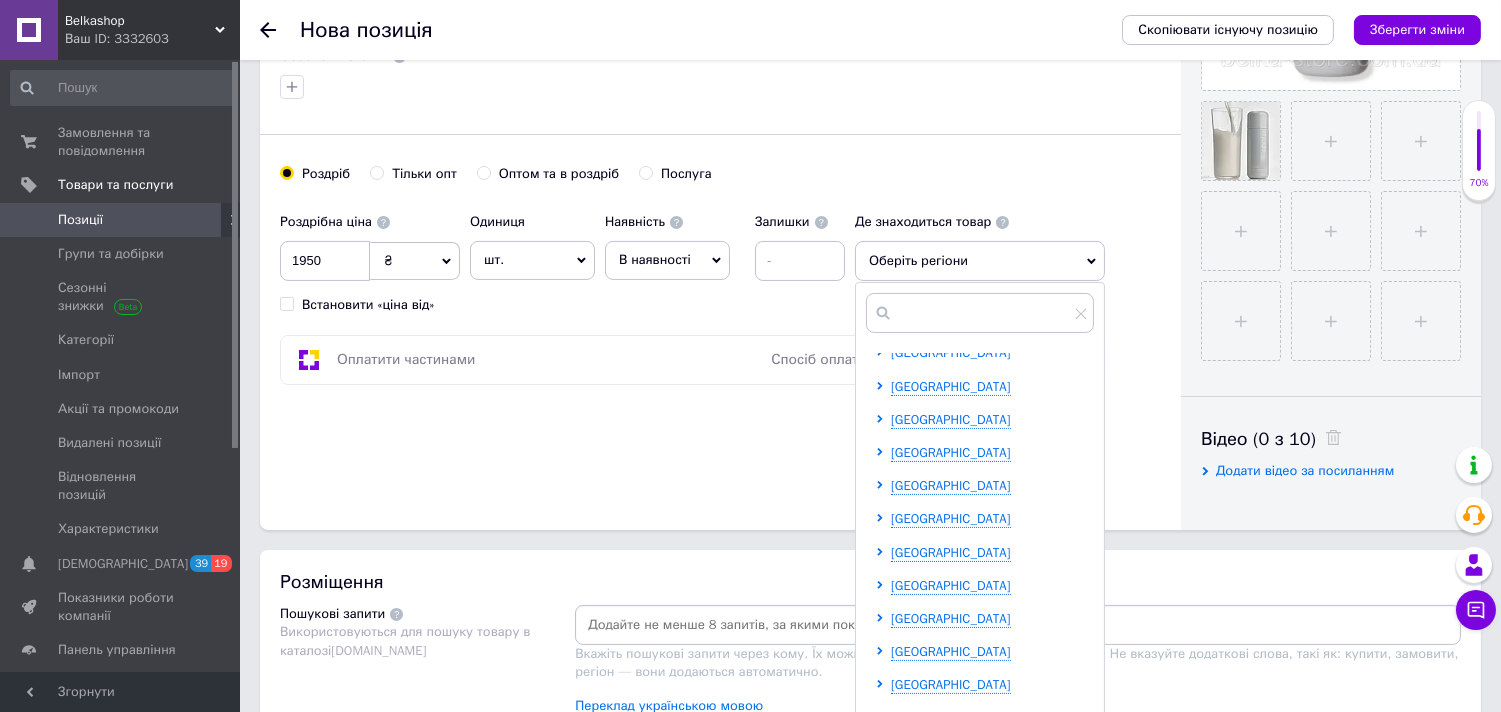 scroll, scrollTop: 222, scrollLeft: 0, axis: vertical 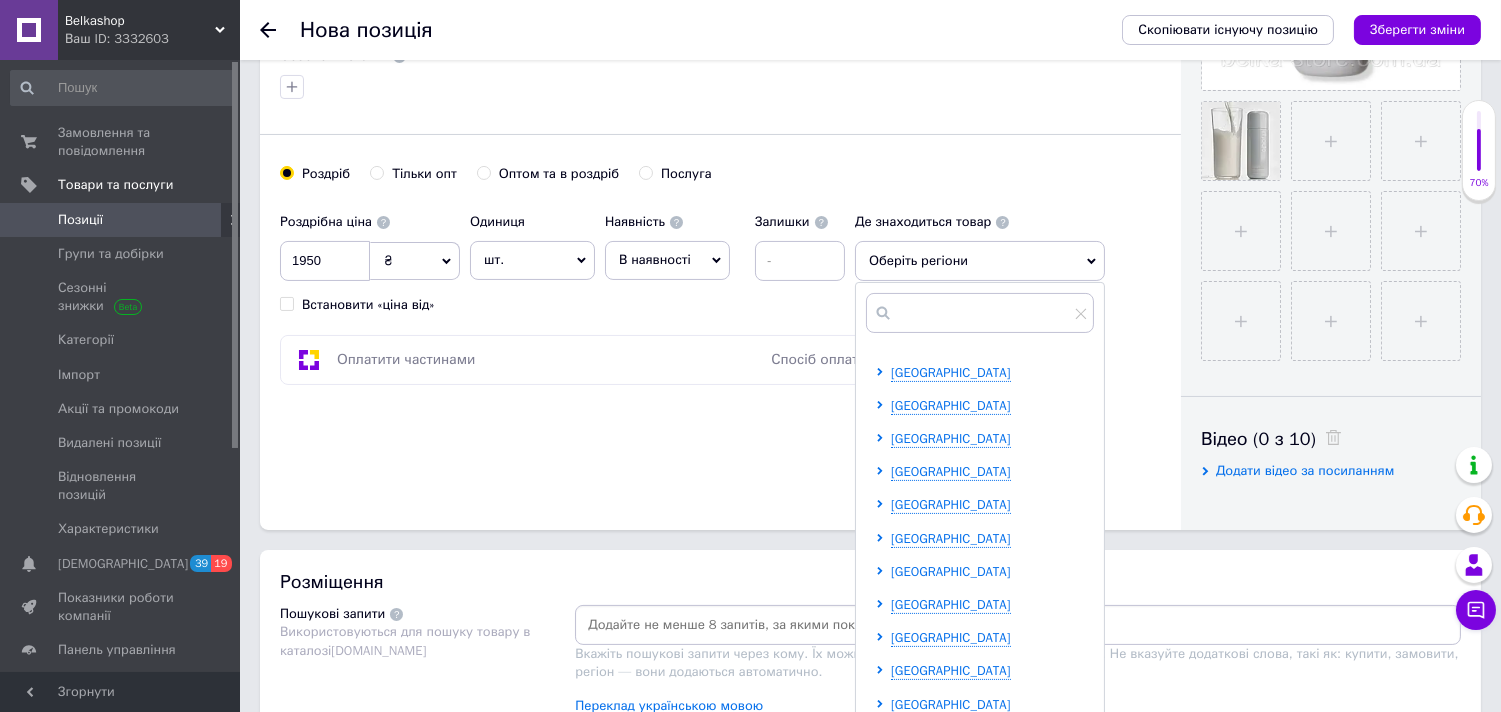 click on "[GEOGRAPHIC_DATA]" at bounding box center (951, 571) 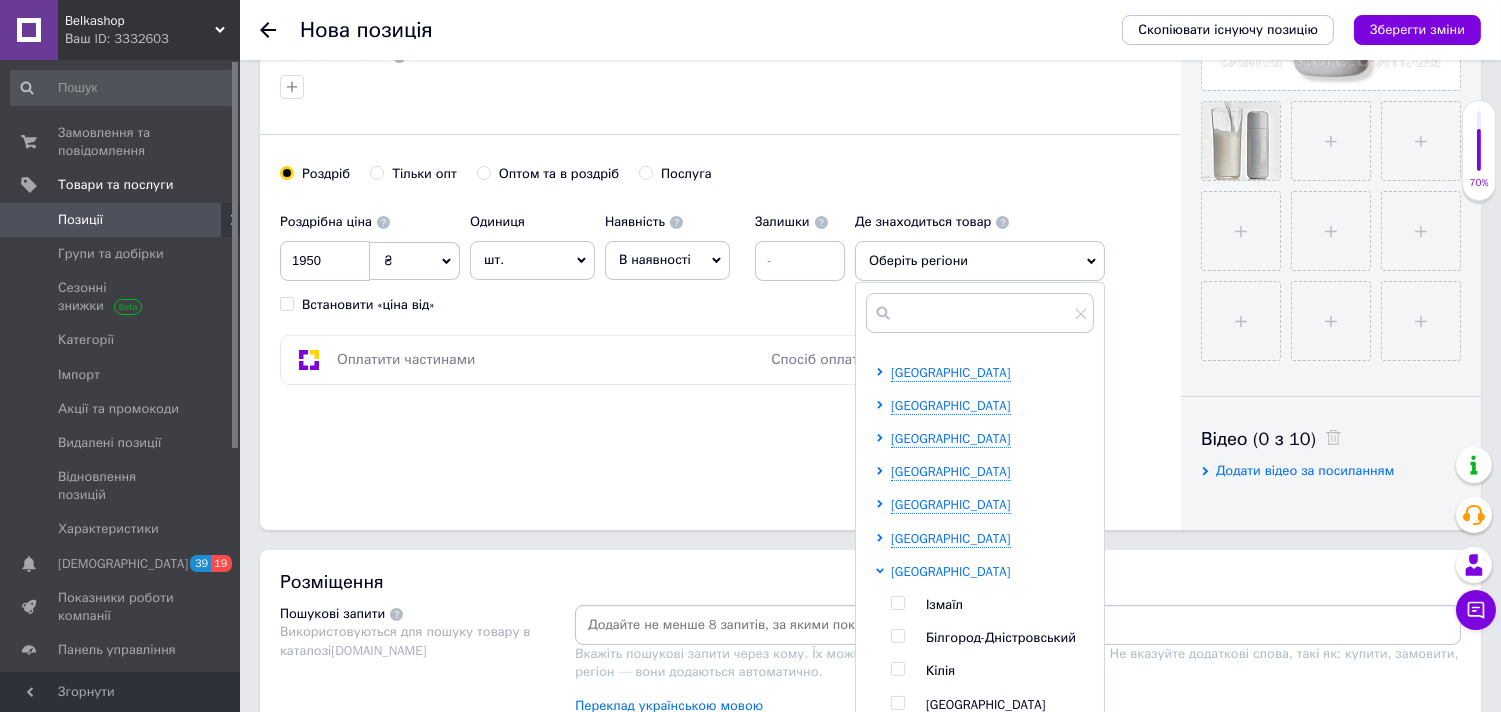 scroll, scrollTop: 444, scrollLeft: 0, axis: vertical 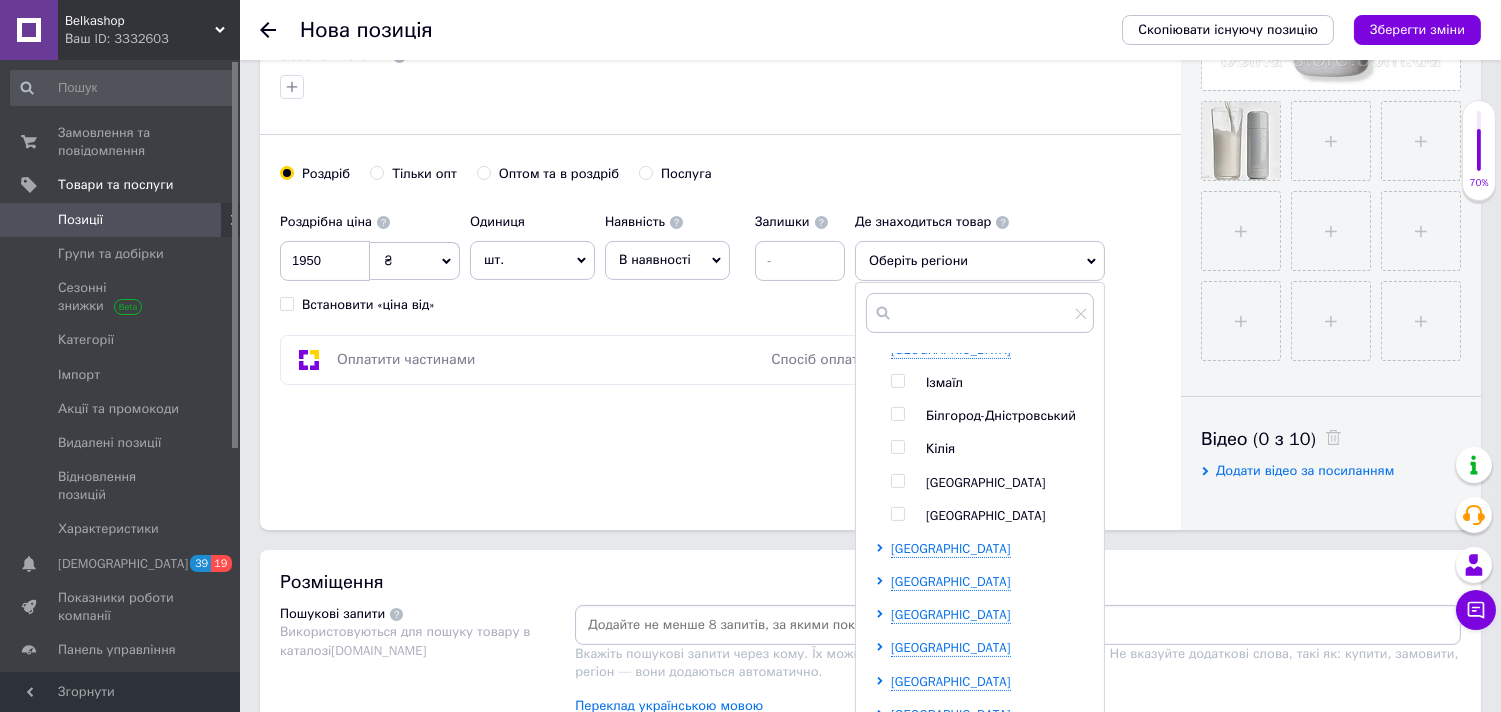 click at bounding box center (897, 481) 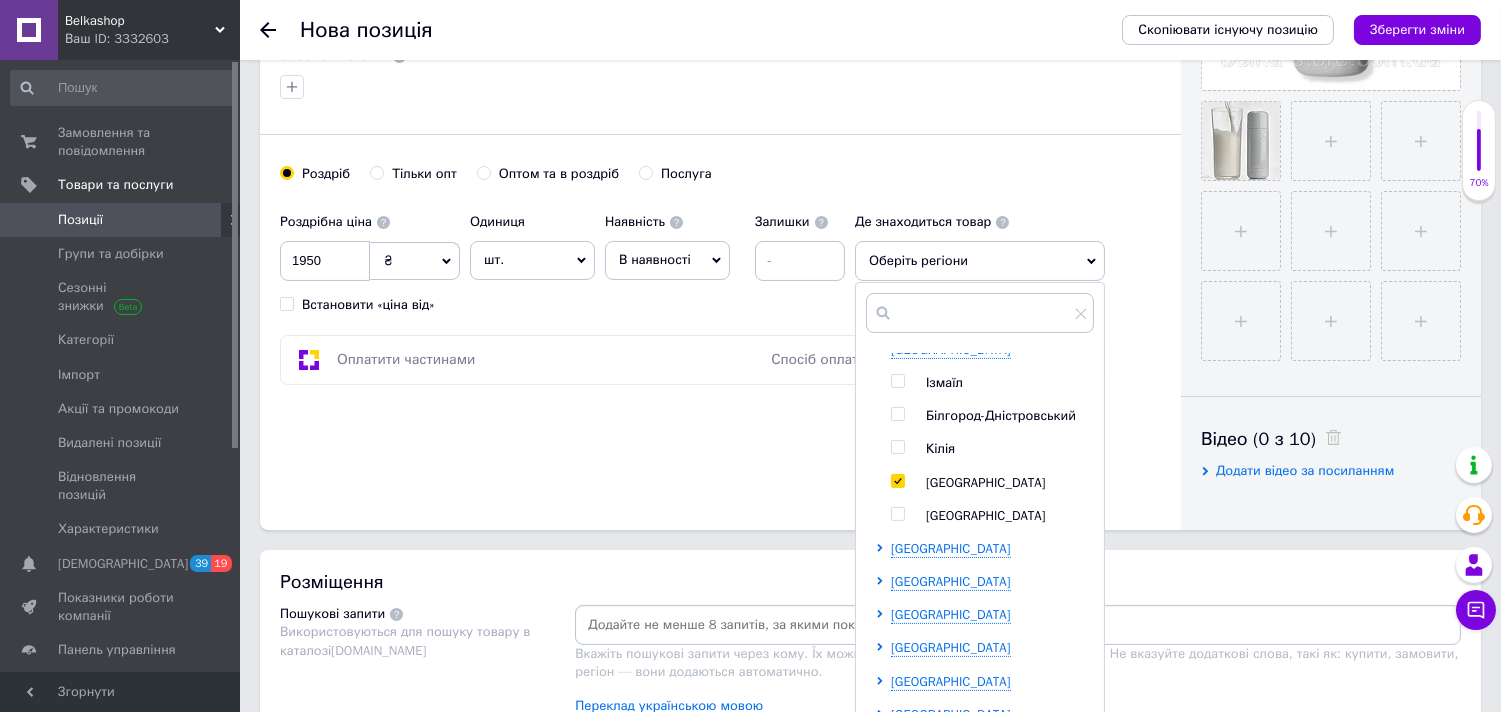 checkbox on "true" 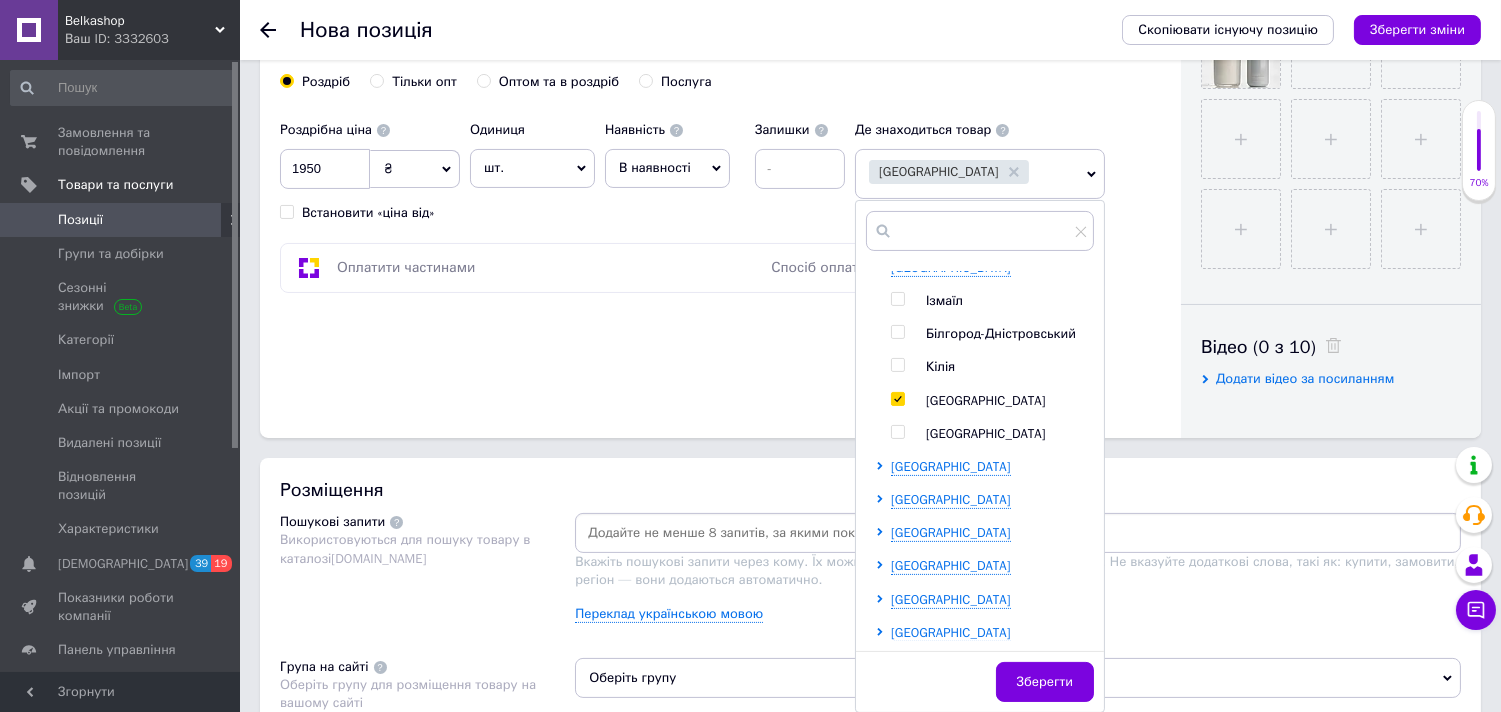 scroll, scrollTop: 1000, scrollLeft: 0, axis: vertical 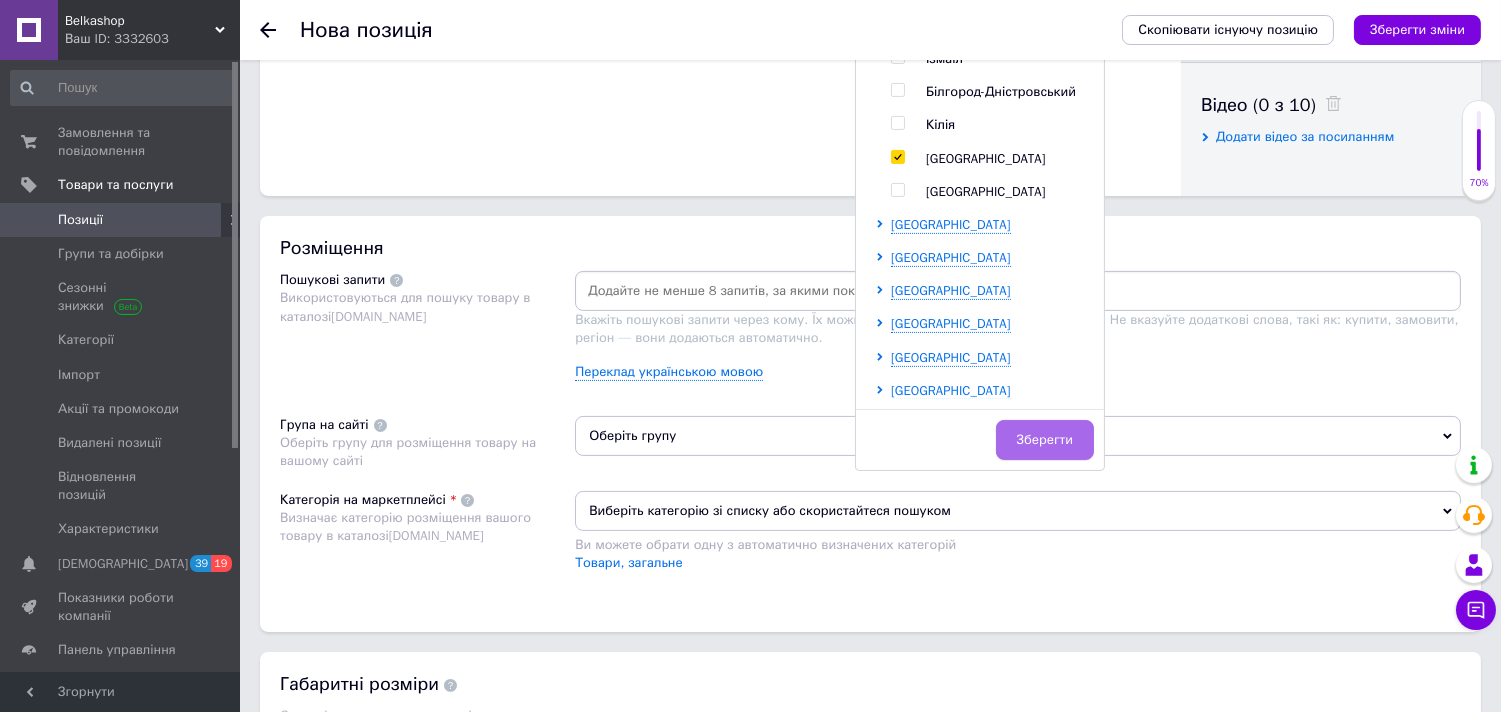 click on "Зберегти" at bounding box center [1045, 440] 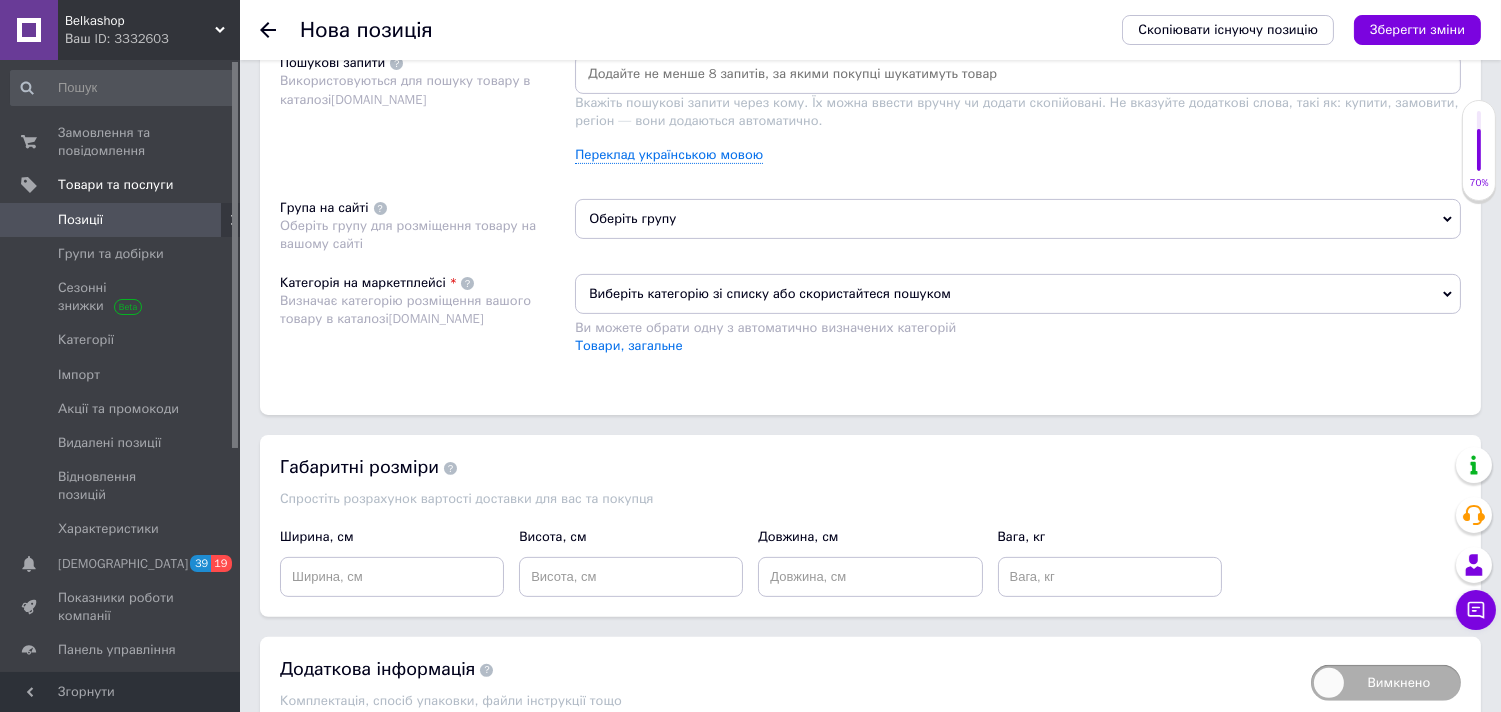 scroll, scrollTop: 1222, scrollLeft: 0, axis: vertical 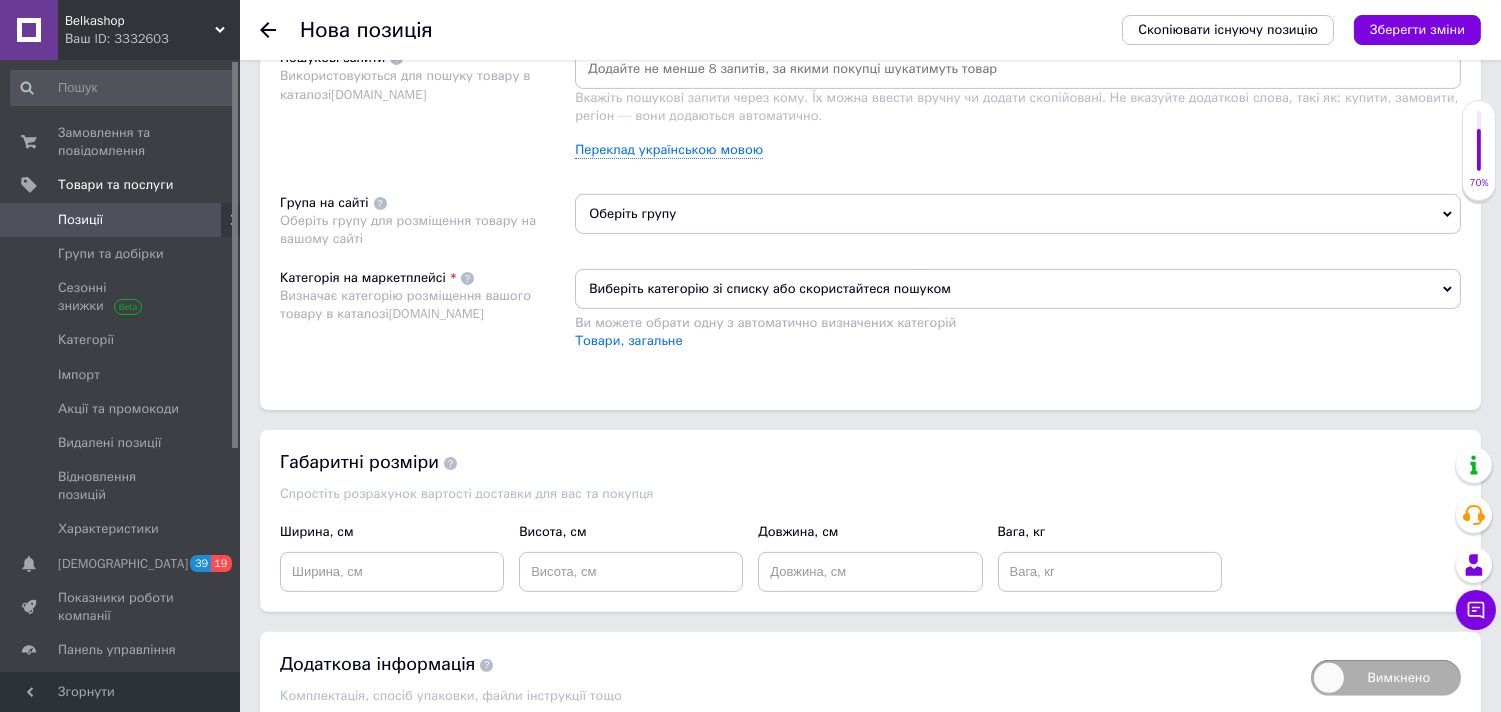 click on "Оберіть групу" at bounding box center [1018, 214] 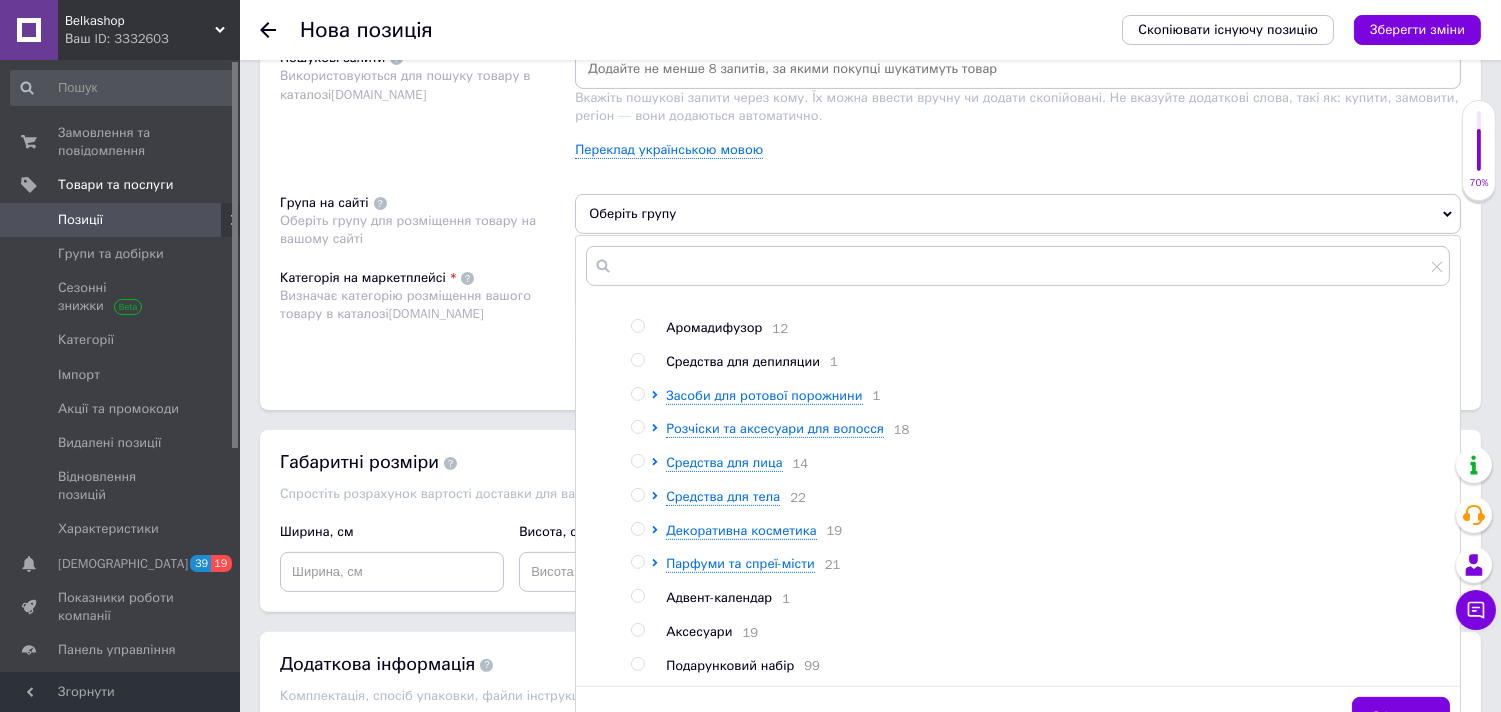 scroll, scrollTop: 144, scrollLeft: 0, axis: vertical 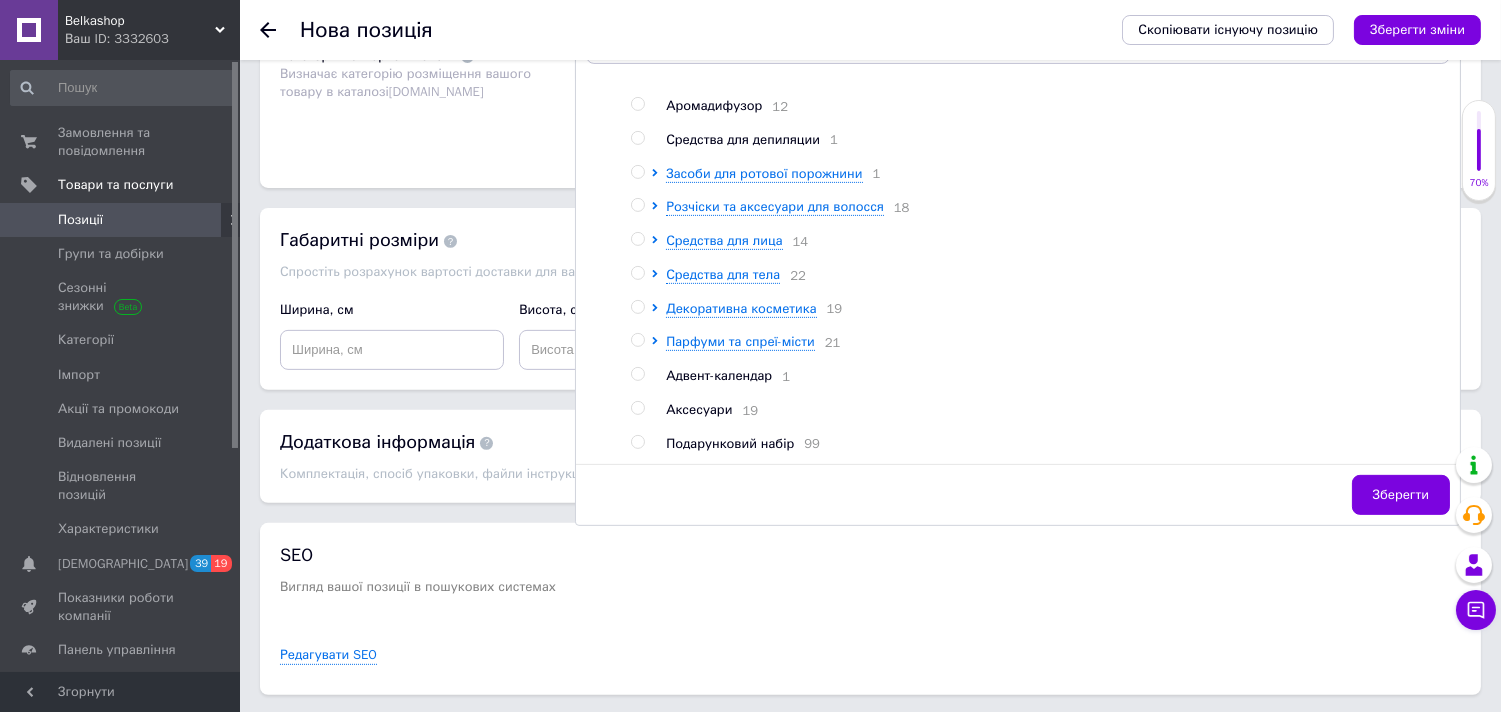 click at bounding box center [637, 273] 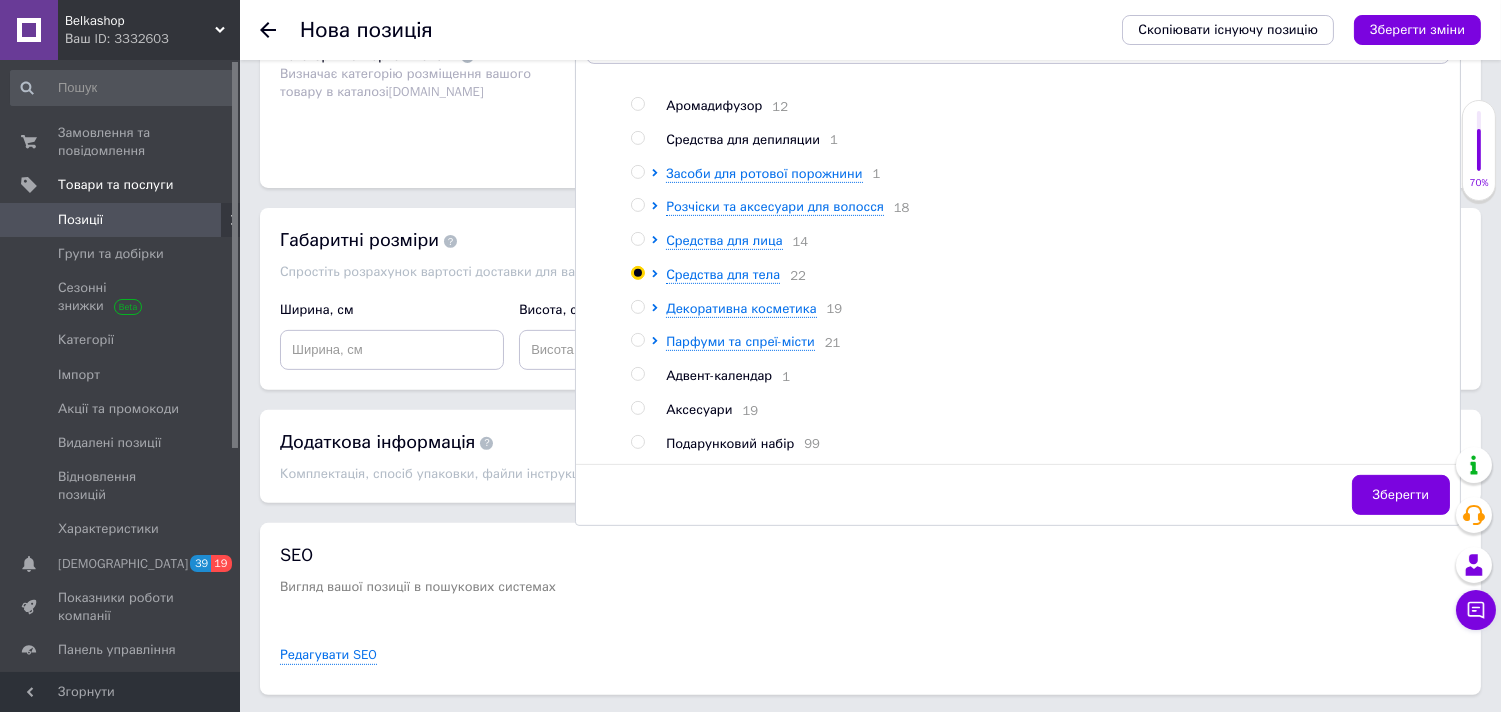 radio on "true" 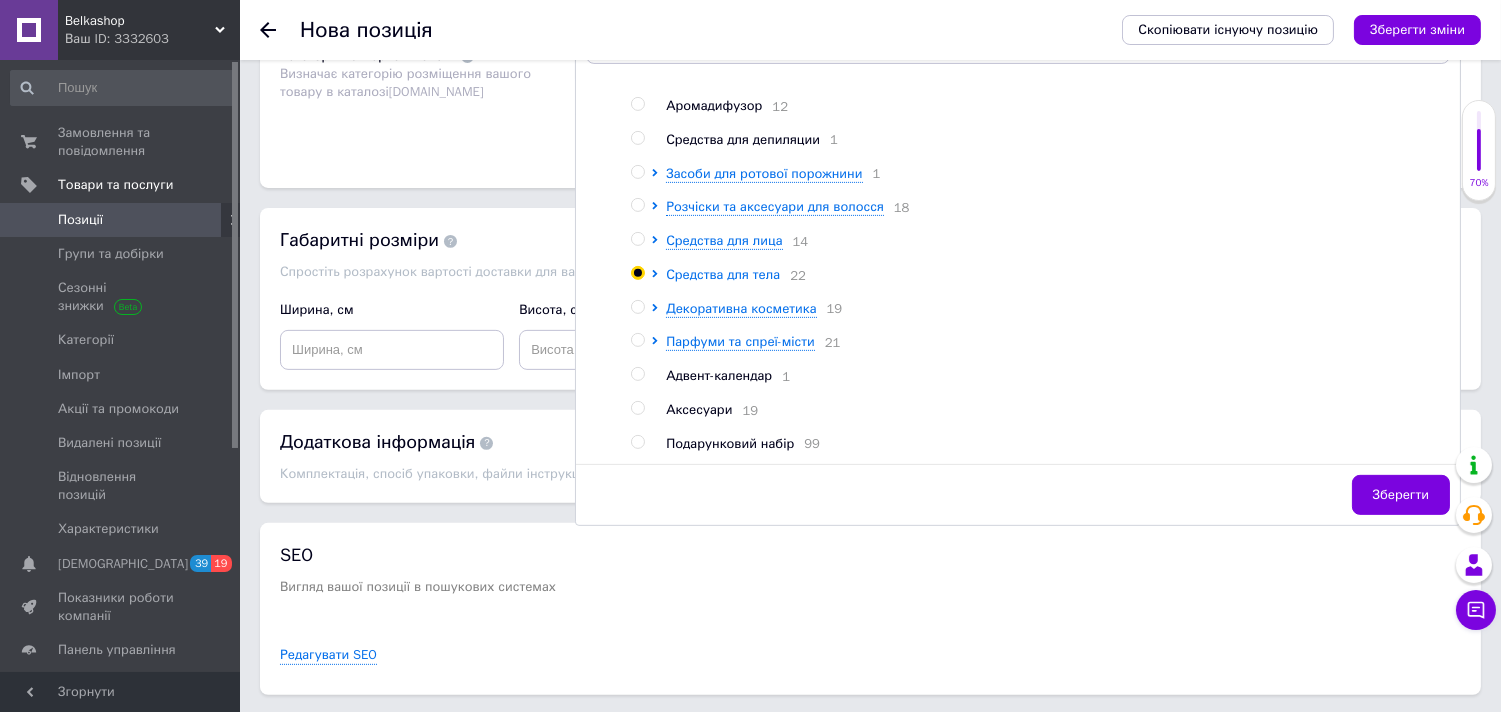 click on "Средства для тела" at bounding box center (723, 274) 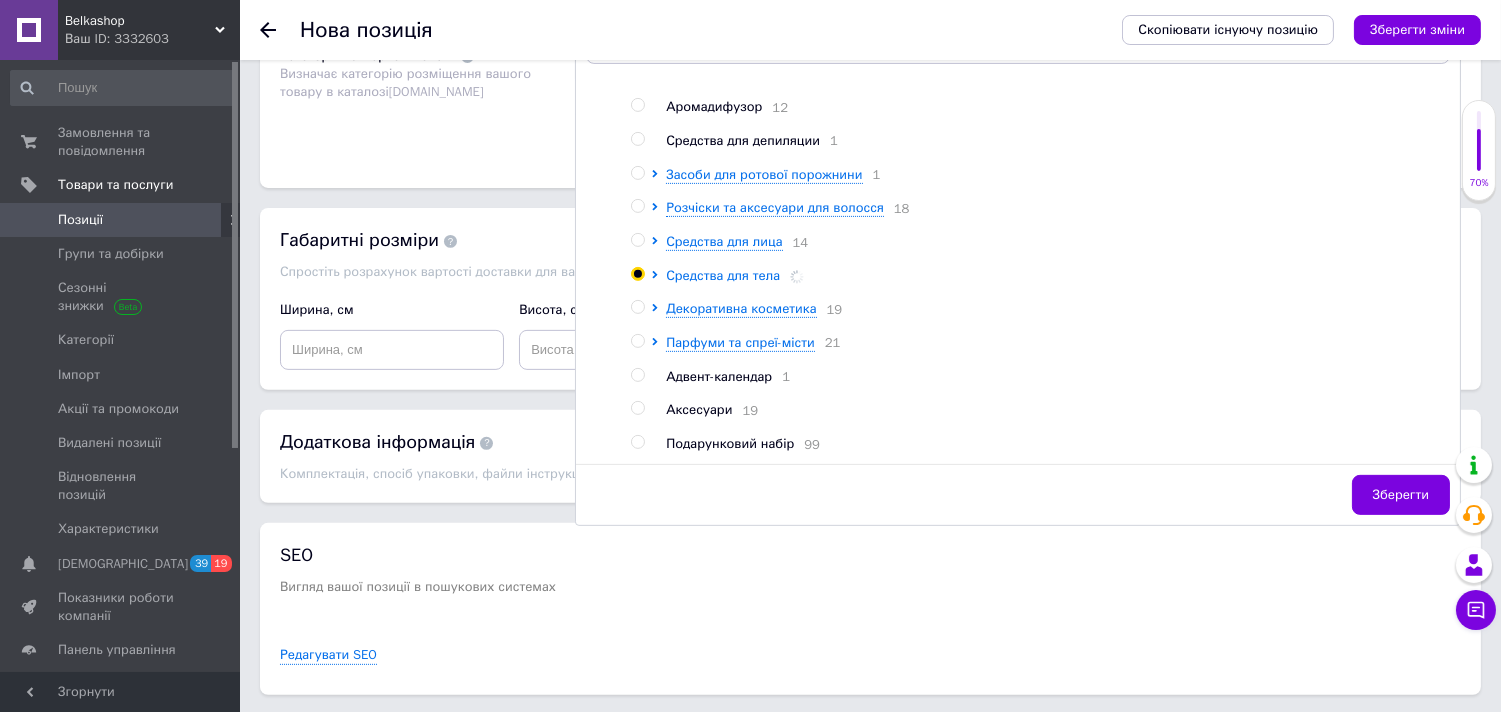 scroll, scrollTop: 144, scrollLeft: 0, axis: vertical 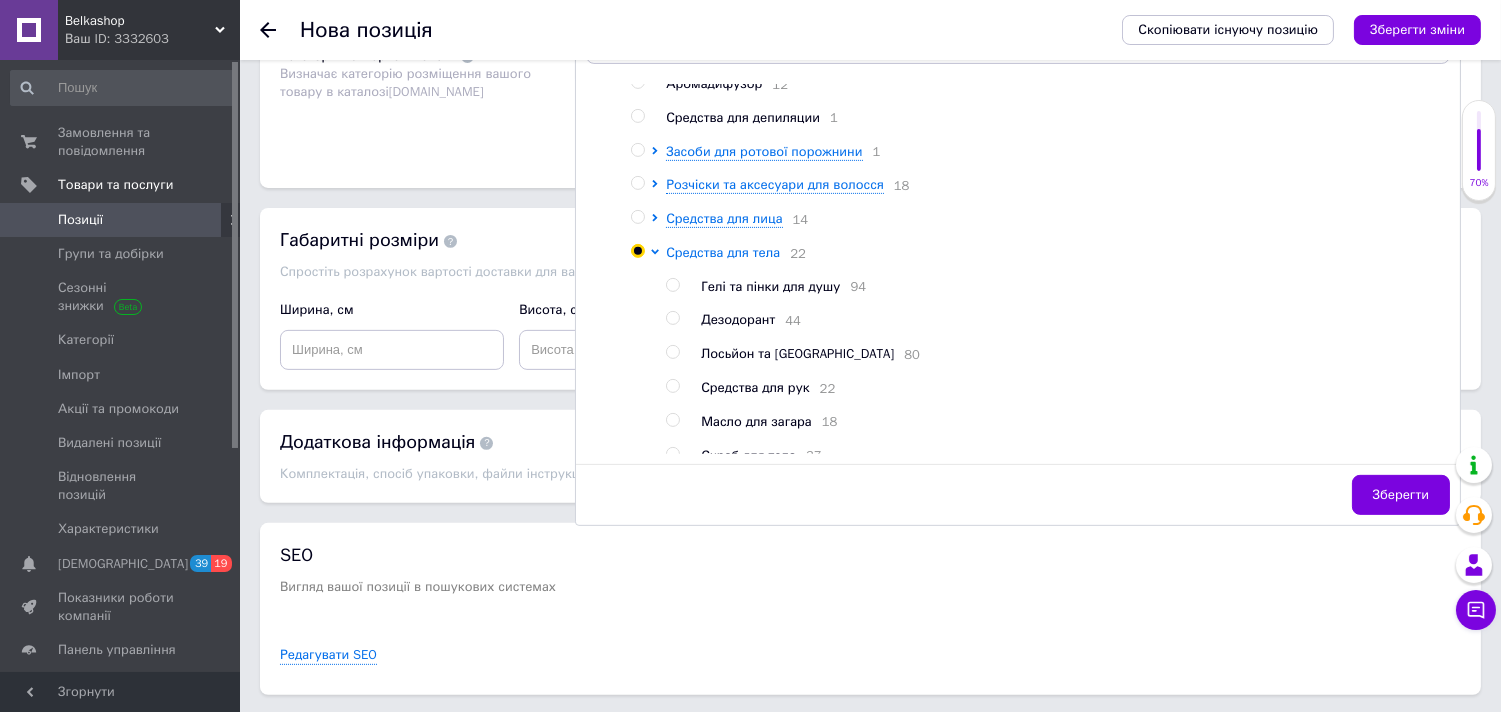 click on "Средства для тела" at bounding box center (723, 252) 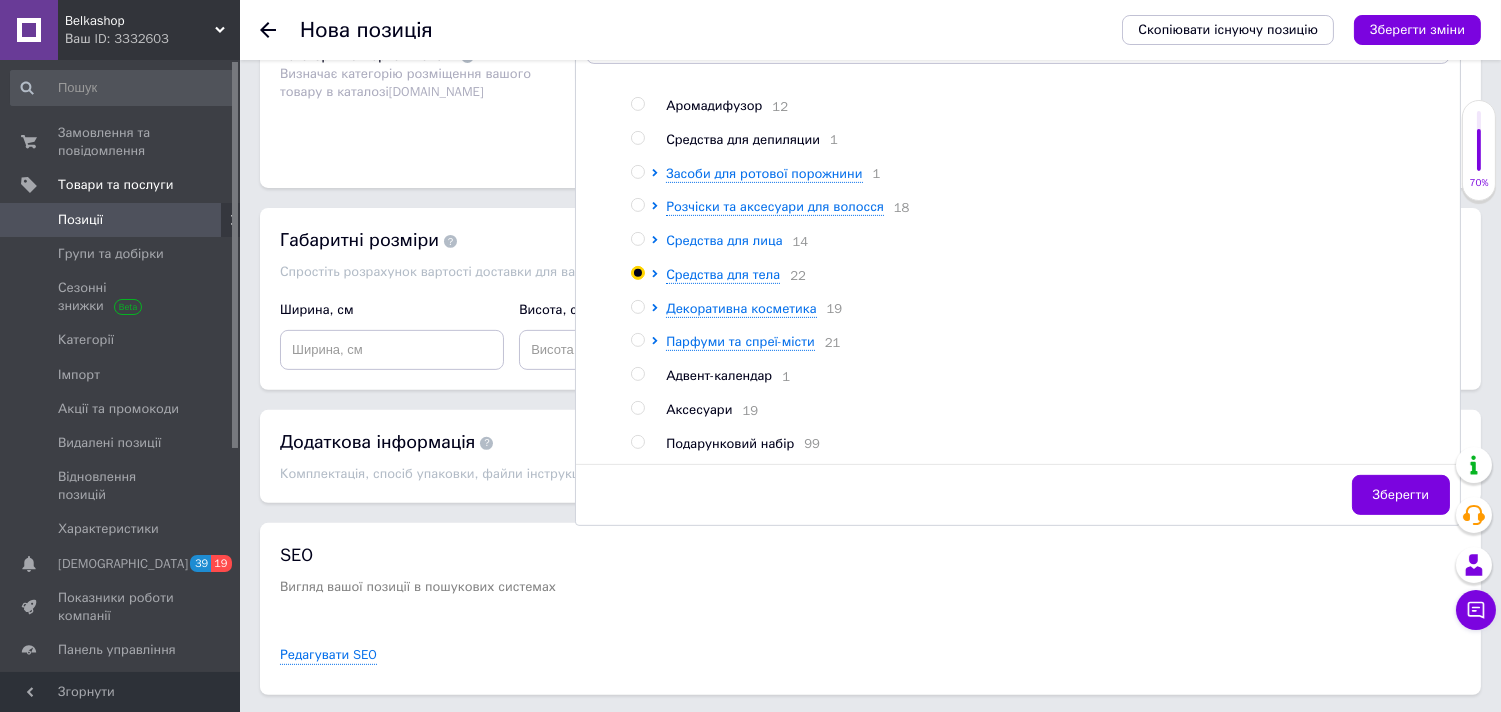 click on "Средства для лица" at bounding box center (724, 240) 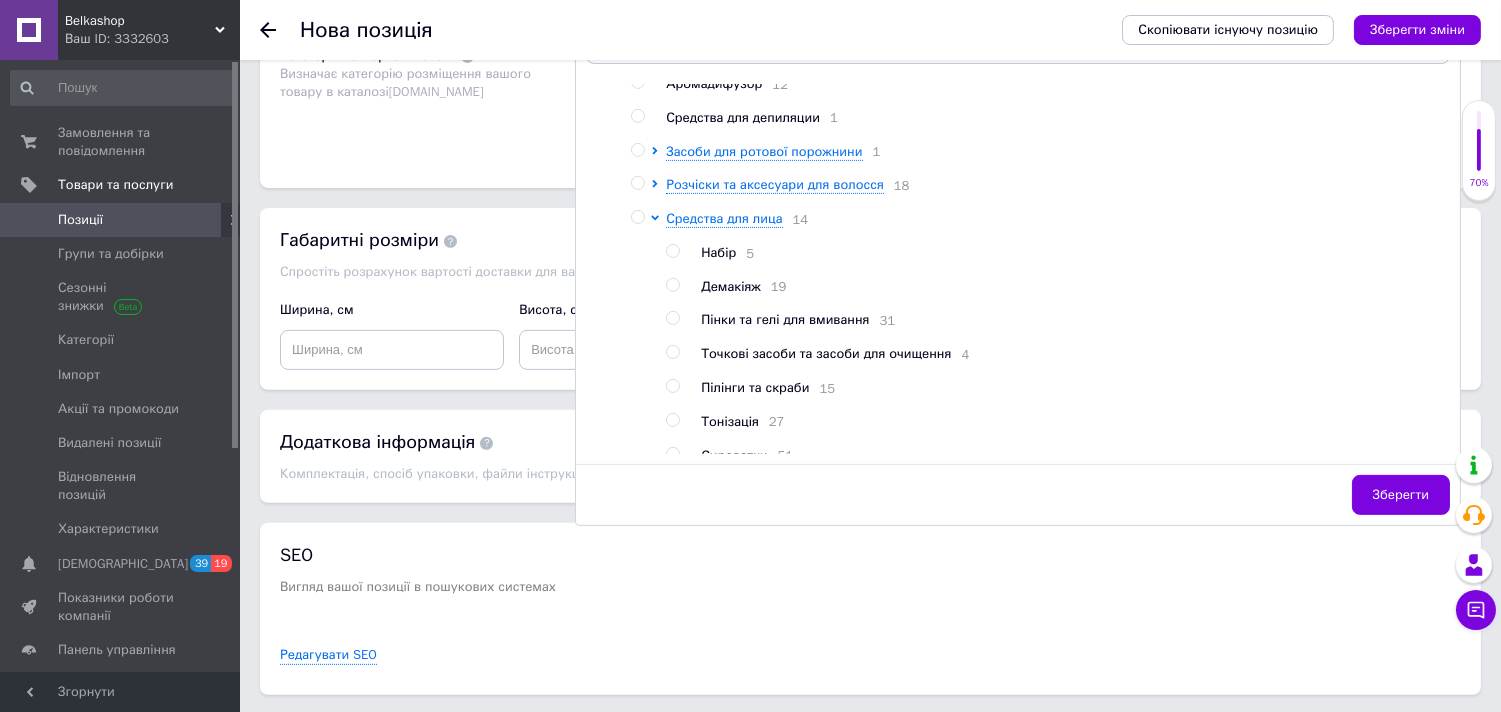 scroll, scrollTop: 366, scrollLeft: 0, axis: vertical 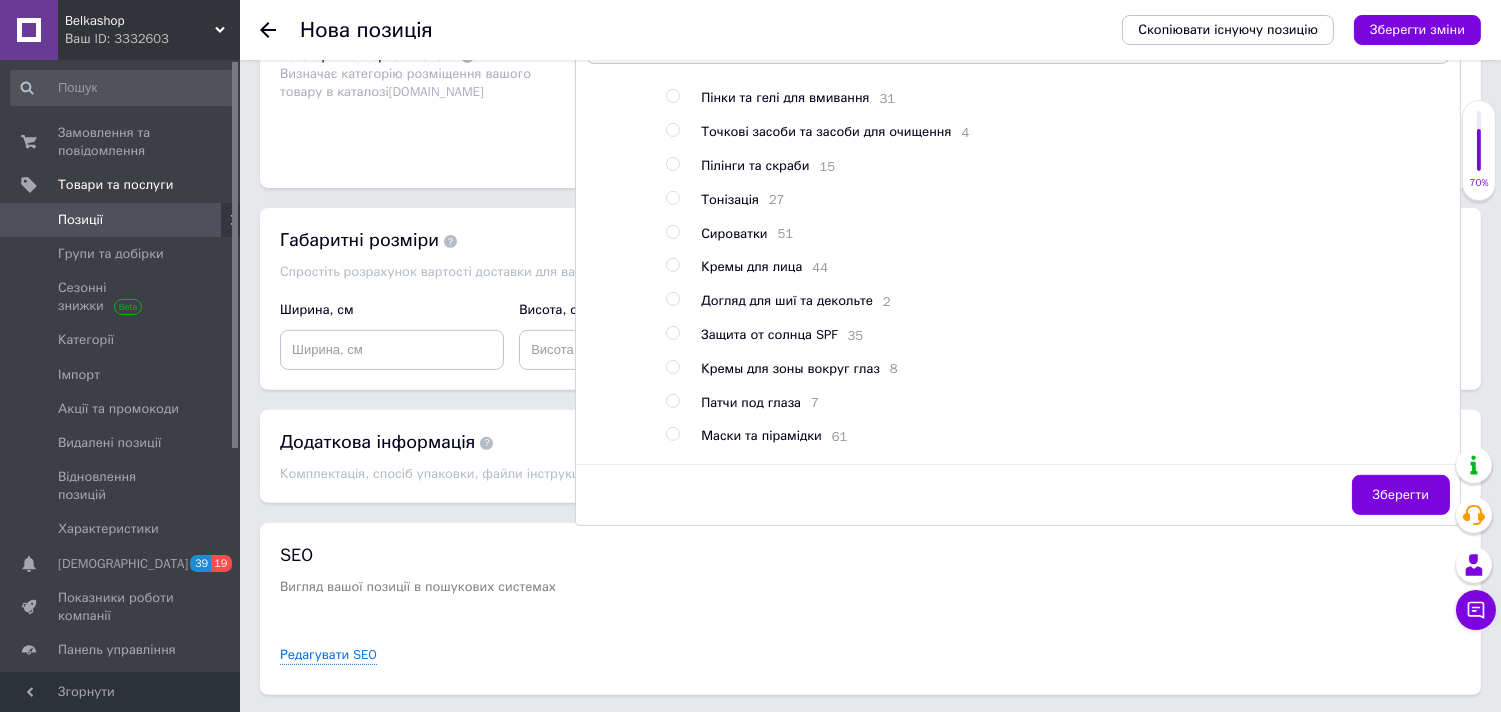 click at bounding box center (672, 198) 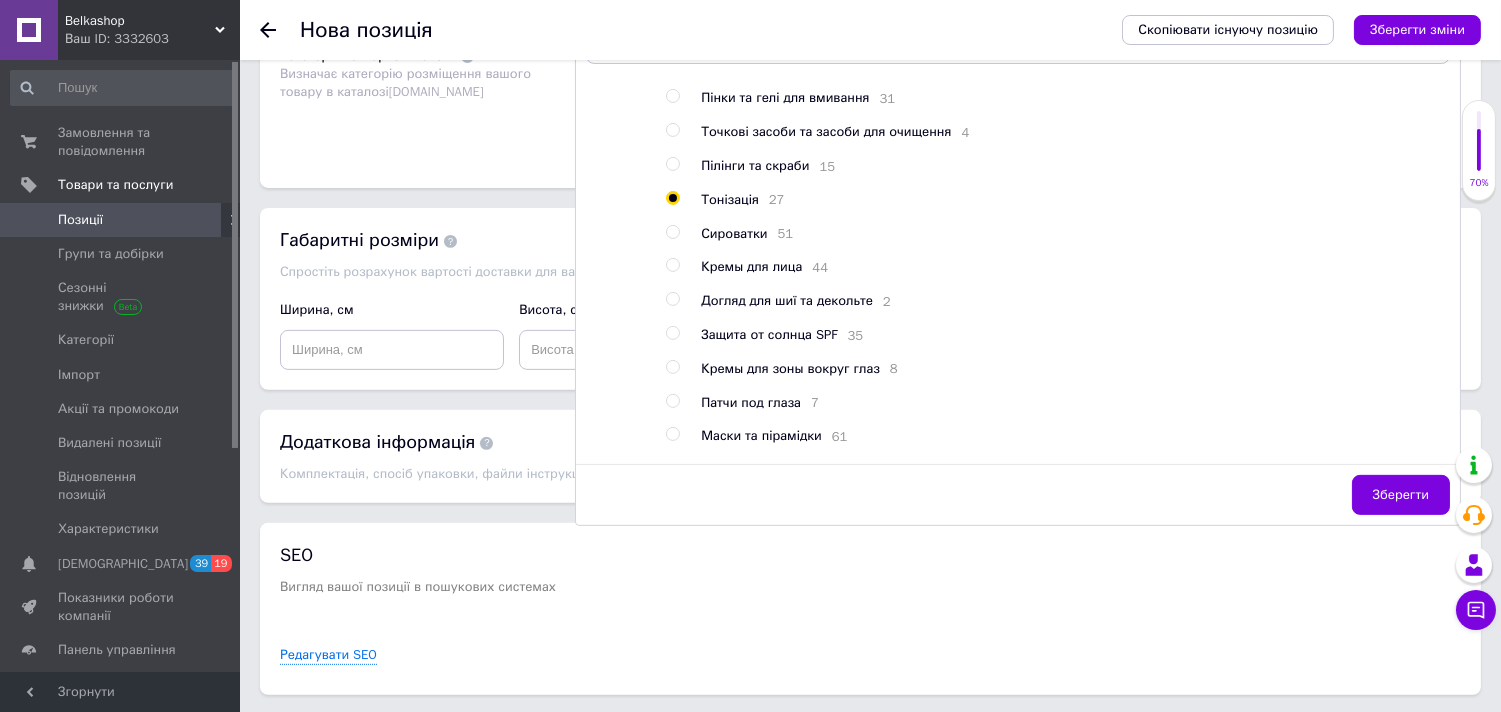 radio on "true" 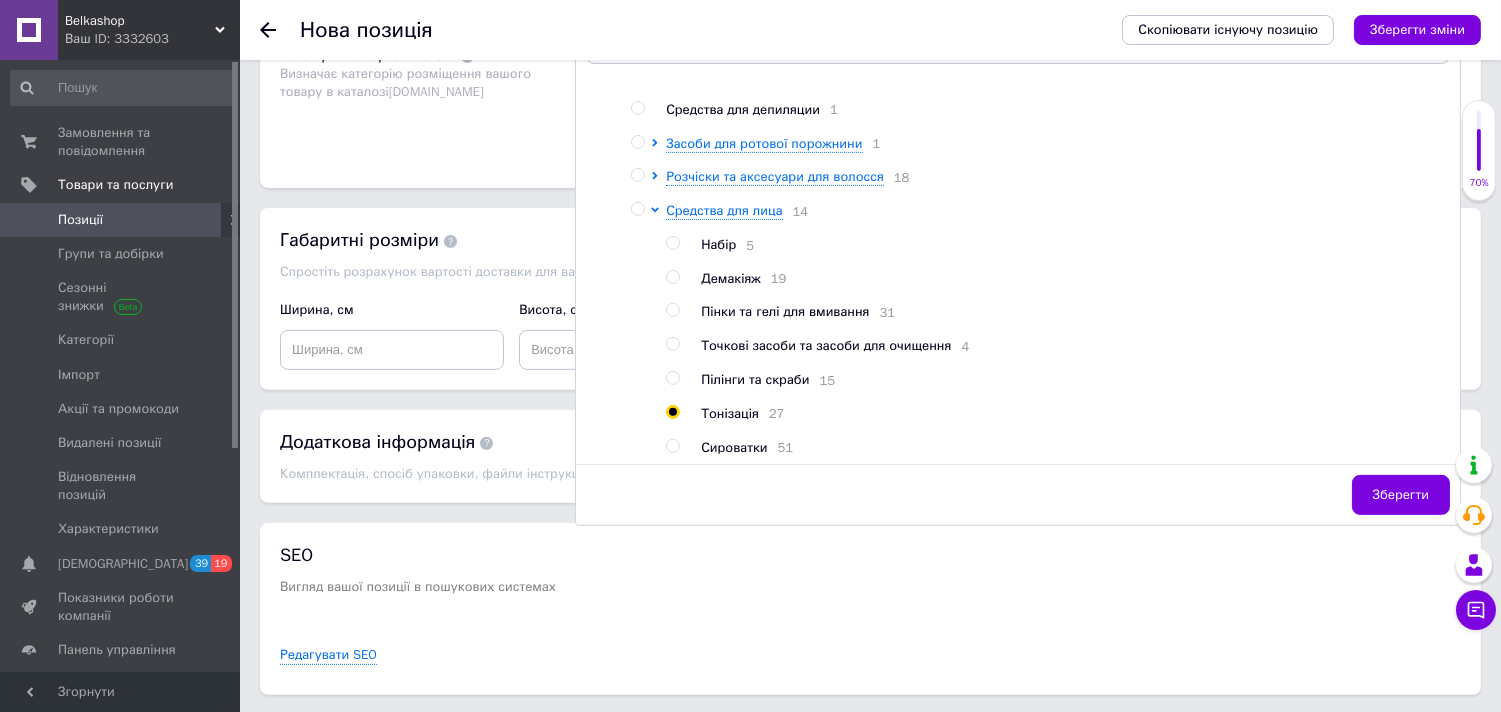 scroll, scrollTop: 144, scrollLeft: 0, axis: vertical 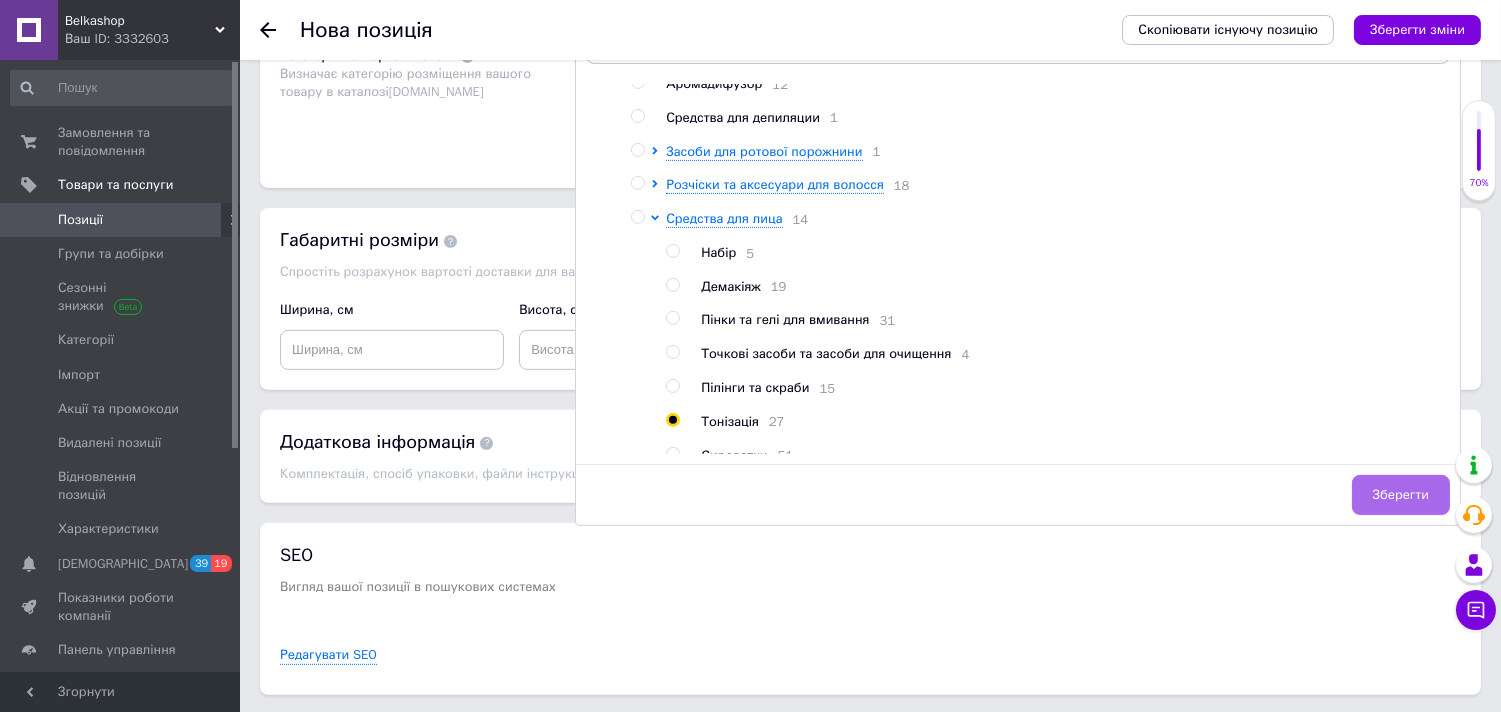 click on "Зберегти" at bounding box center (1401, 495) 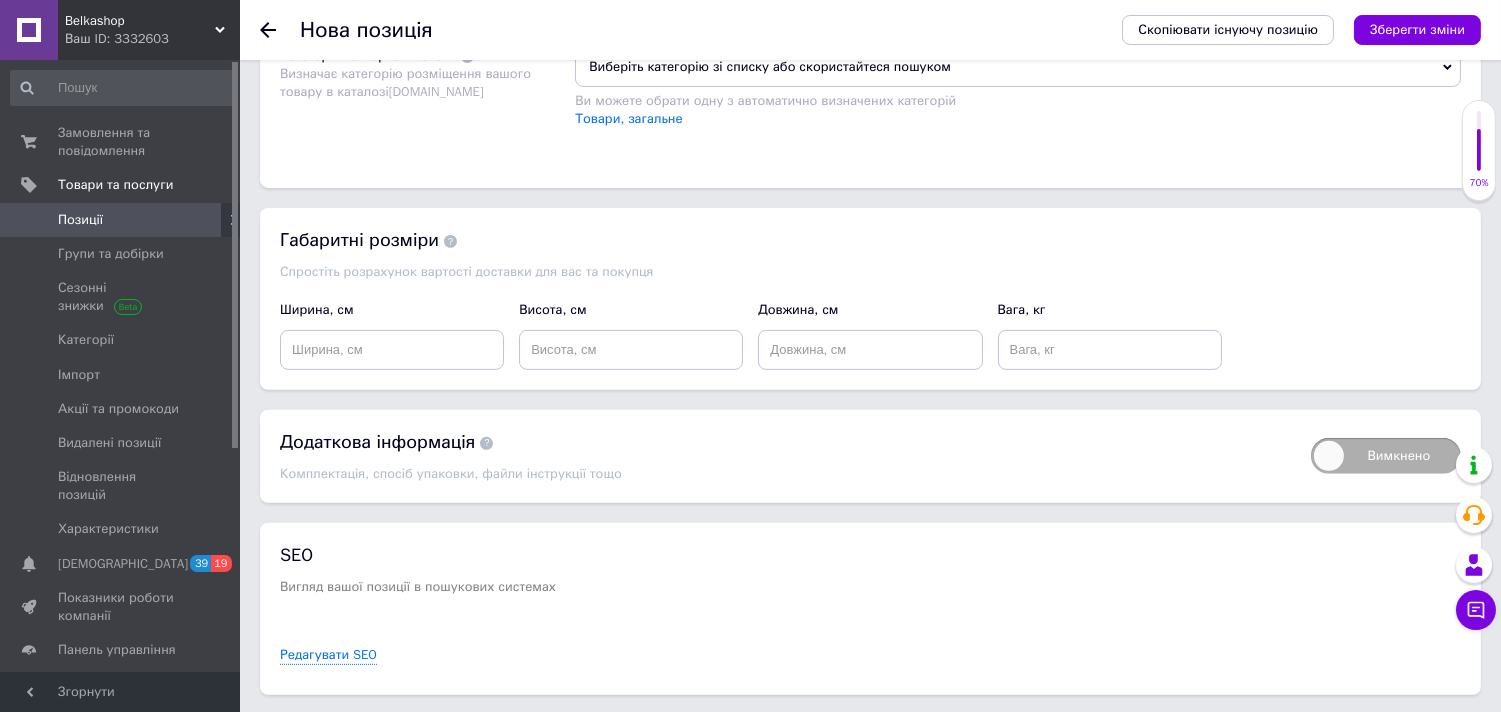 click on "Виберіть категорію зі списку або скористайтеся пошуком" at bounding box center [1018, 67] 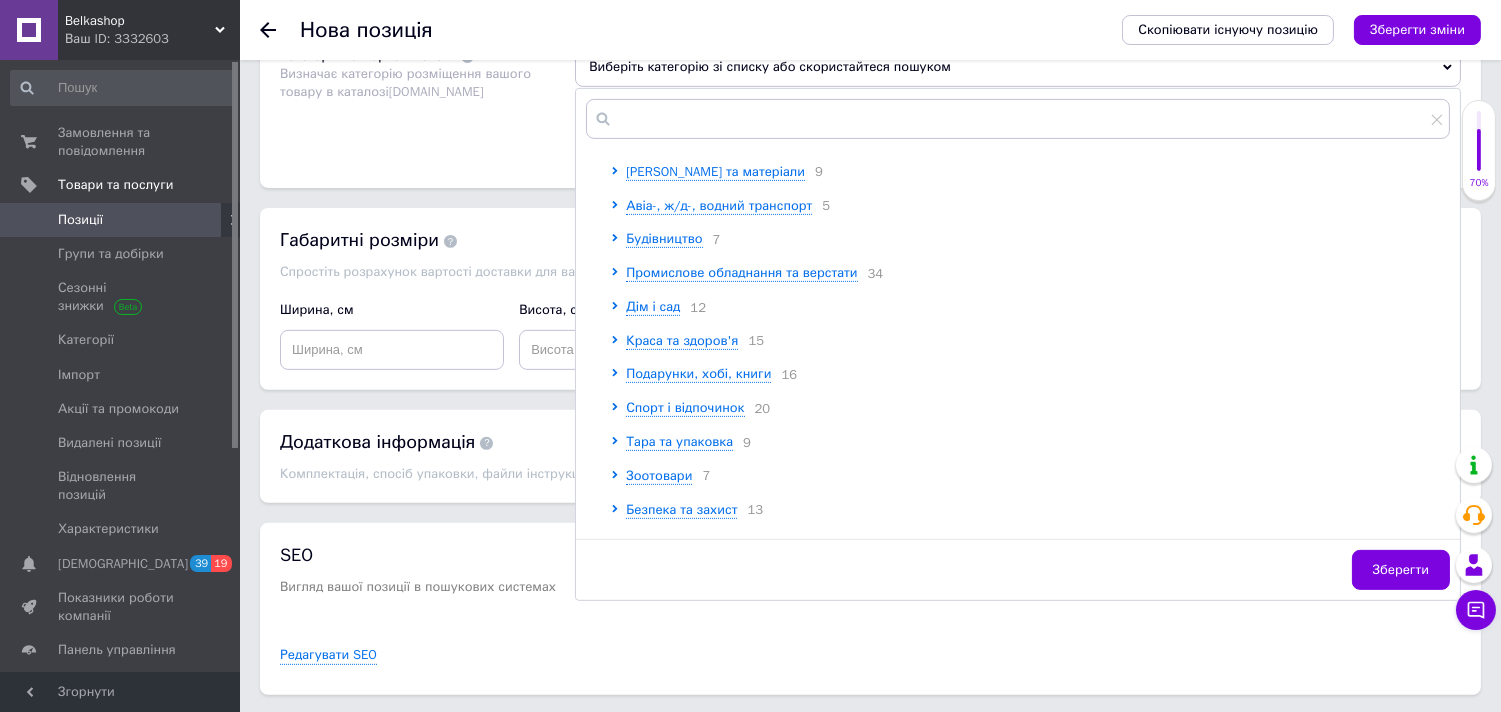 scroll, scrollTop: 222, scrollLeft: 0, axis: vertical 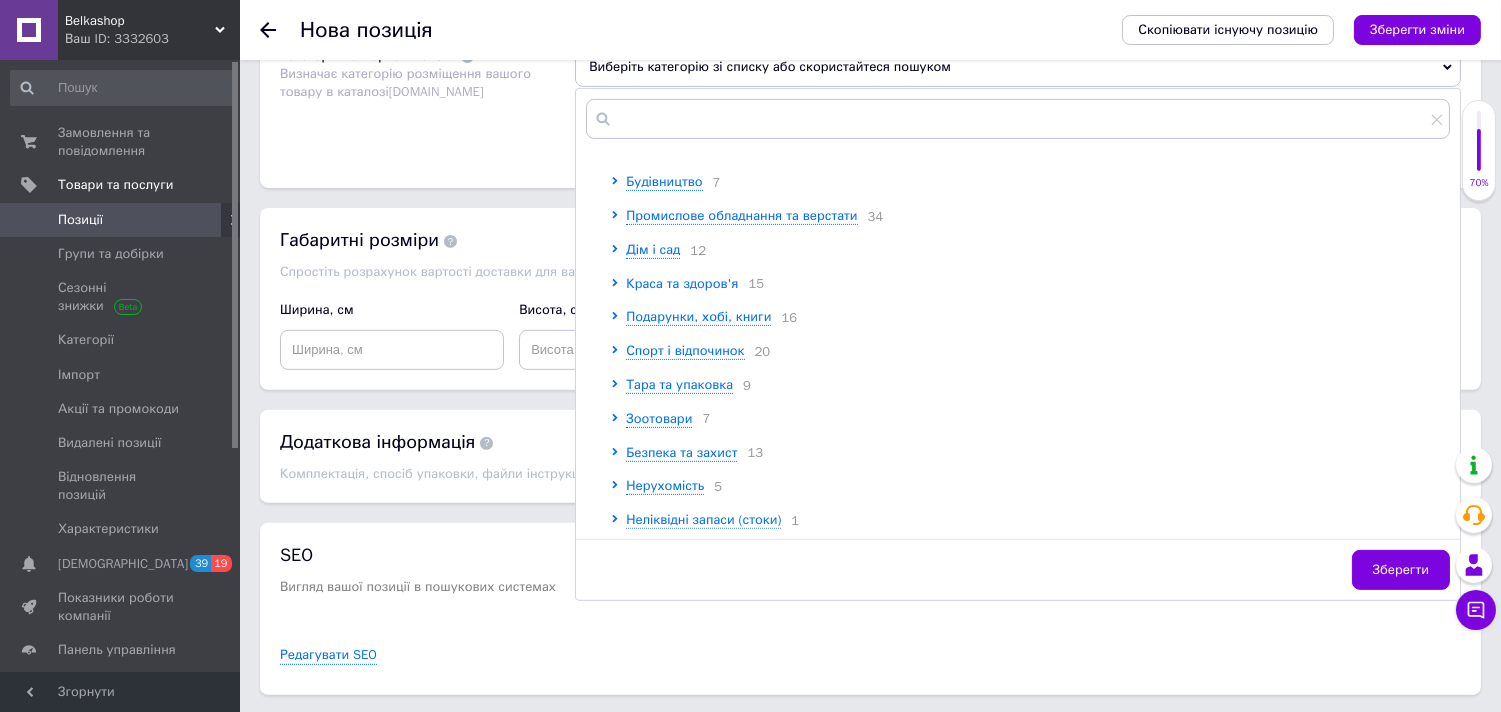 click on "Краса та здоров'я" at bounding box center [682, 283] 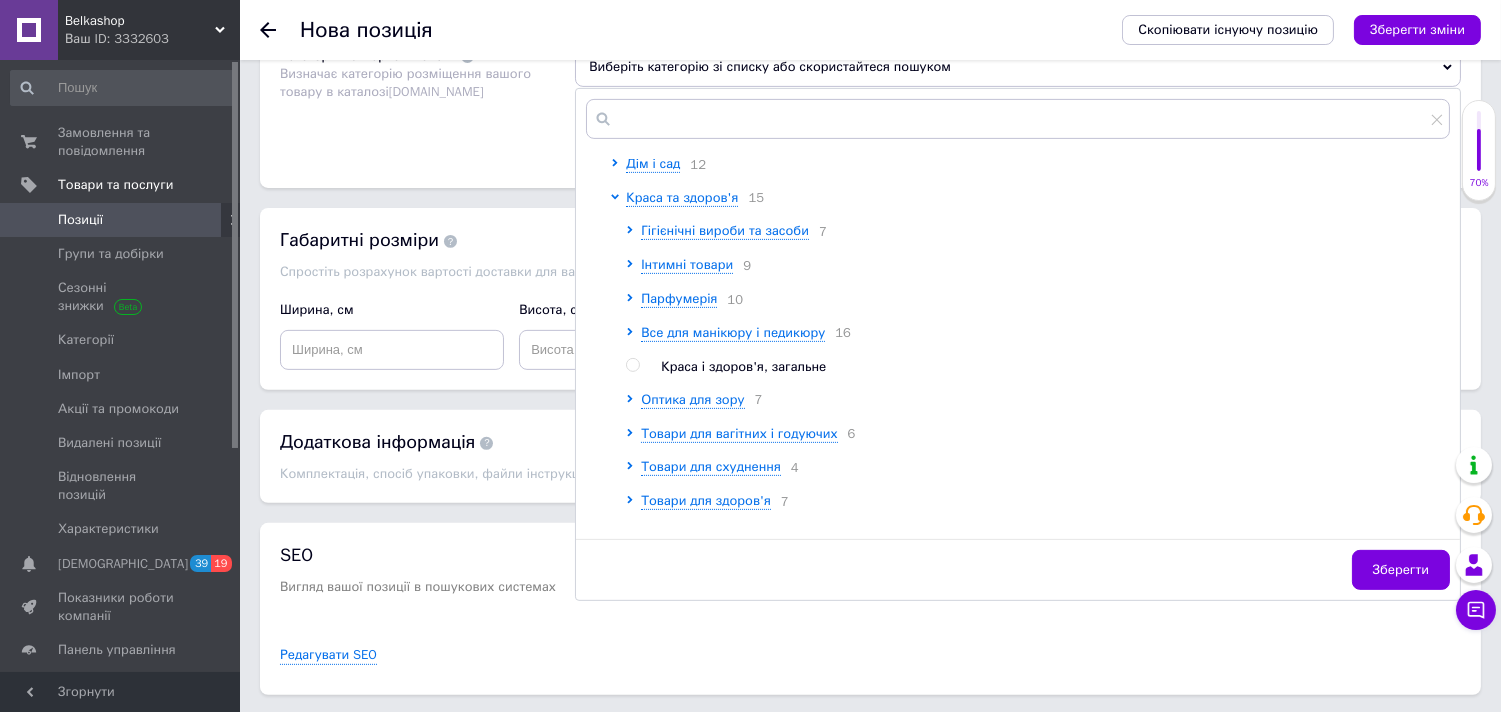 scroll, scrollTop: 333, scrollLeft: 0, axis: vertical 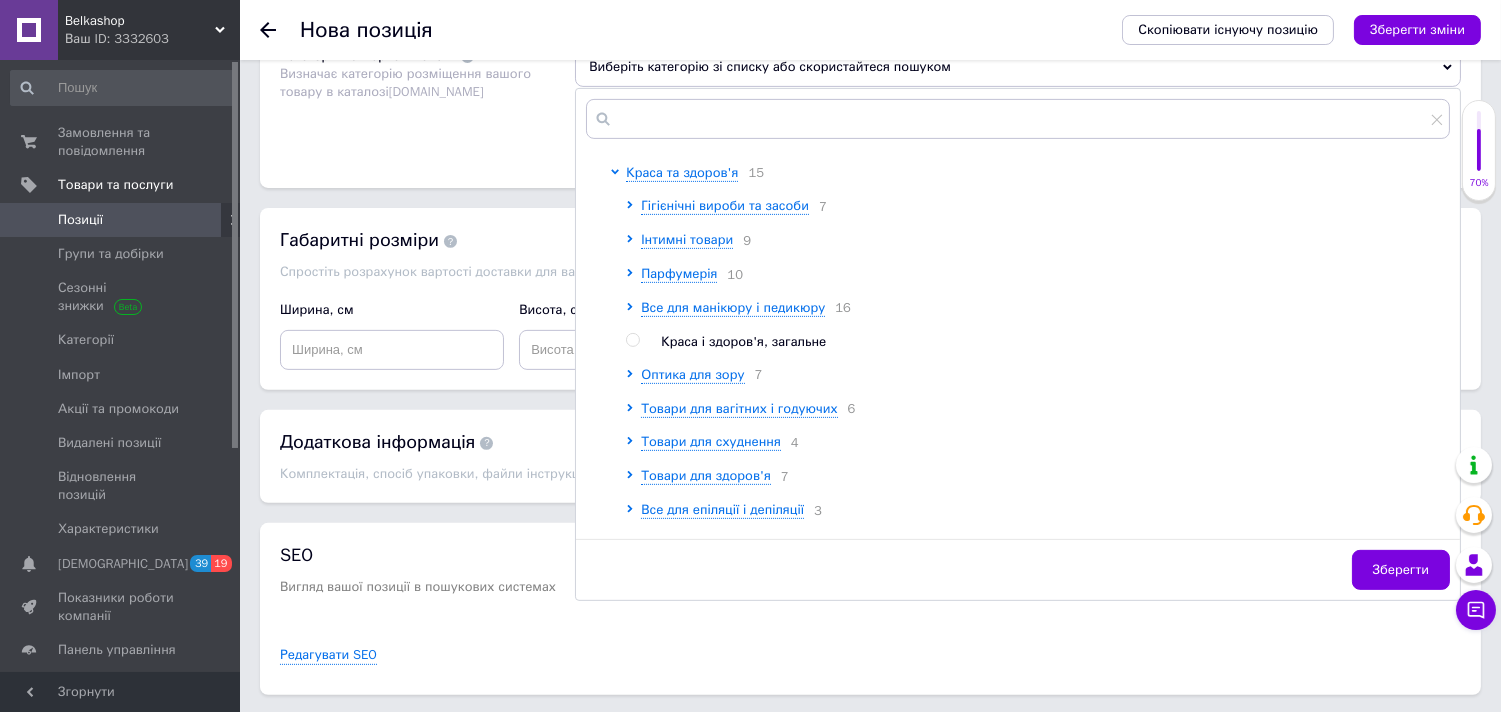 click at bounding box center (632, 340) 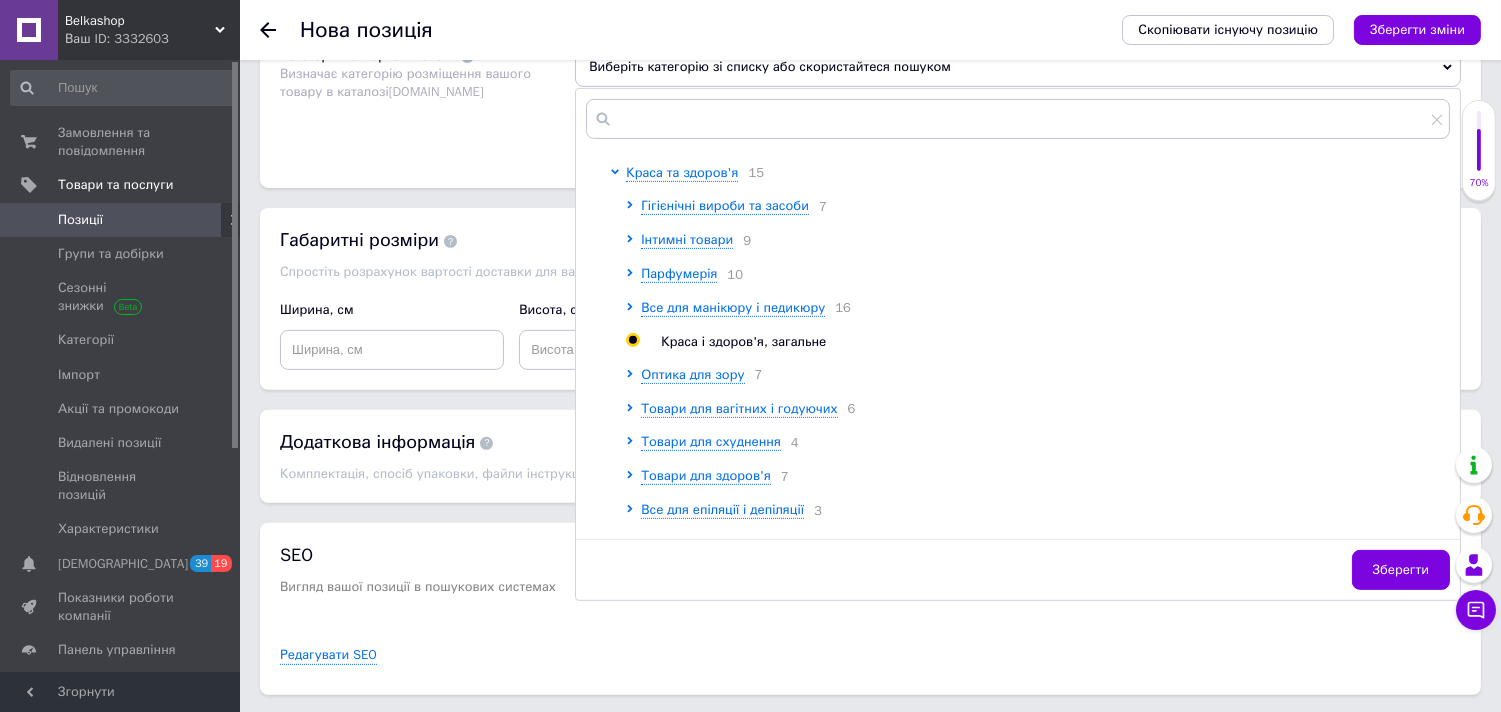 radio on "true" 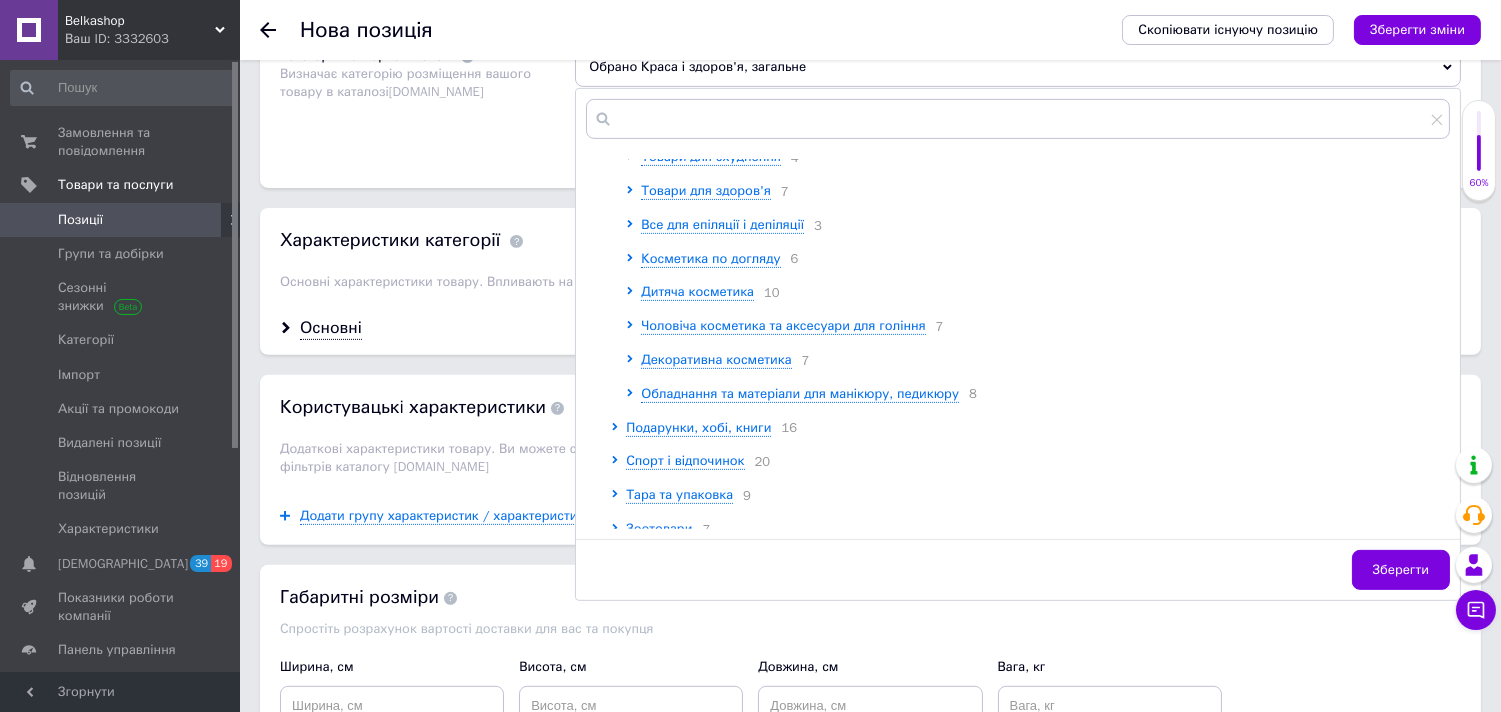scroll, scrollTop: 777, scrollLeft: 0, axis: vertical 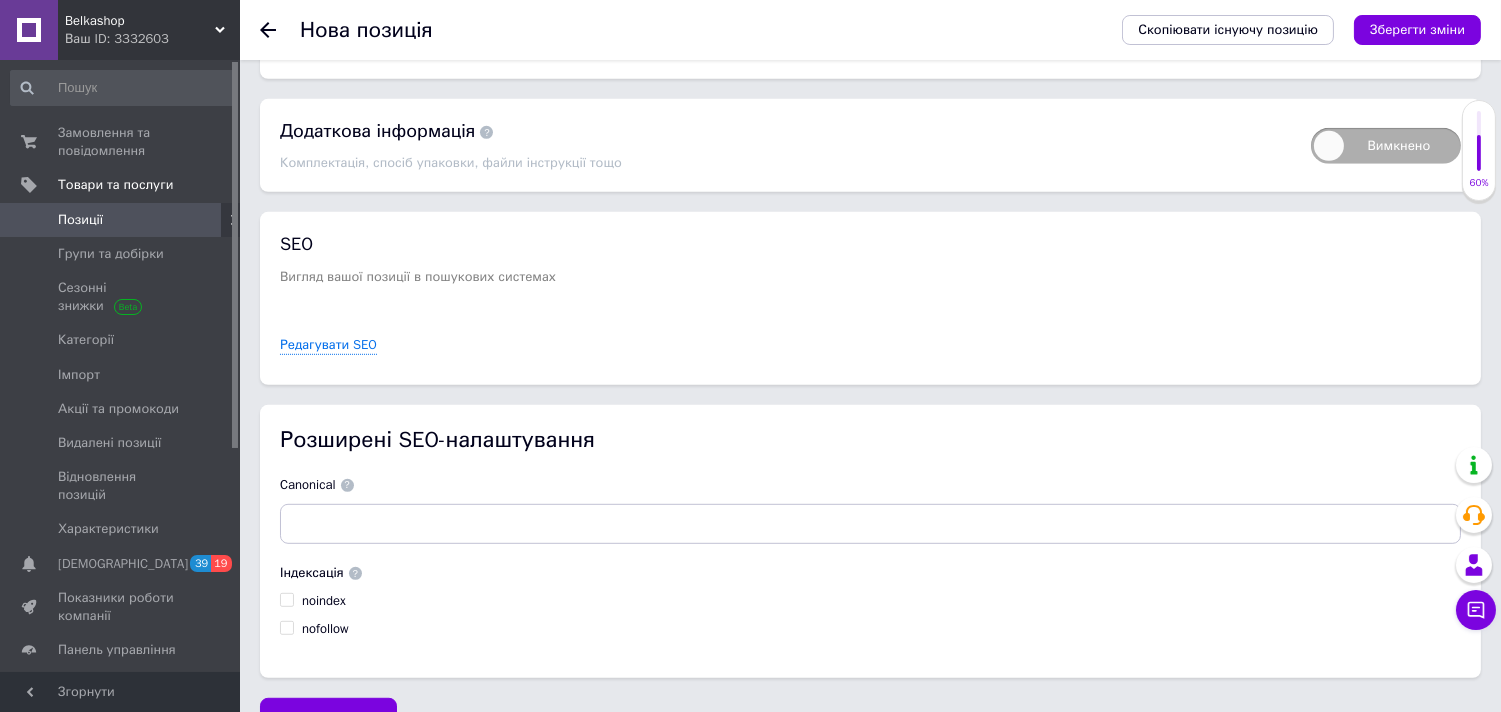 click on "Зберегти" at bounding box center [1401, -97] 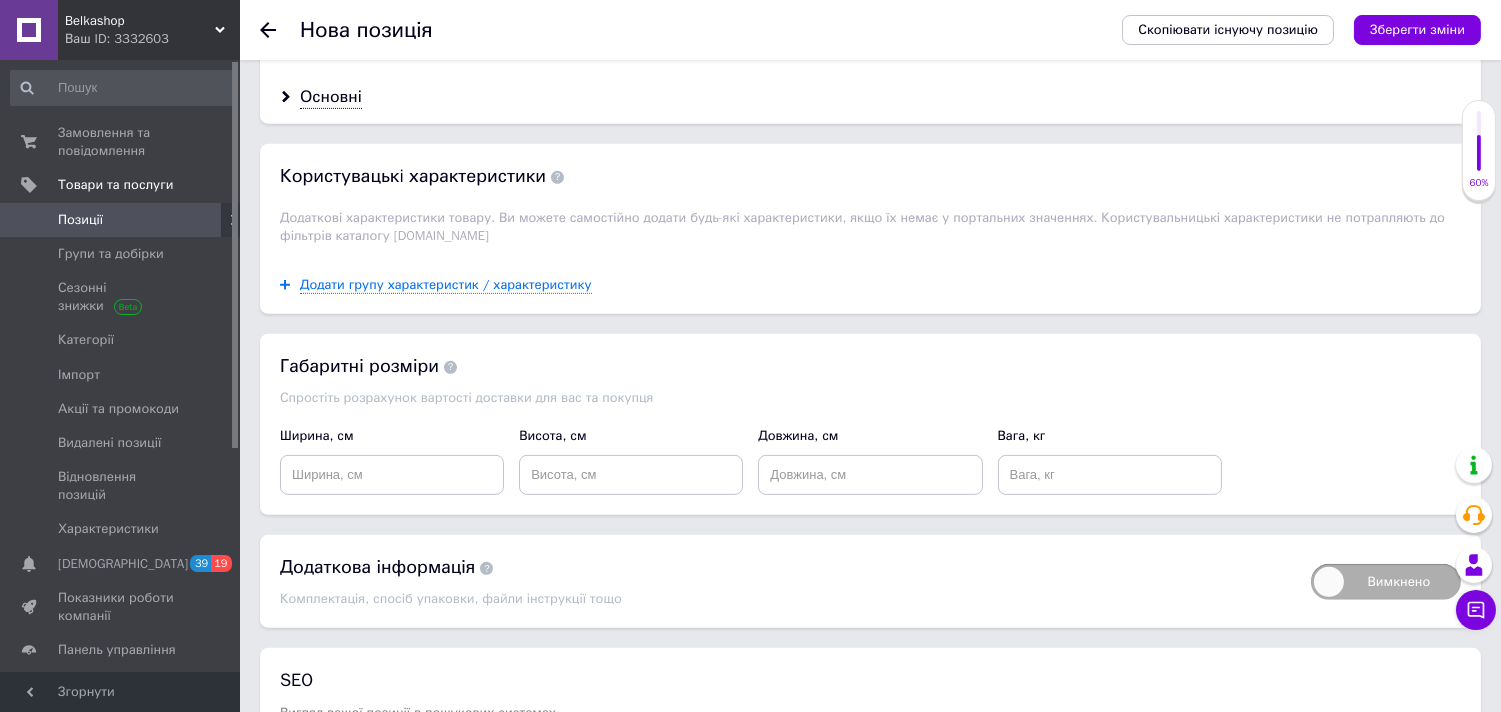 scroll, scrollTop: 1555, scrollLeft: 0, axis: vertical 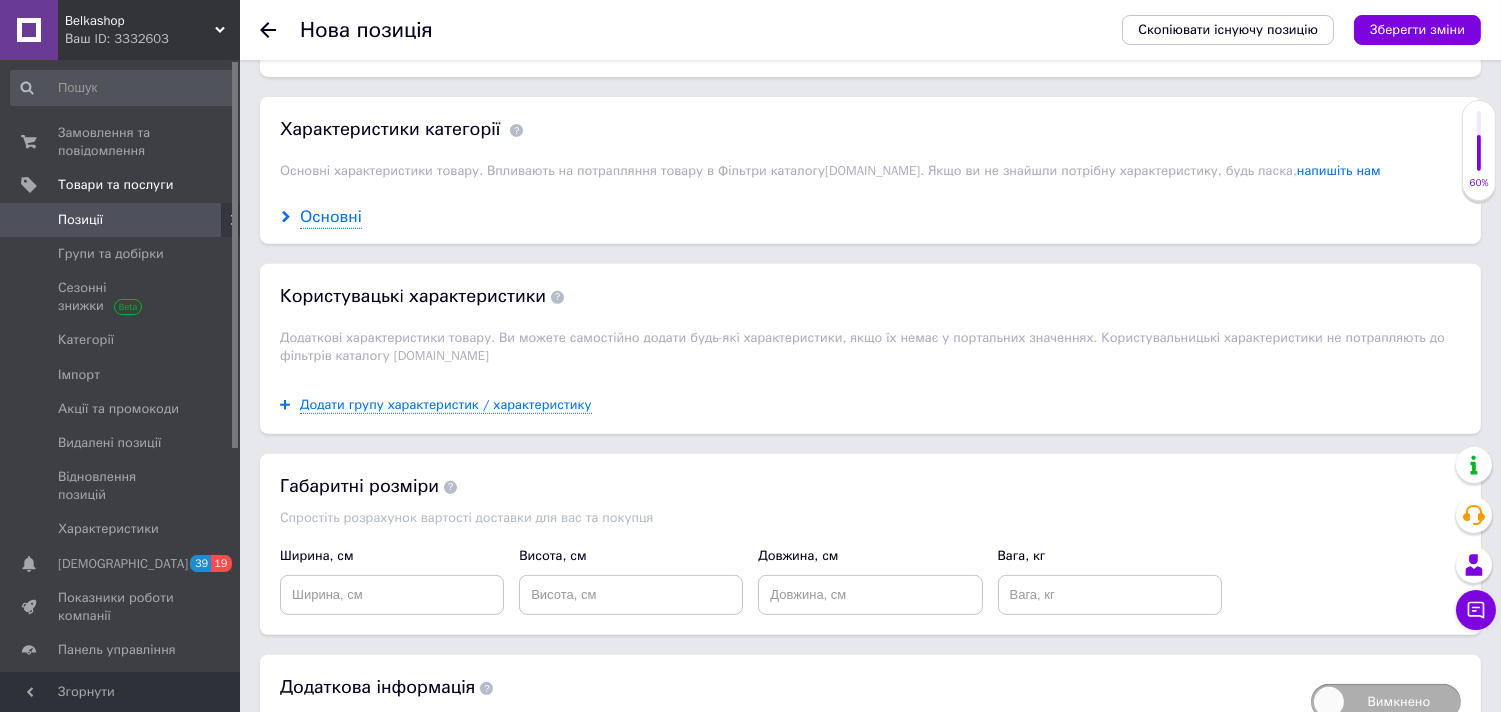 click on "Основні" at bounding box center [331, 217] 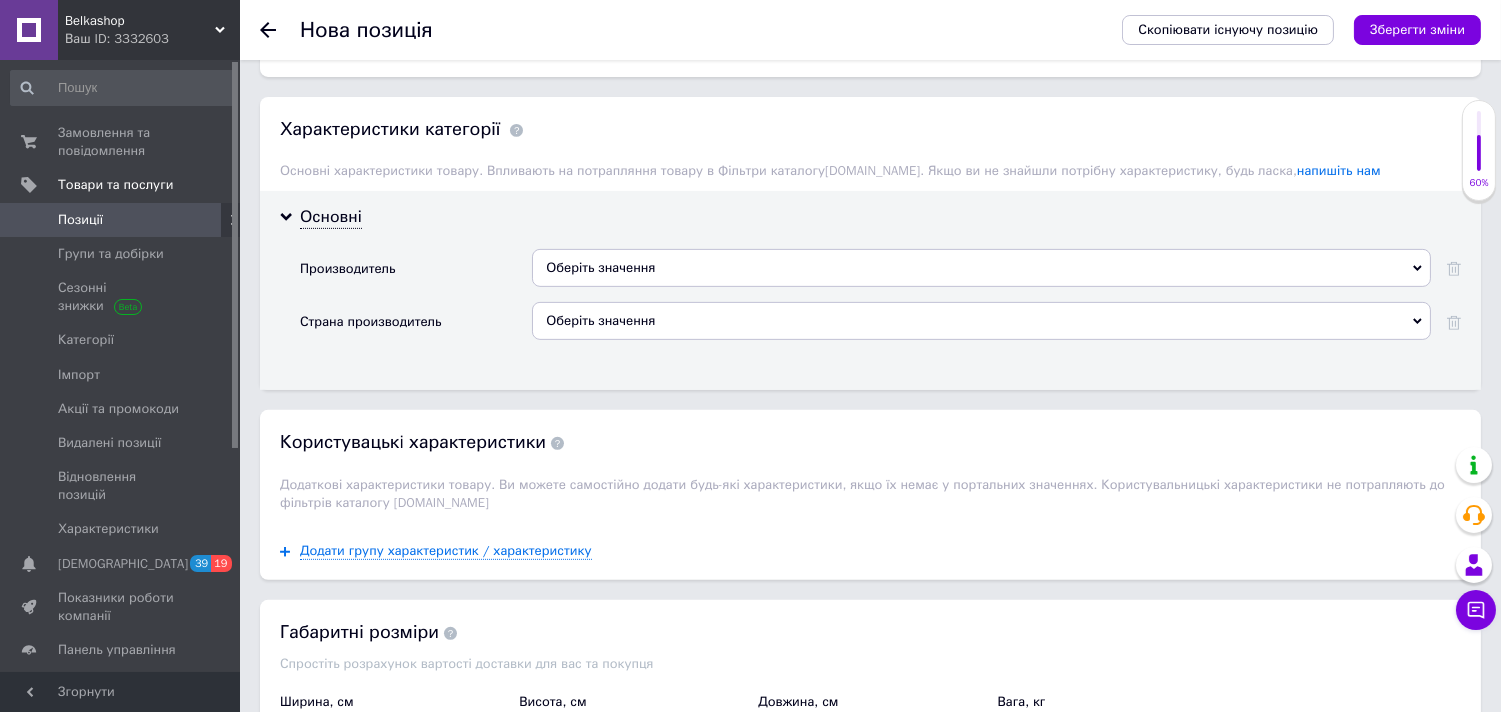 click on "Оберіть значення" at bounding box center (981, 268) 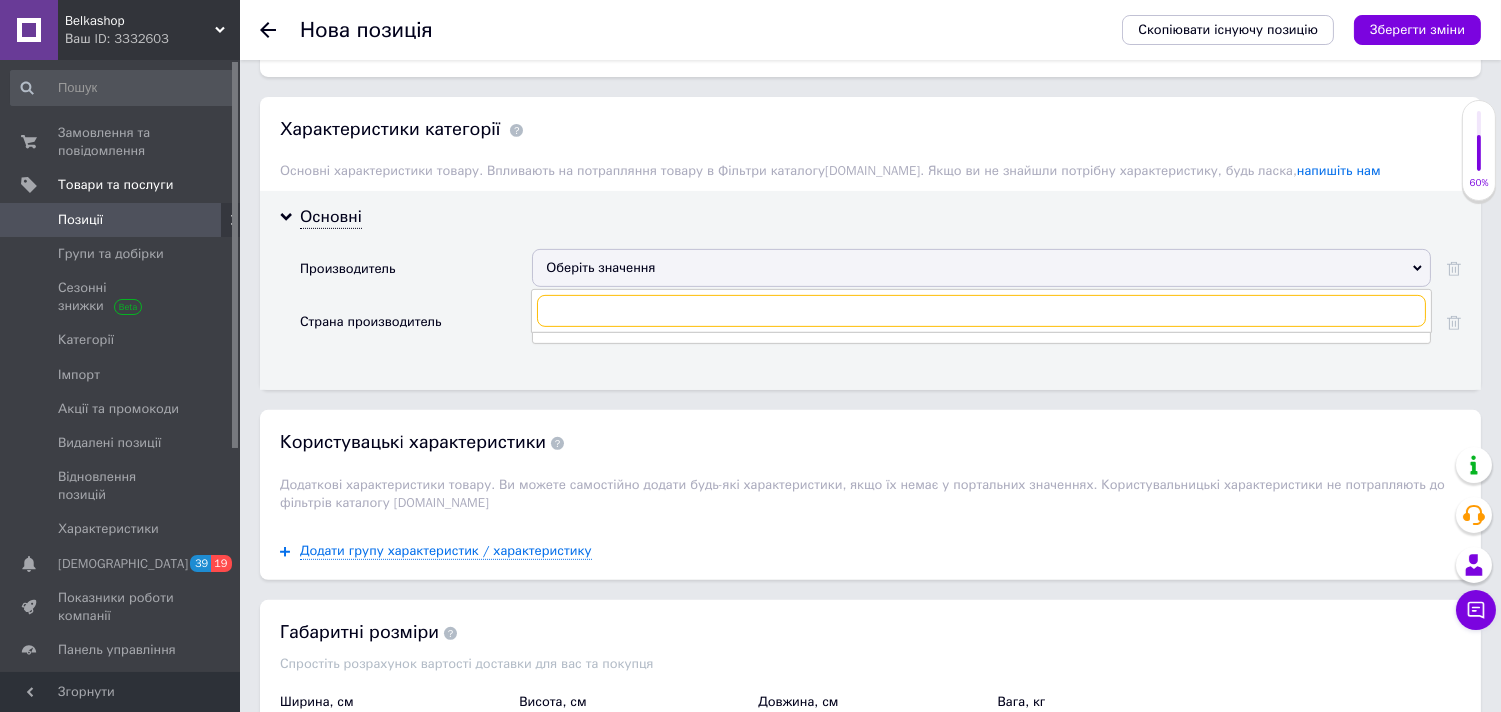 click at bounding box center [981, 311] 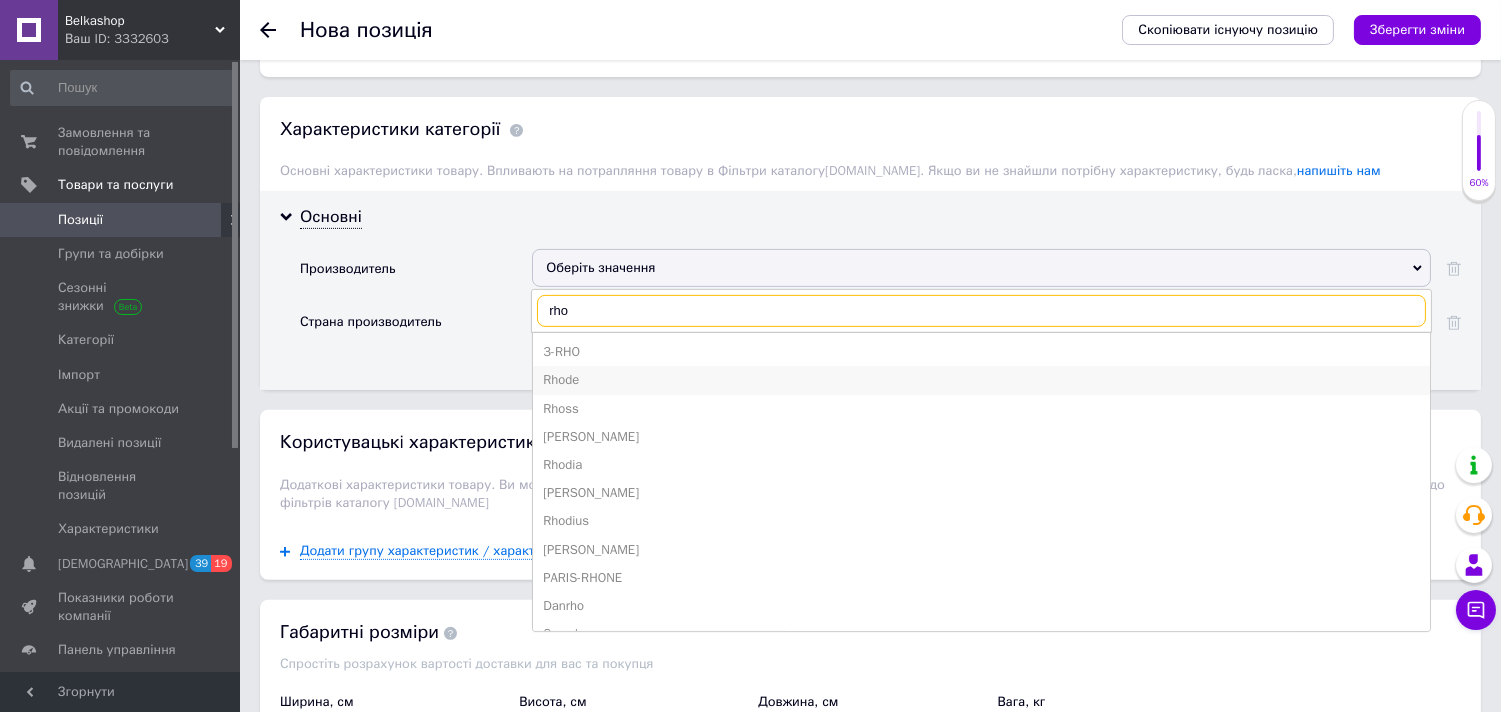 type on "rho" 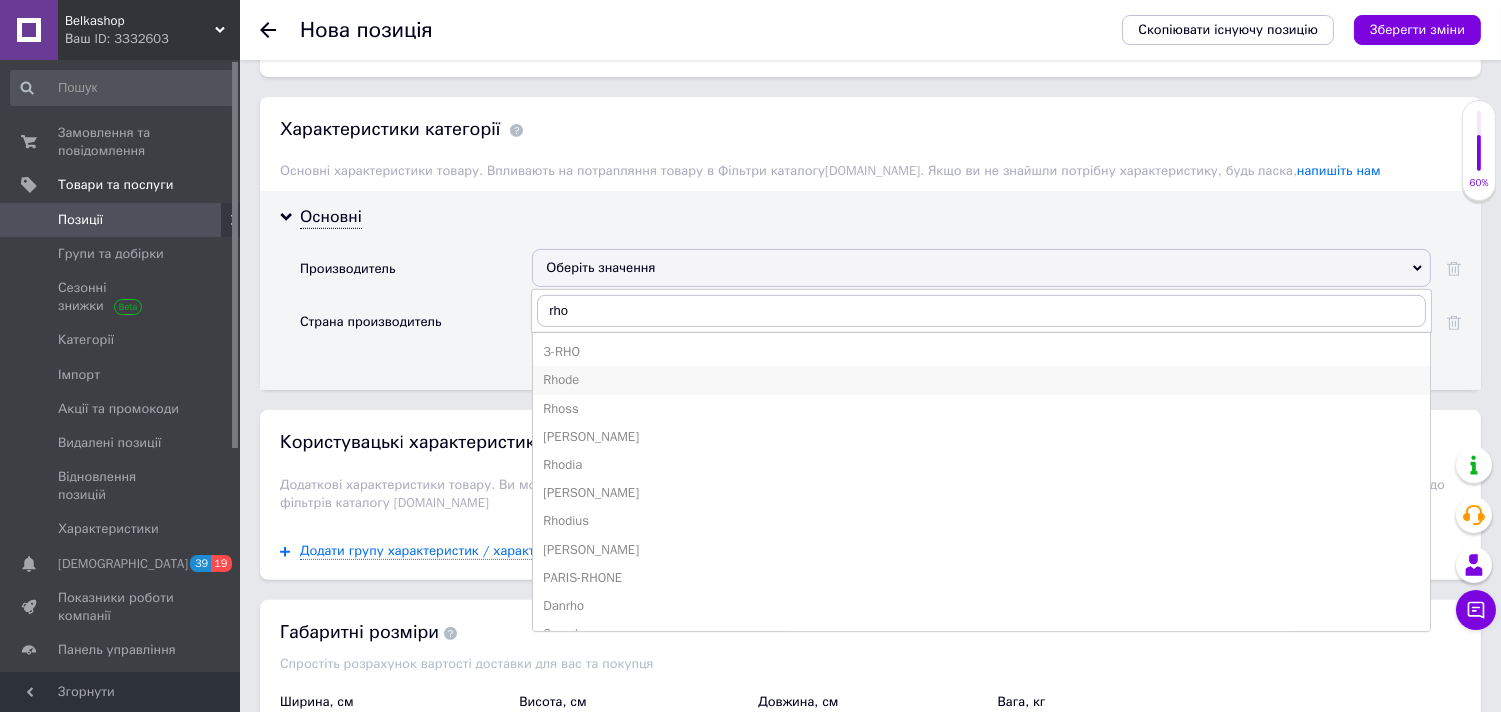 click on "Rhode" at bounding box center [981, 380] 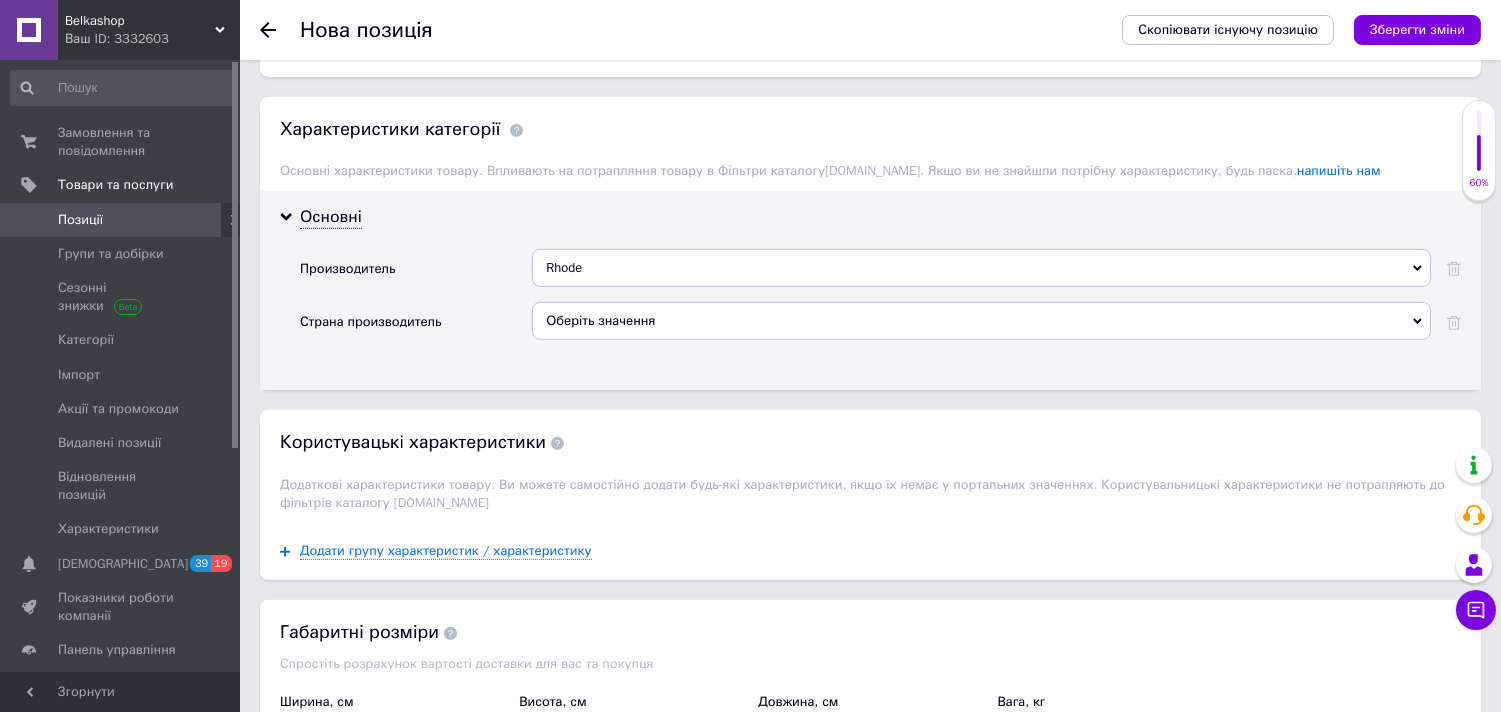 click on "Оберіть значення" at bounding box center [981, 321] 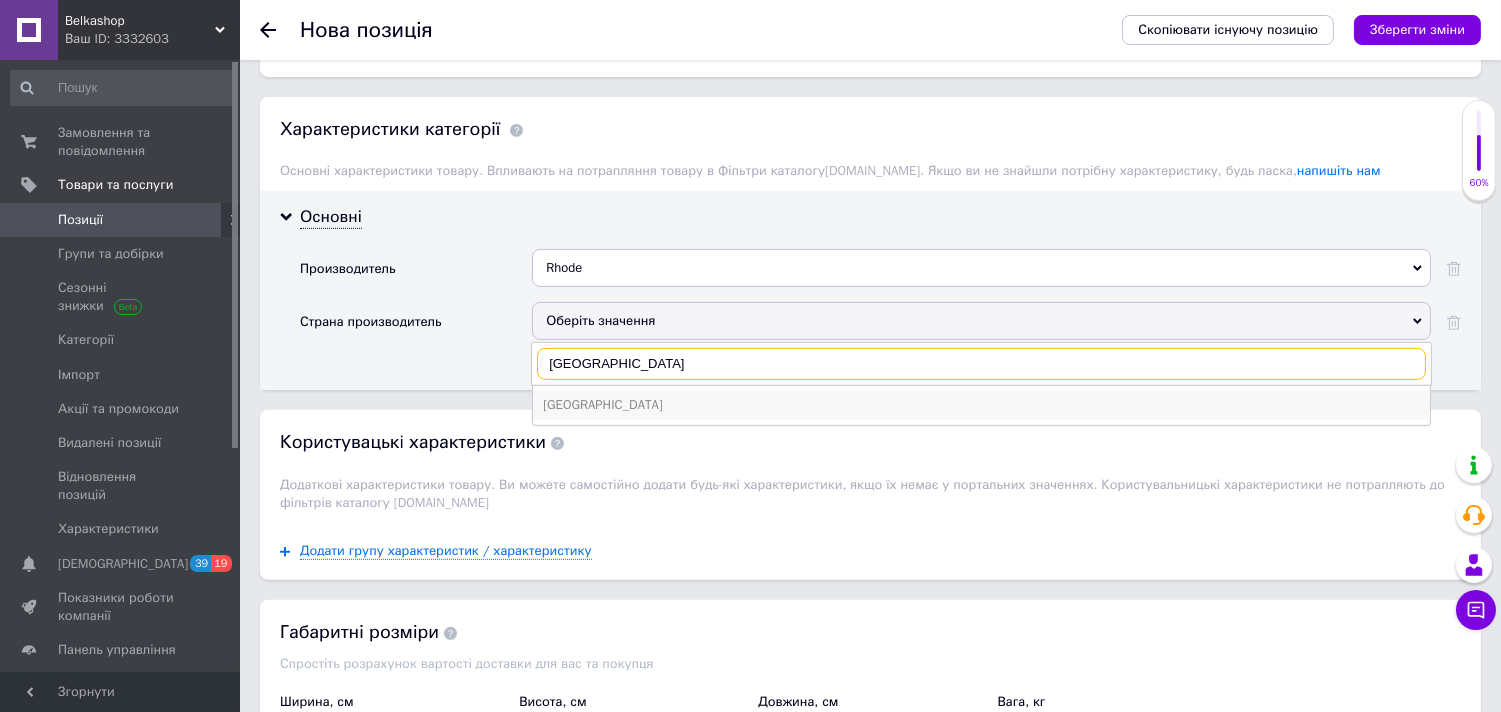 type on "[GEOGRAPHIC_DATA]" 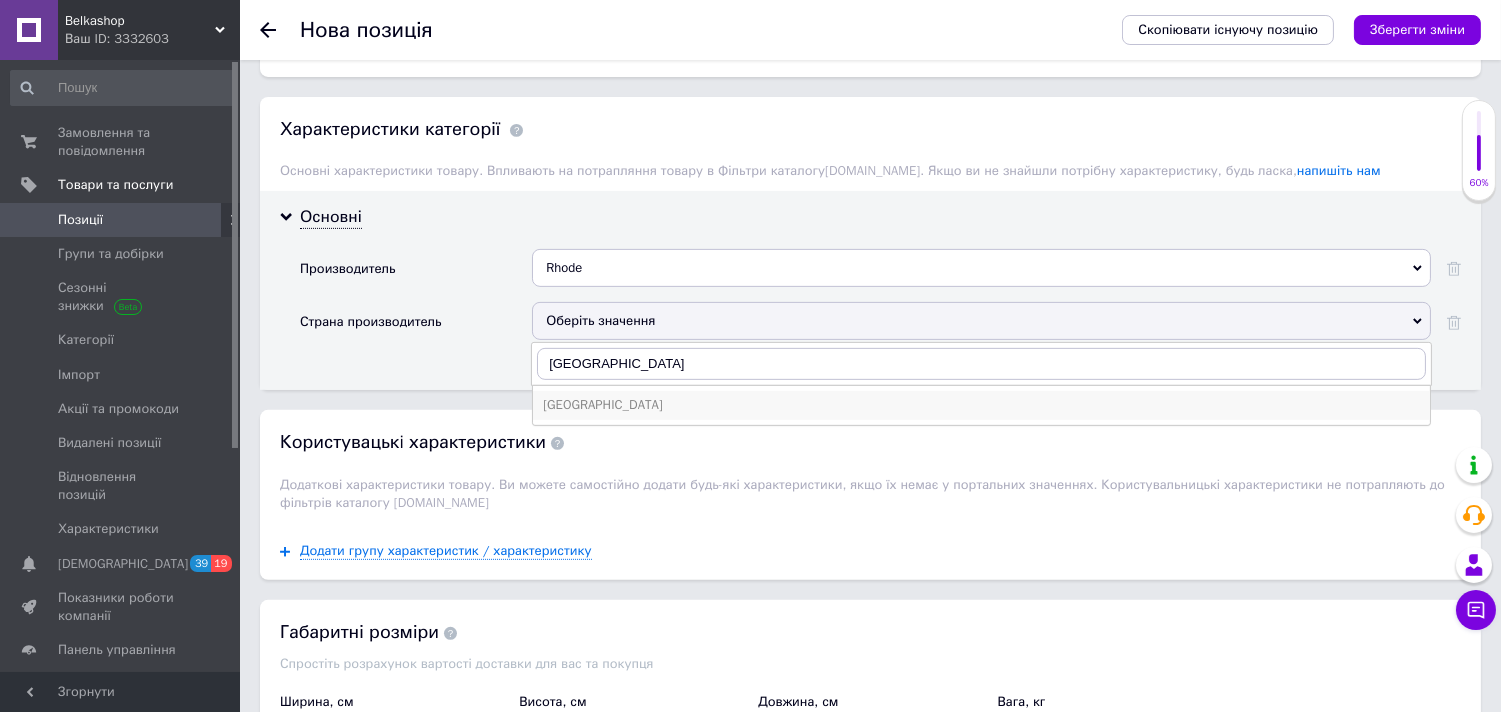 click on "[GEOGRAPHIC_DATA]" at bounding box center (981, 405) 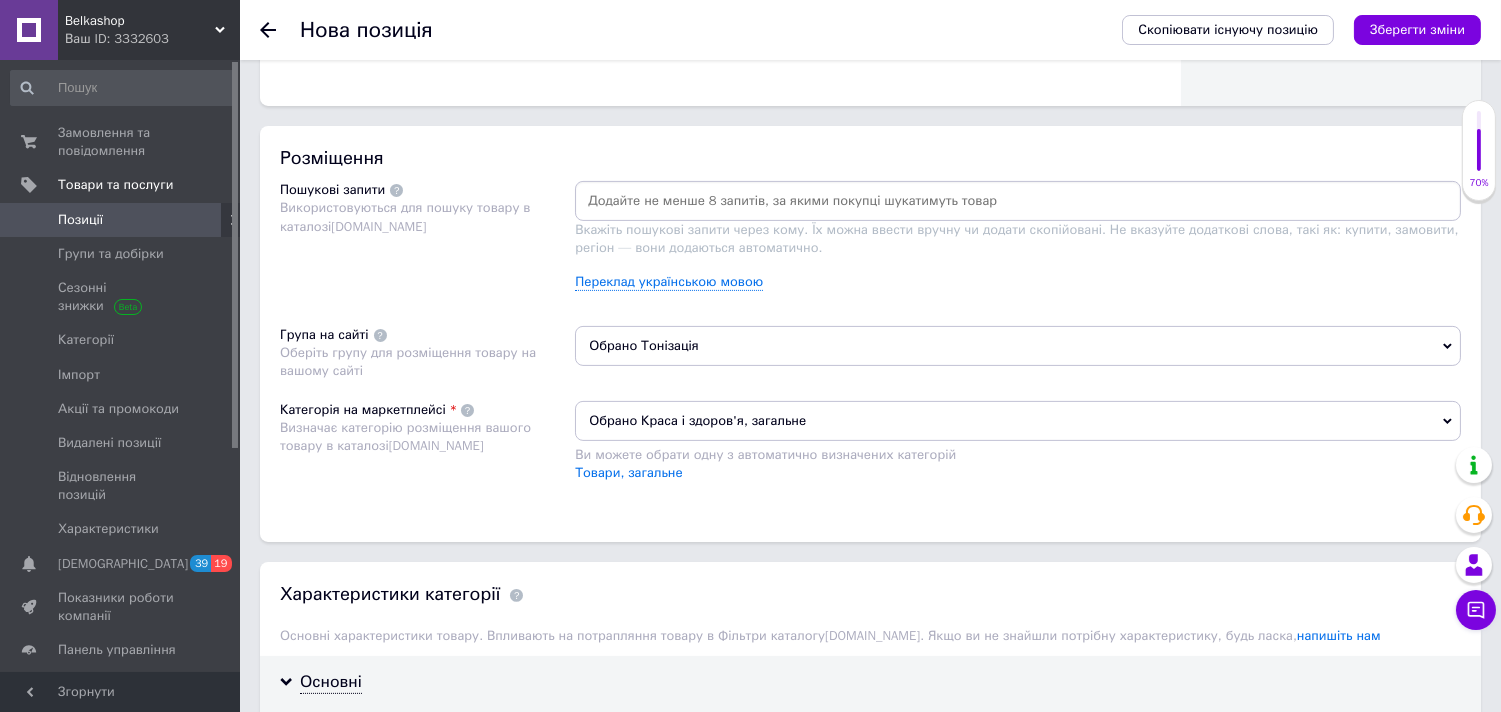 scroll, scrollTop: 1111, scrollLeft: 0, axis: vertical 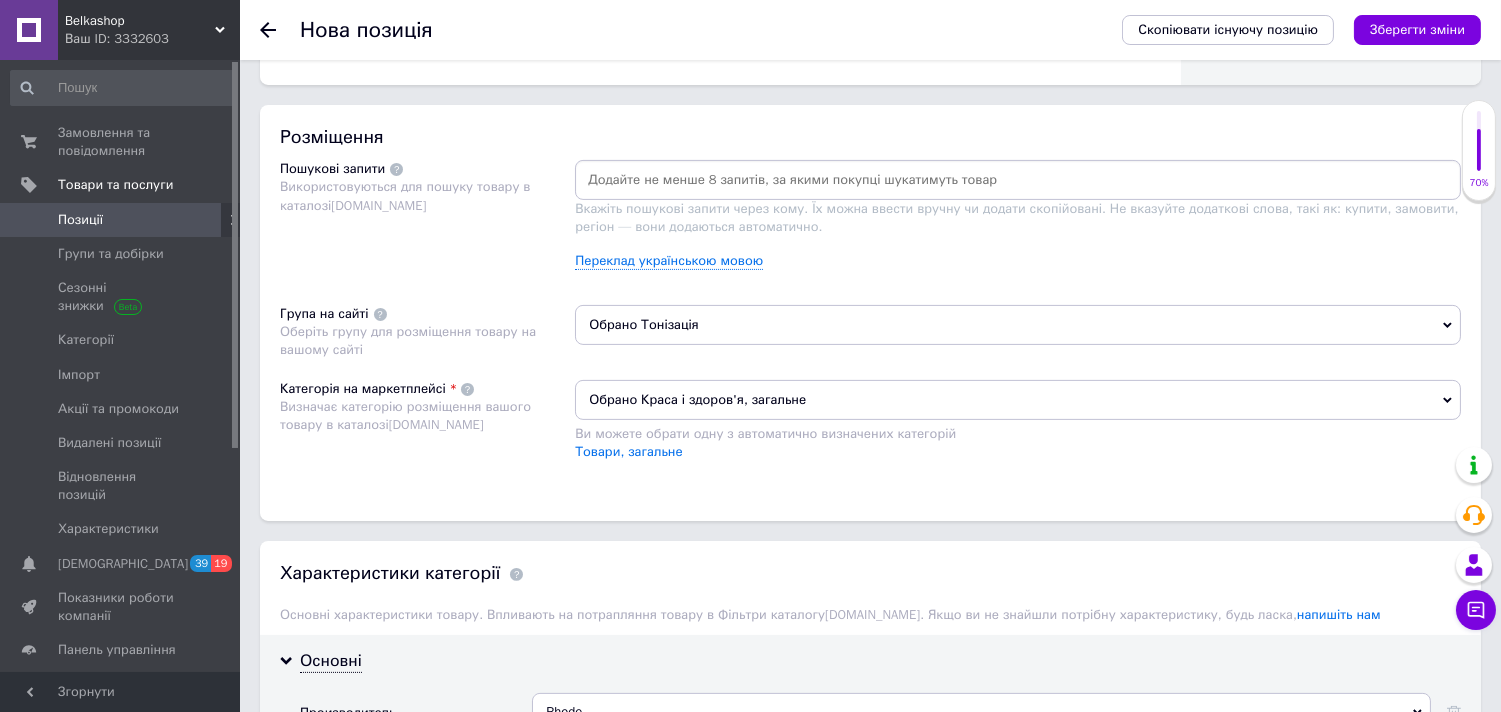 click at bounding box center [1018, 180] 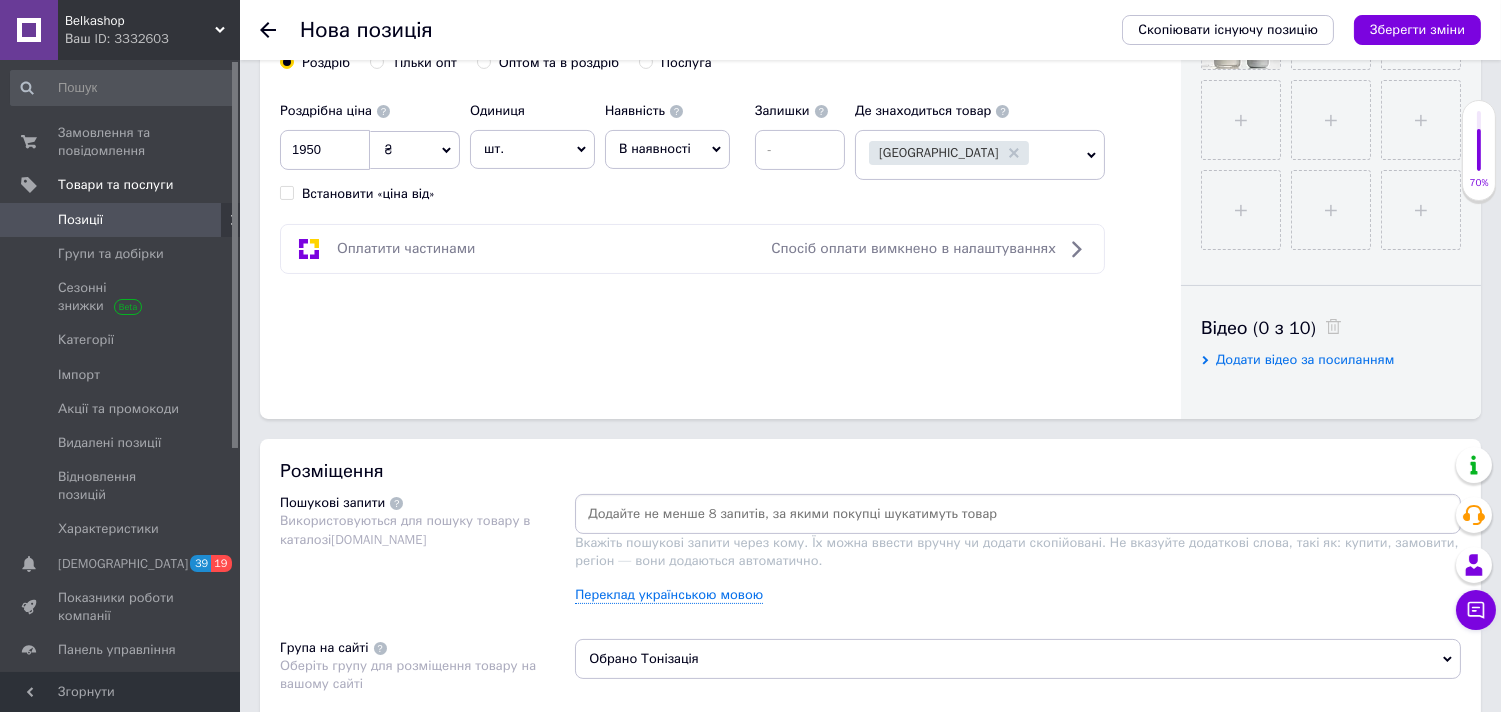 scroll, scrollTop: 1111, scrollLeft: 0, axis: vertical 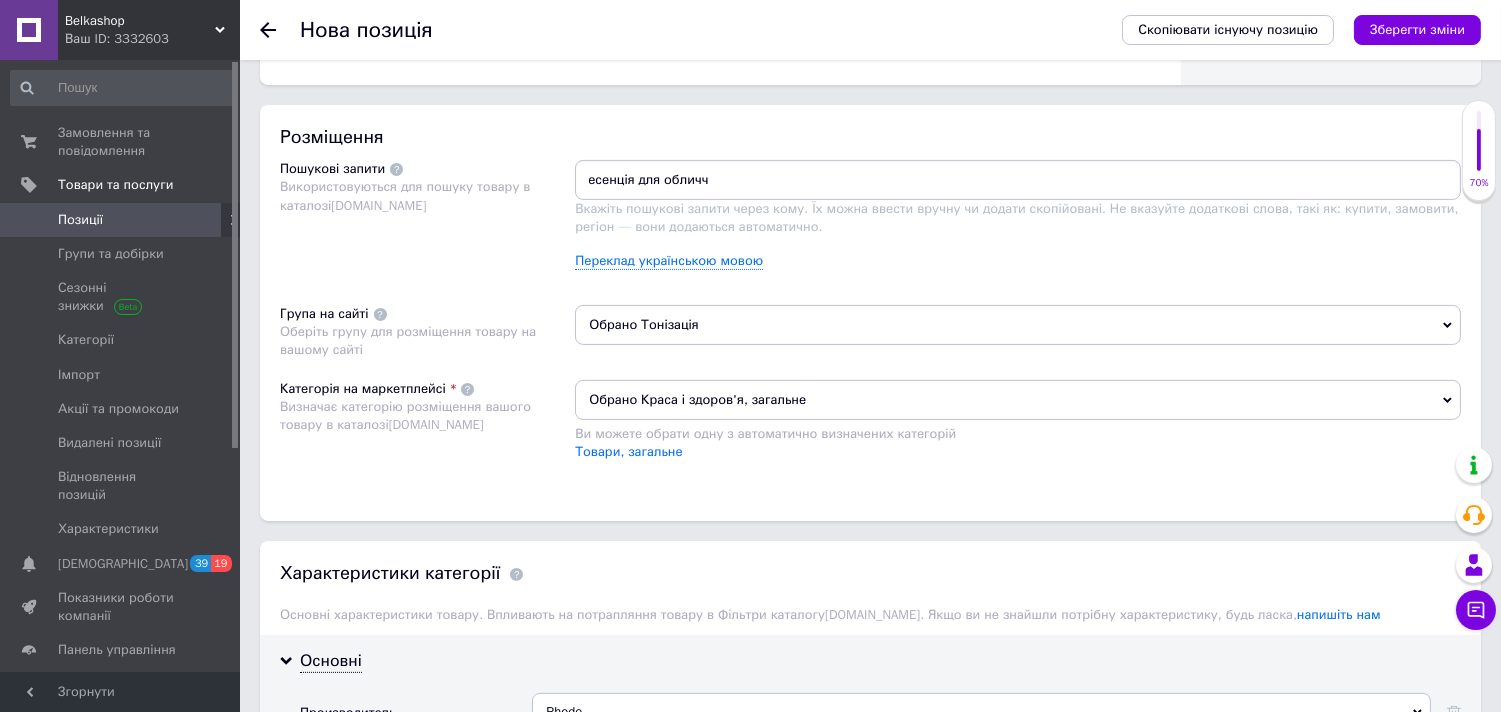type on "есенція для обличчя" 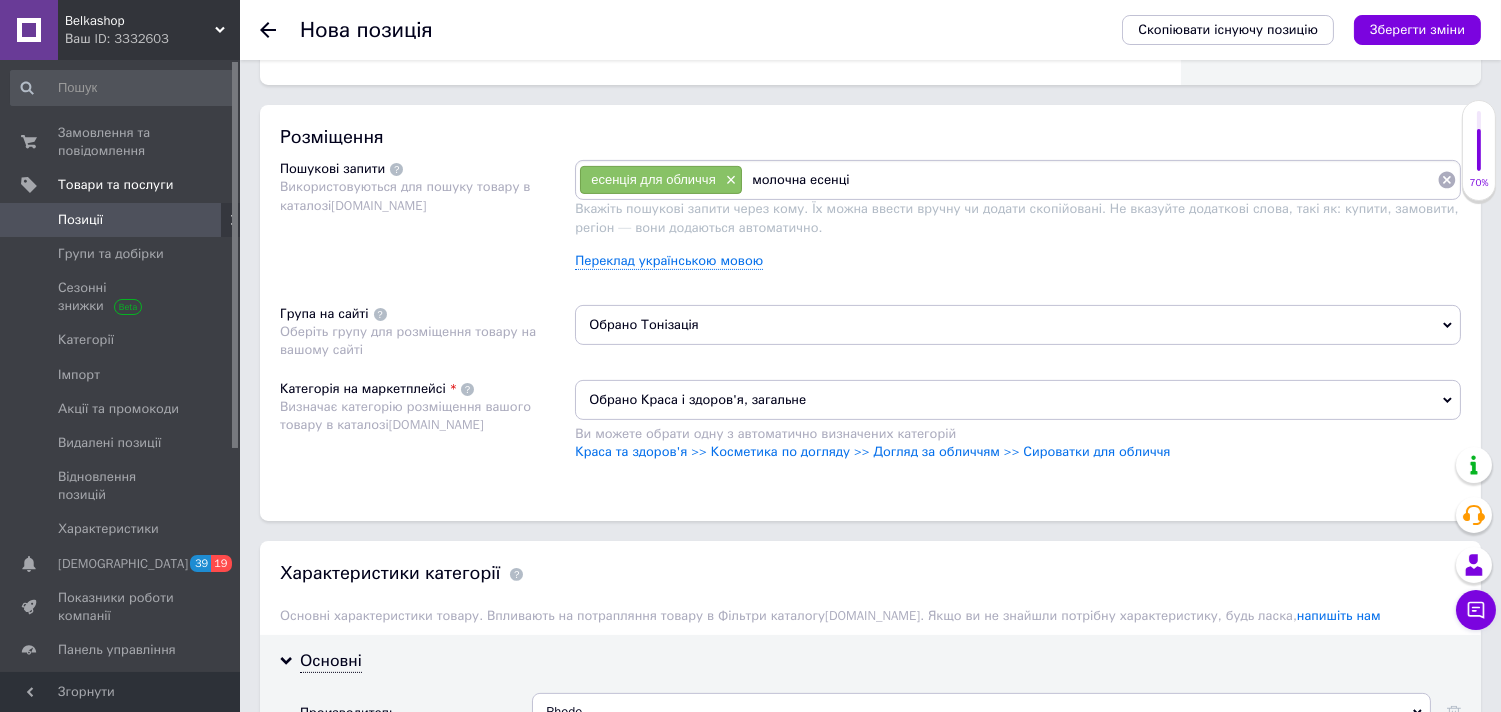 type on "молочна есенція" 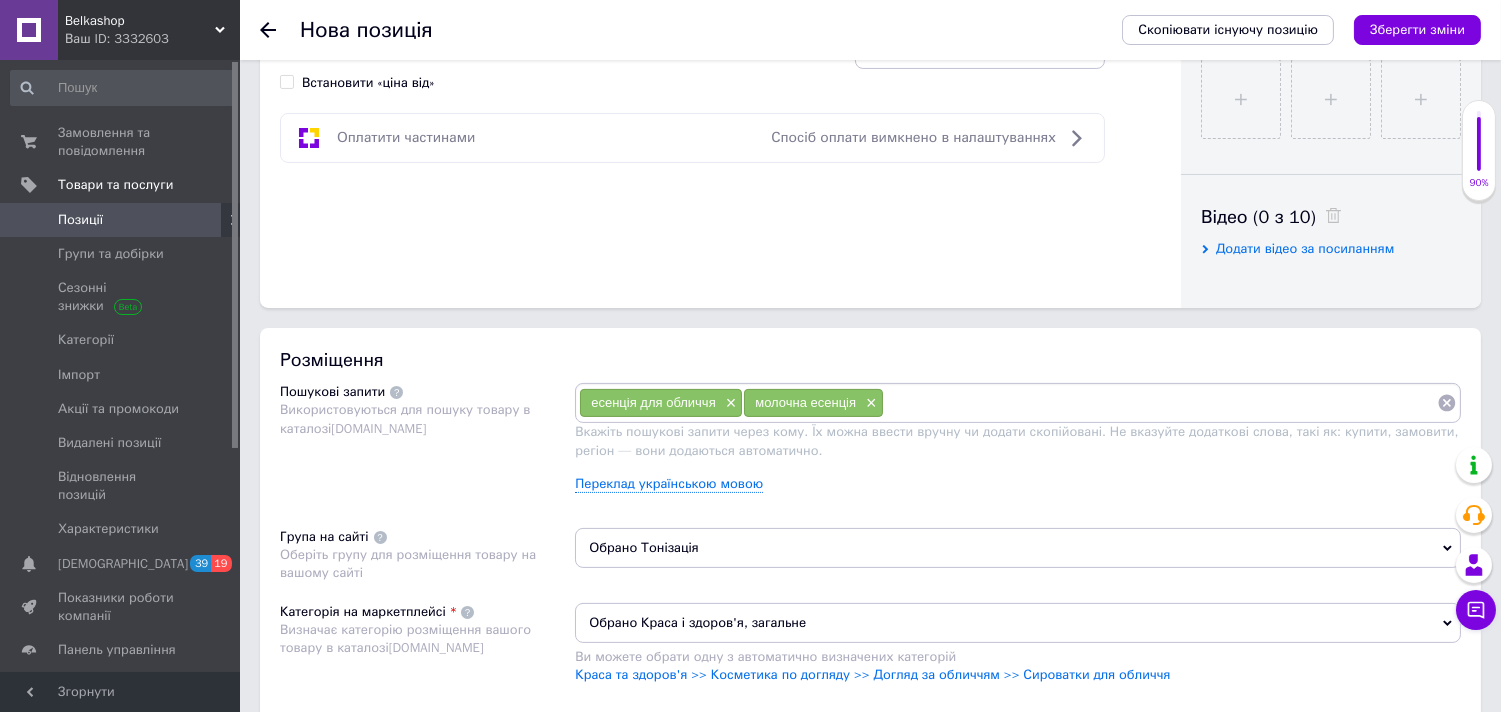 scroll, scrollTop: 1222, scrollLeft: 0, axis: vertical 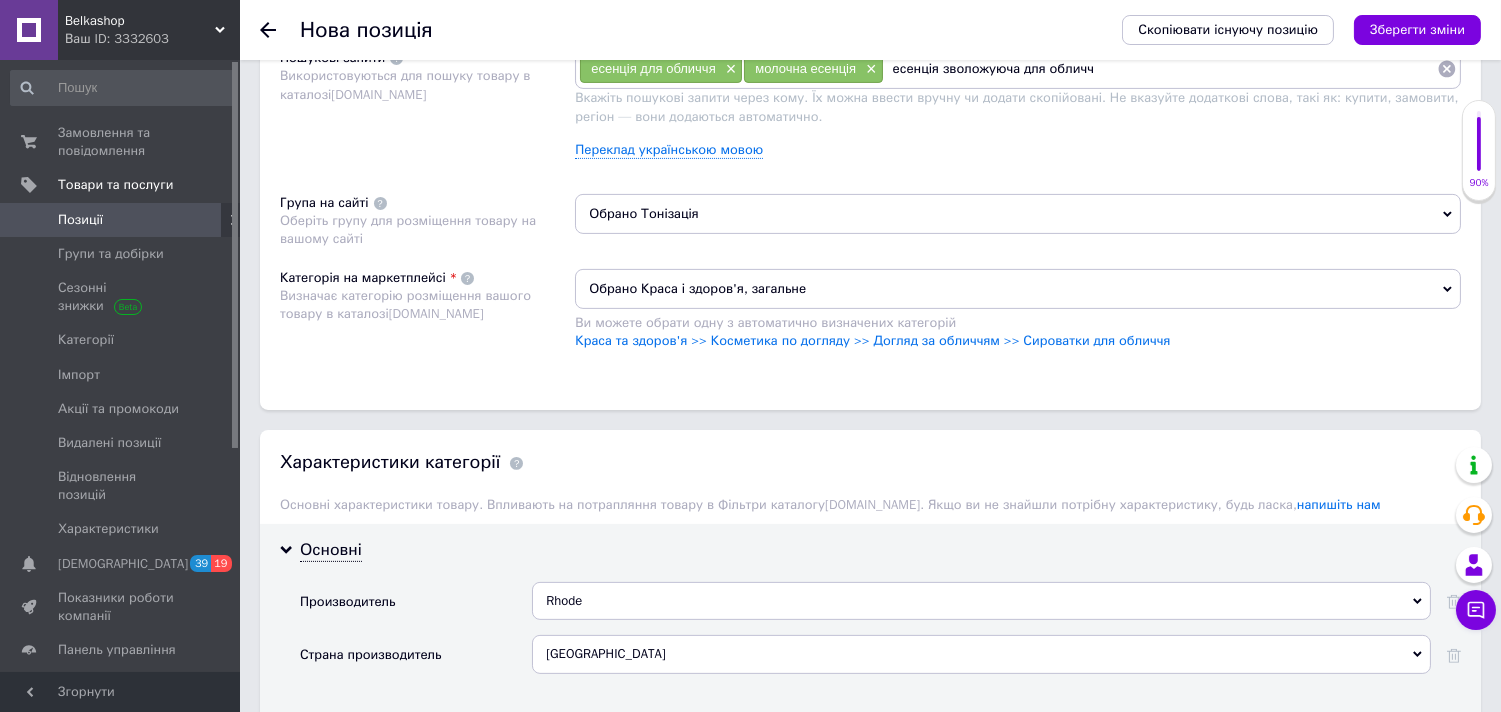 type on "есенція зволожуюча для обличчя" 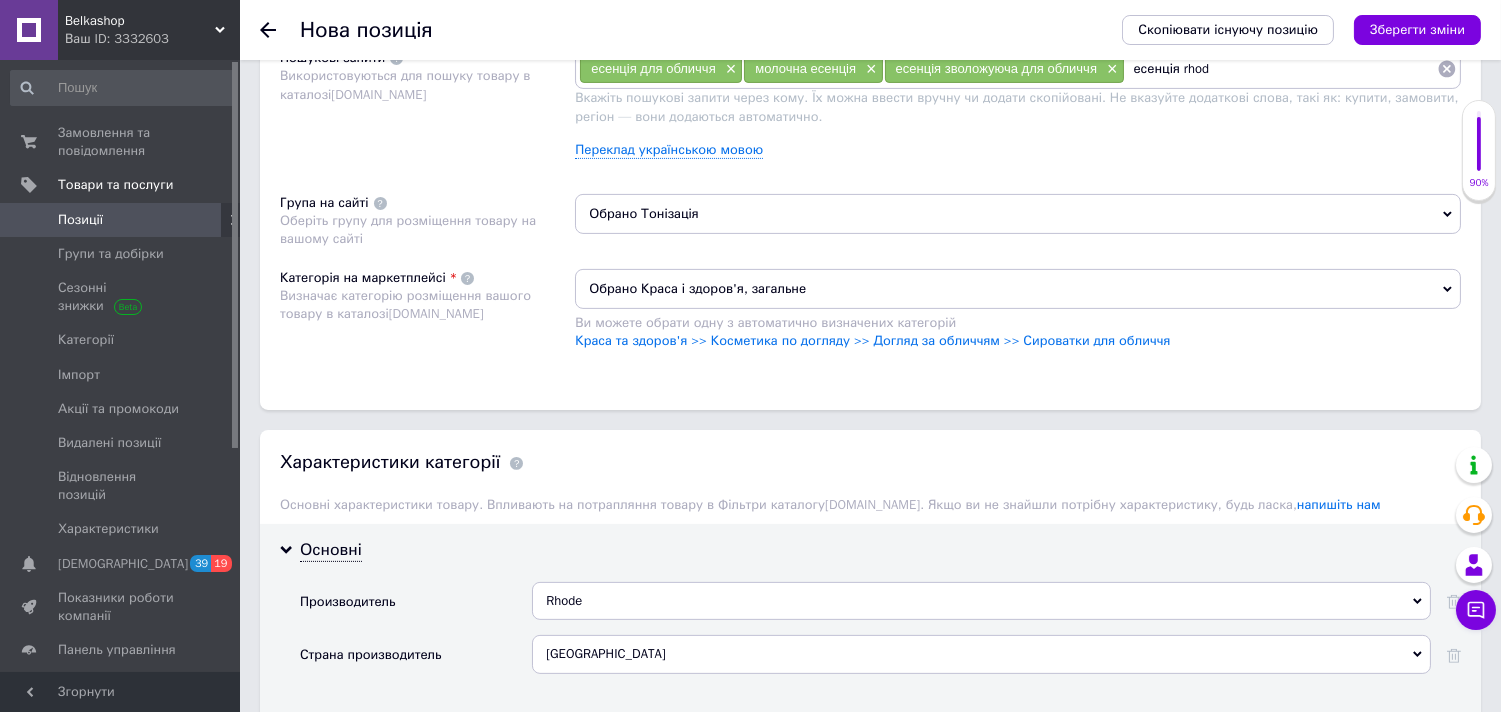 type on "есенція rhode" 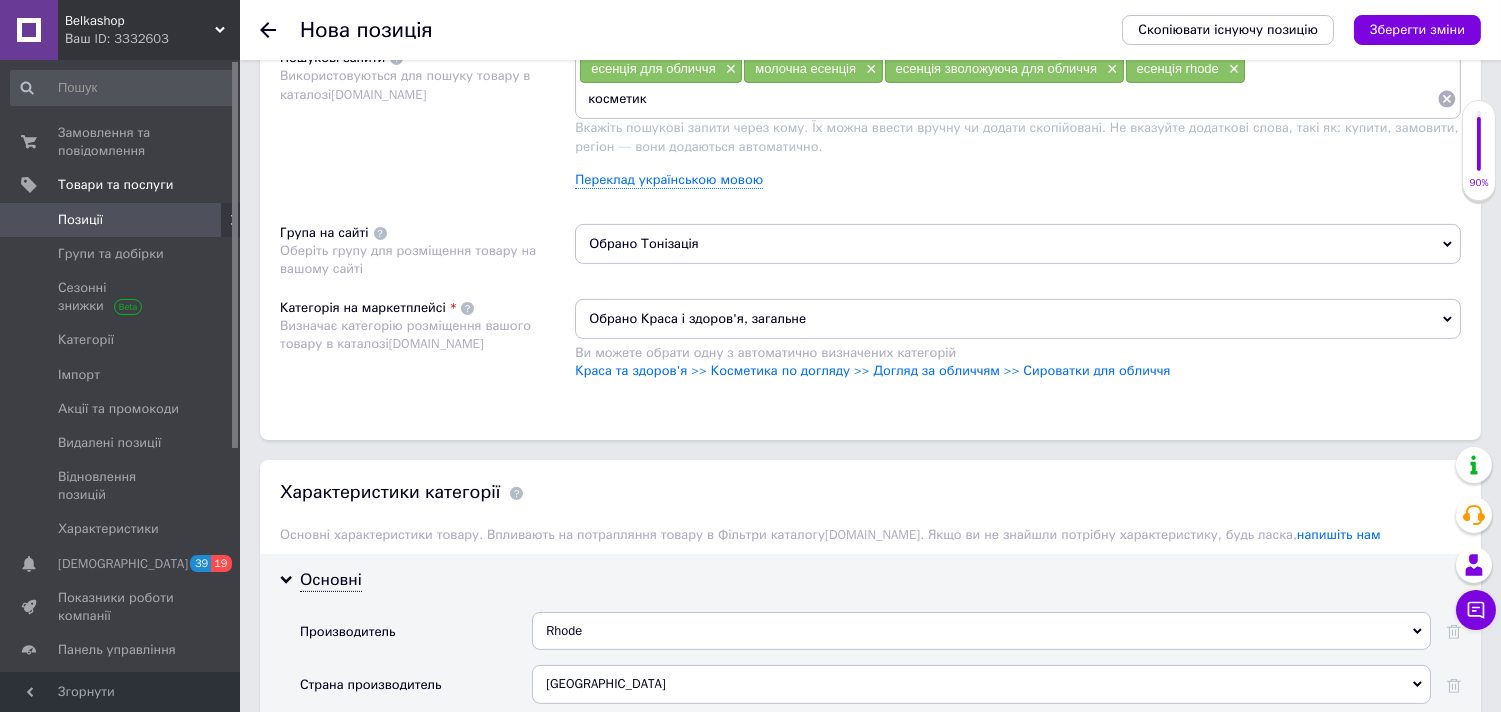 type on "косметика" 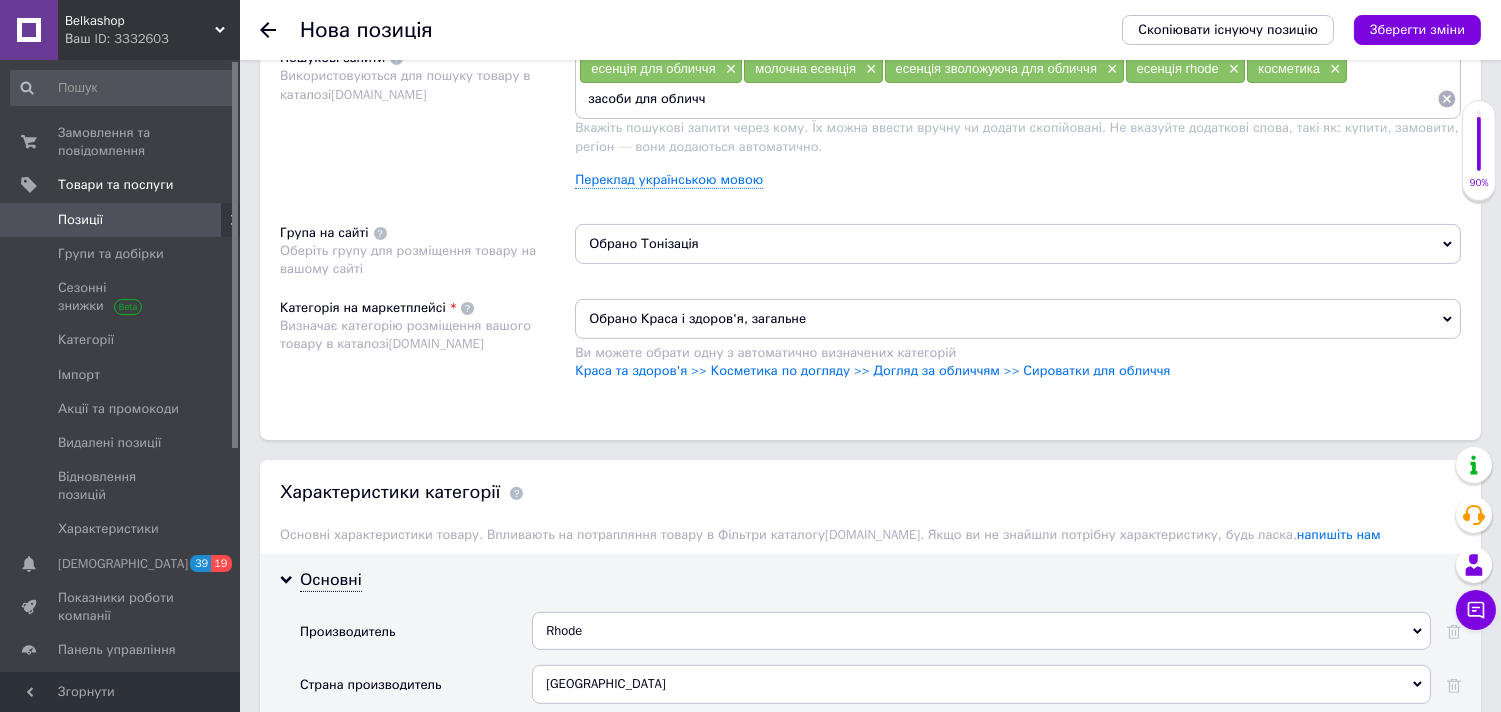 type on "засоби для обличчя" 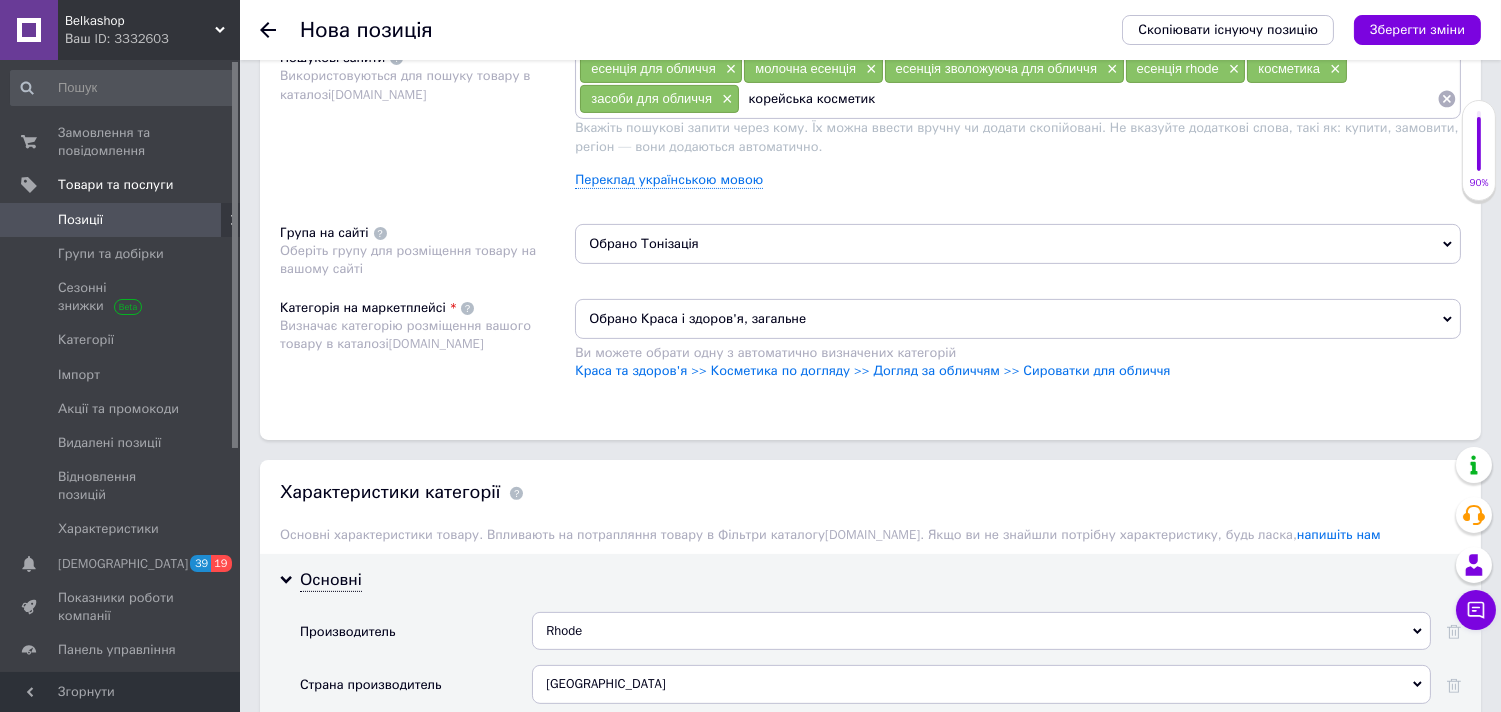 type on "корейська косметика" 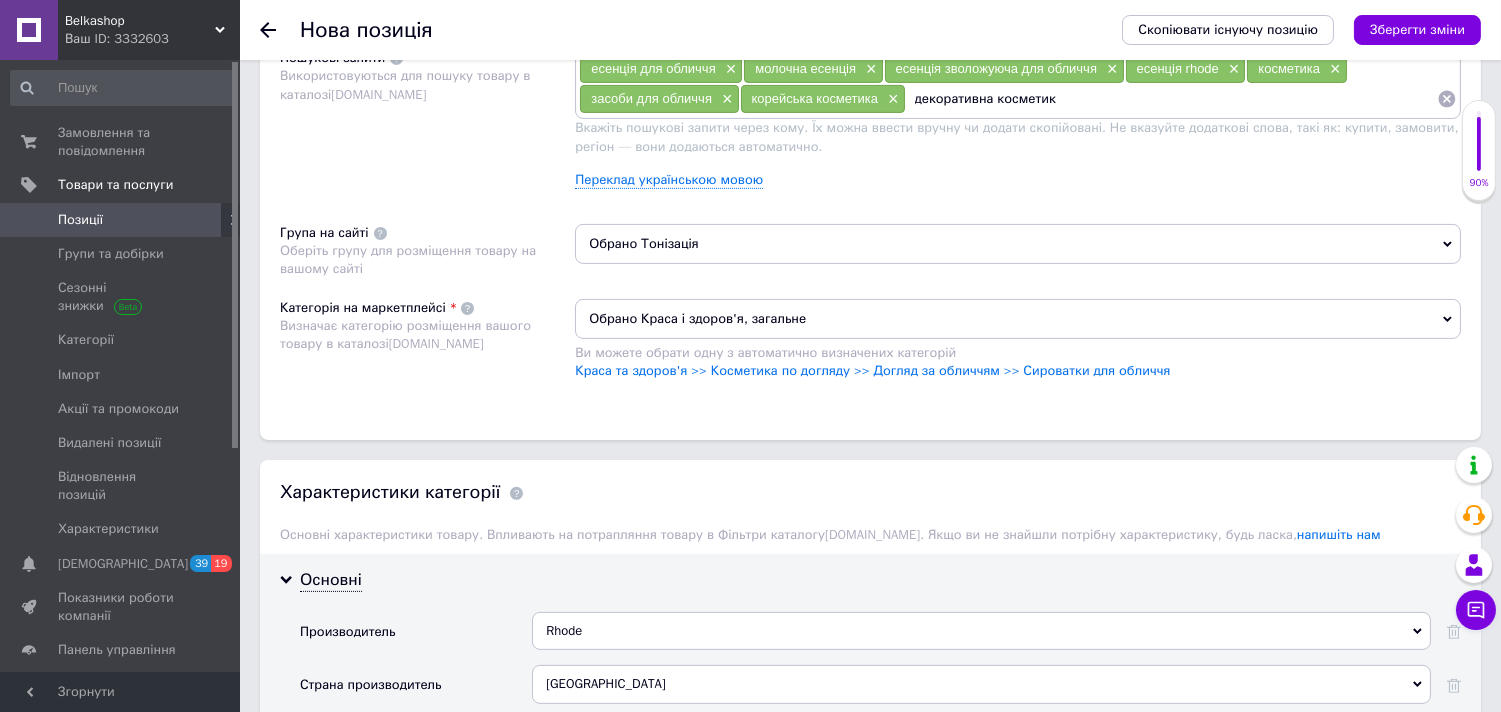 type on "декоративна косметика" 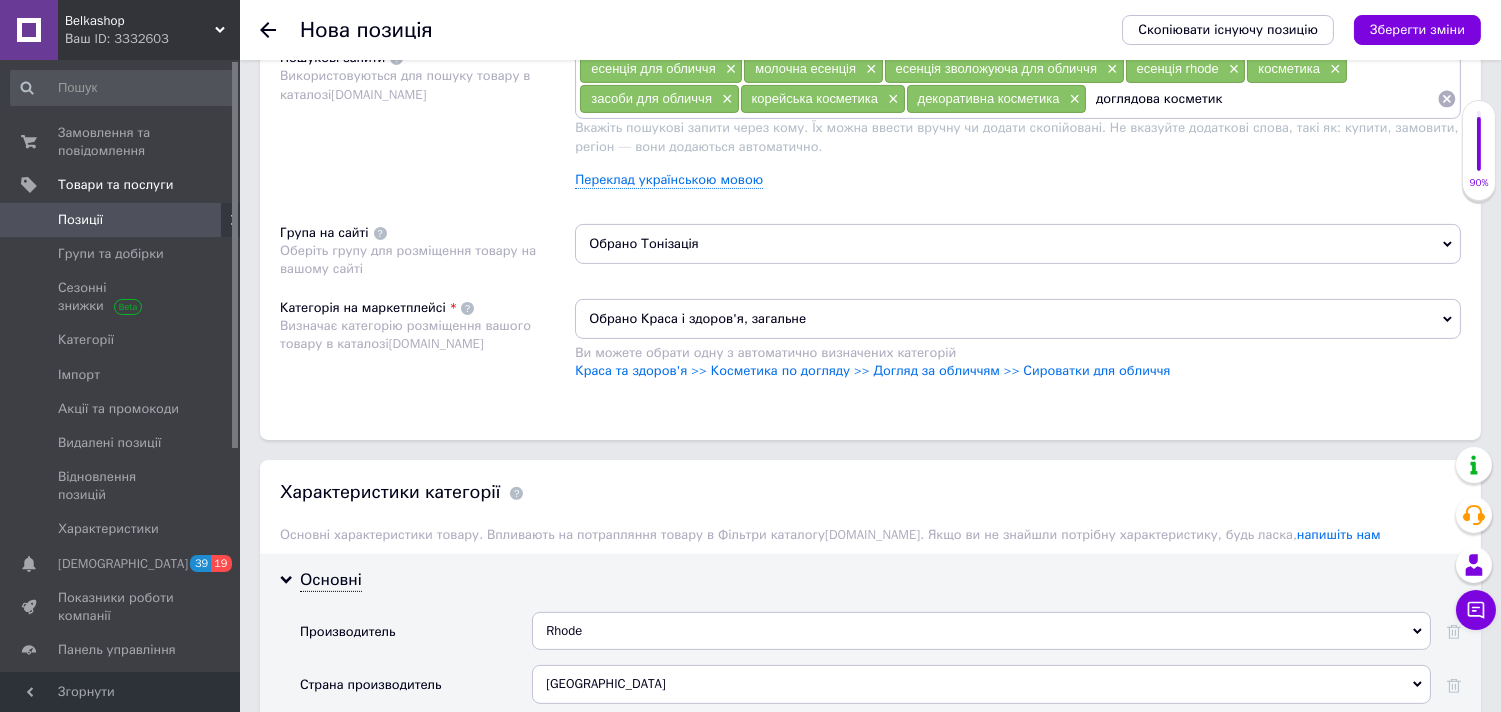 type on "доглядова косметика" 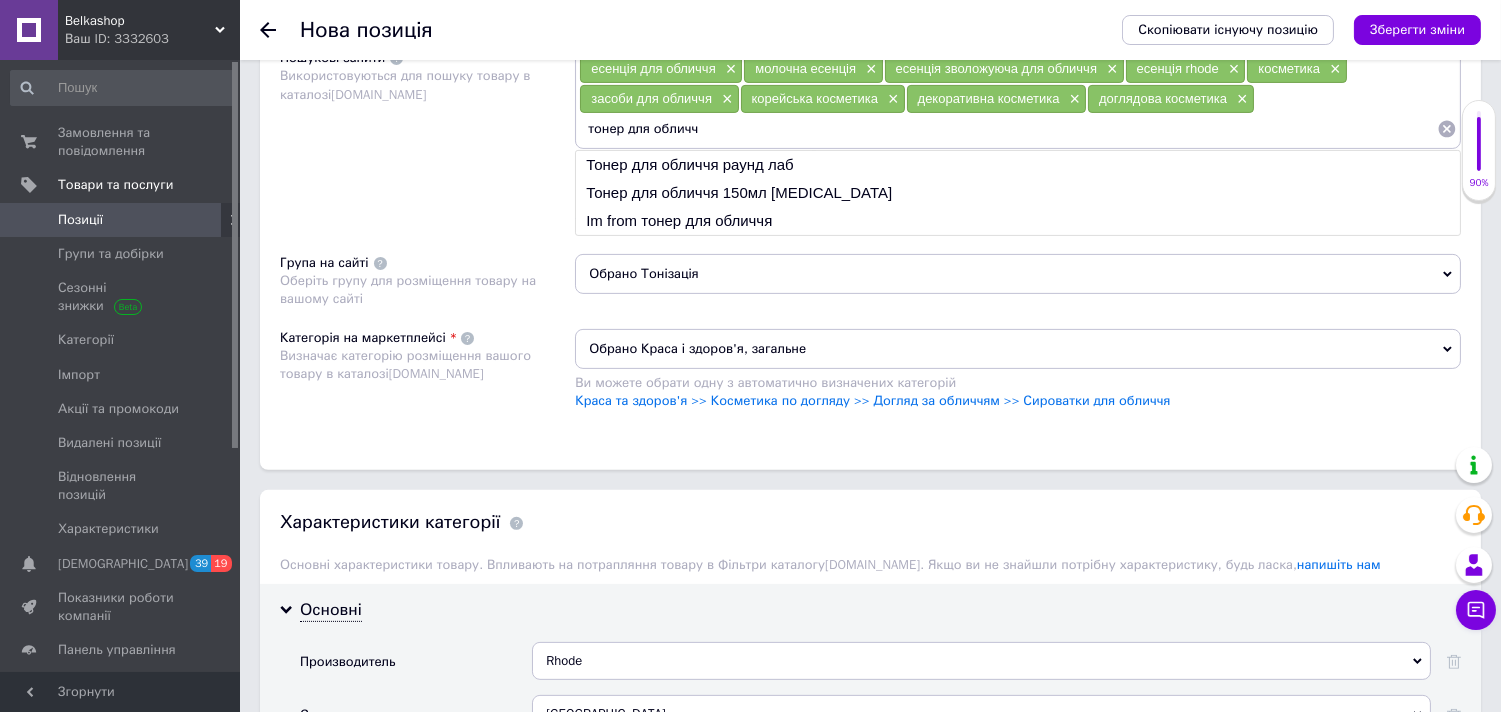 type on "тонер для обличчя" 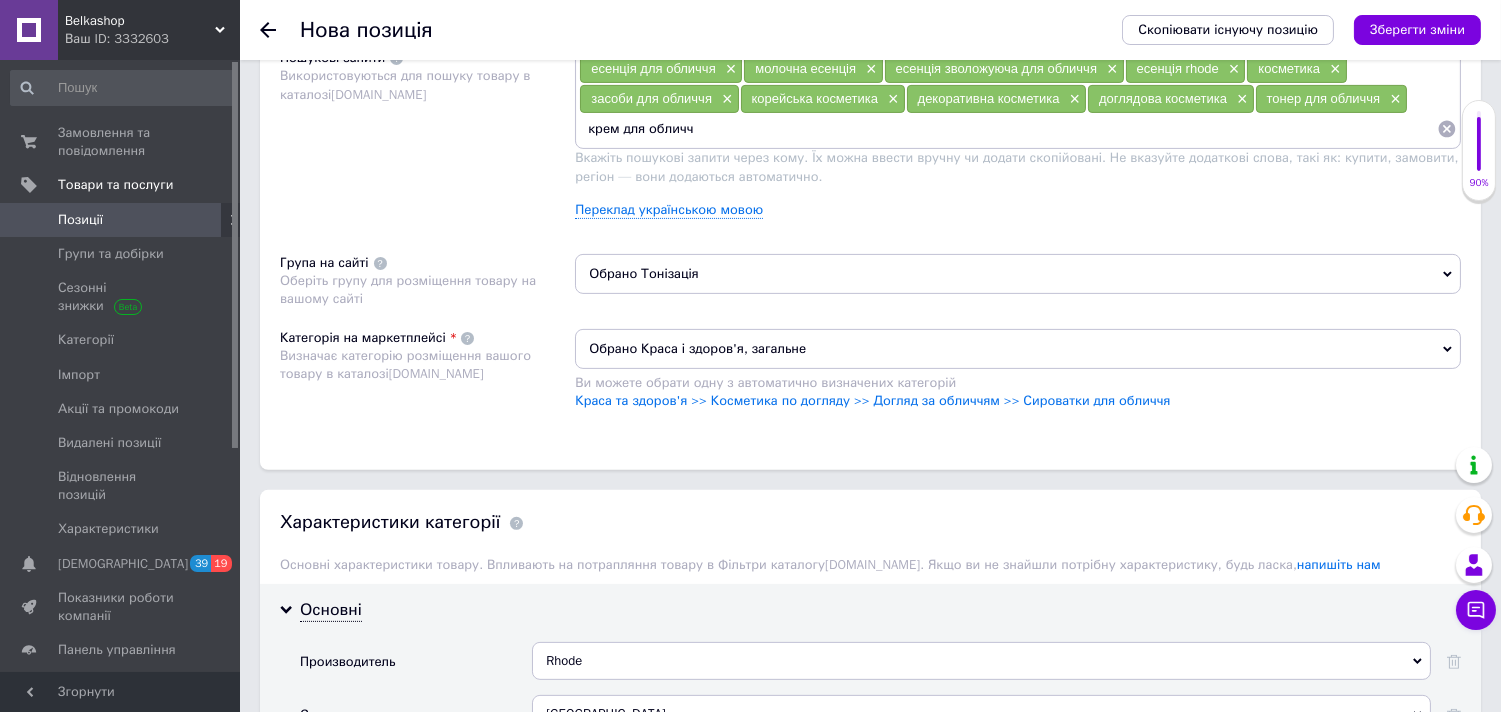 type on "крем для обличчя" 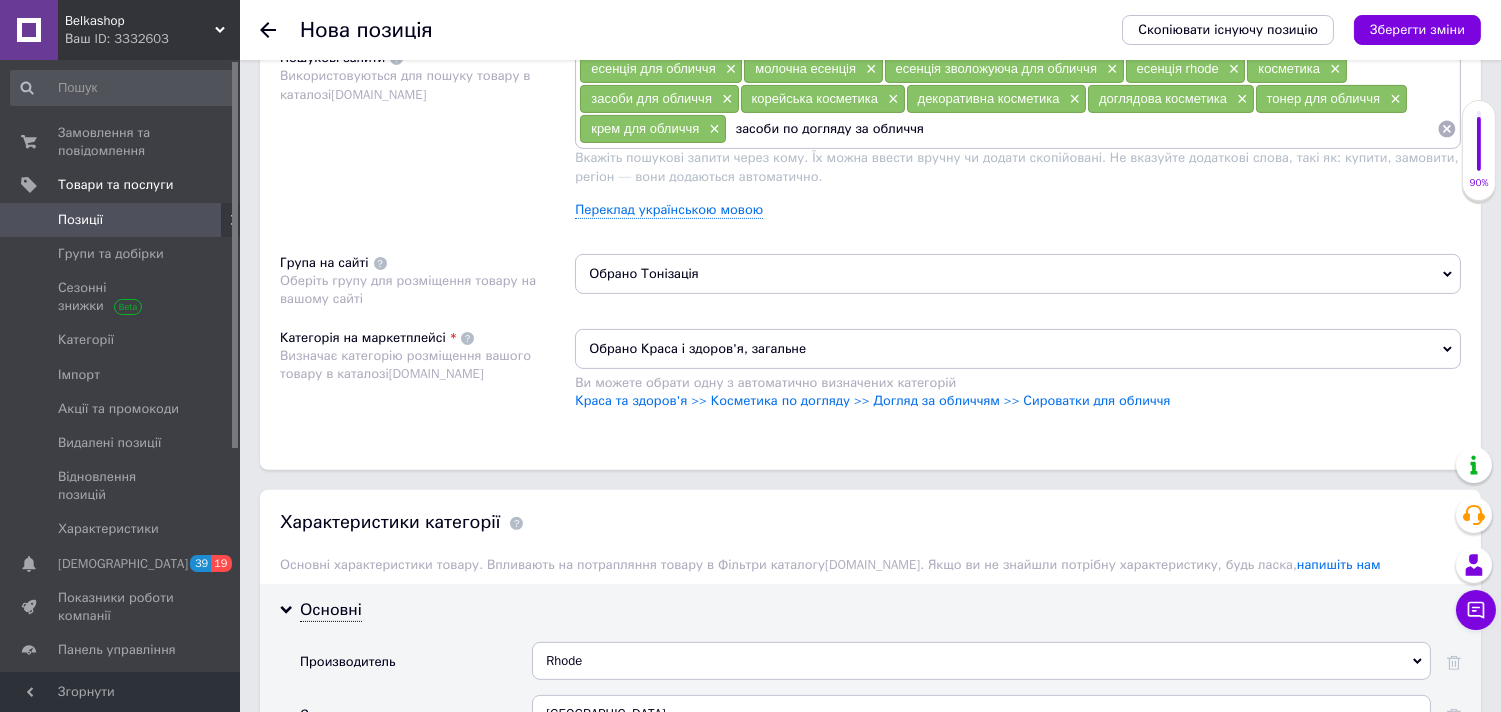 type on "засоби по догляду за обличчям" 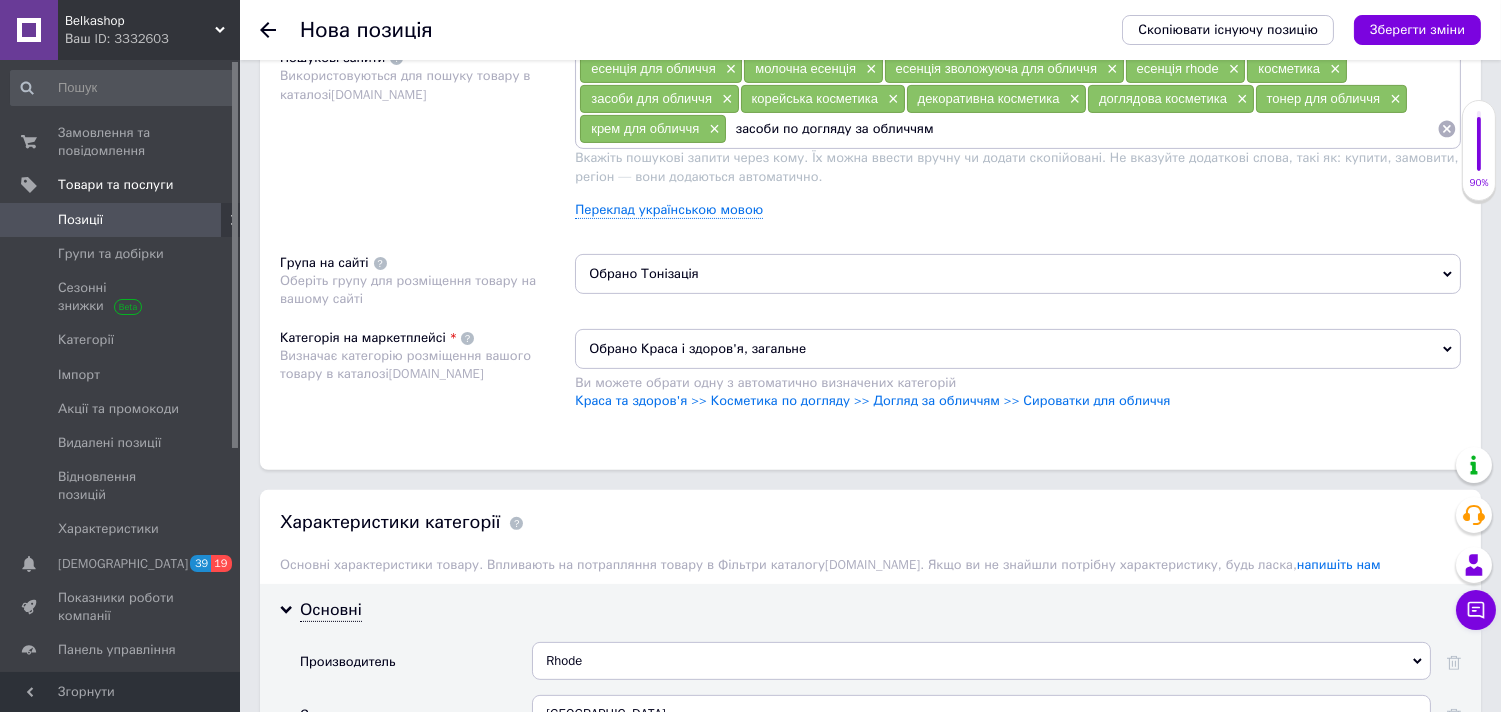 type 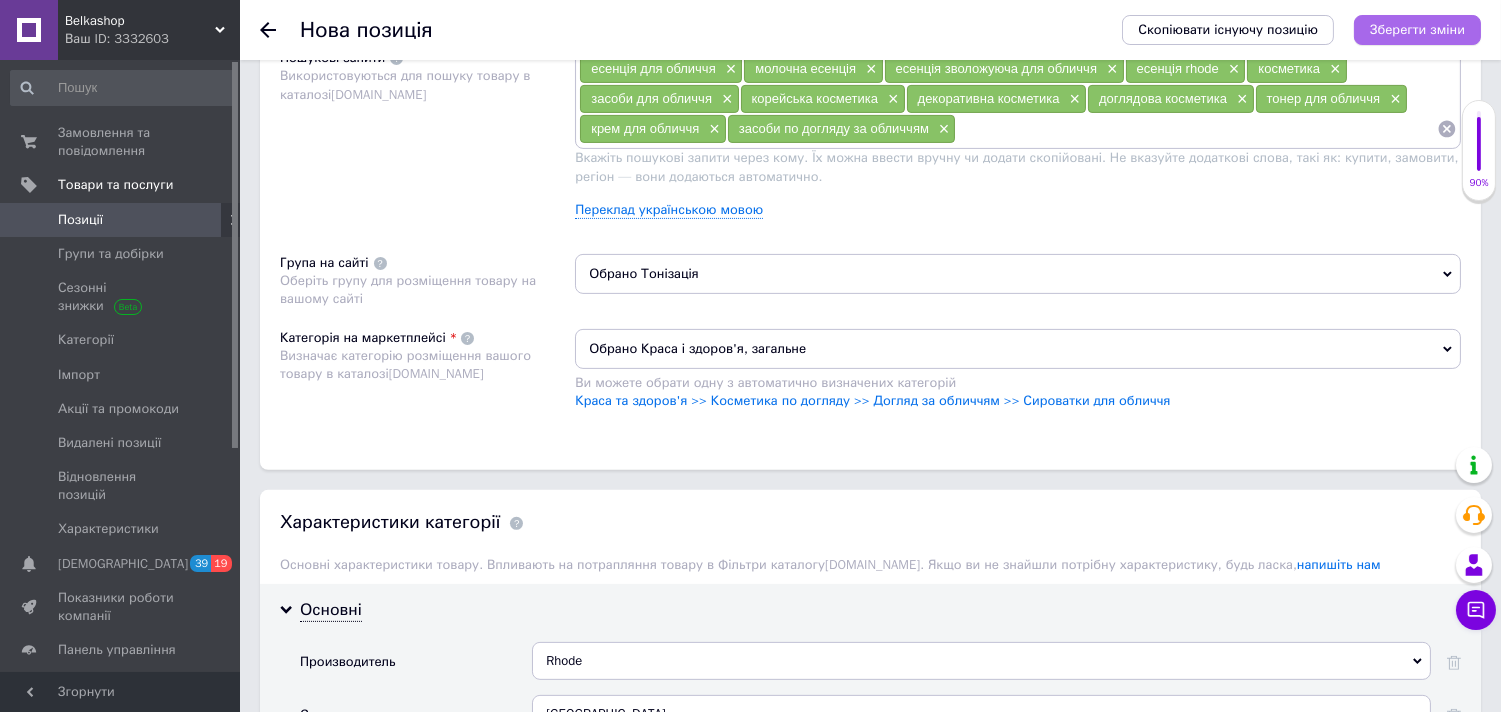 click on "Зберегти зміни" at bounding box center [1417, 29] 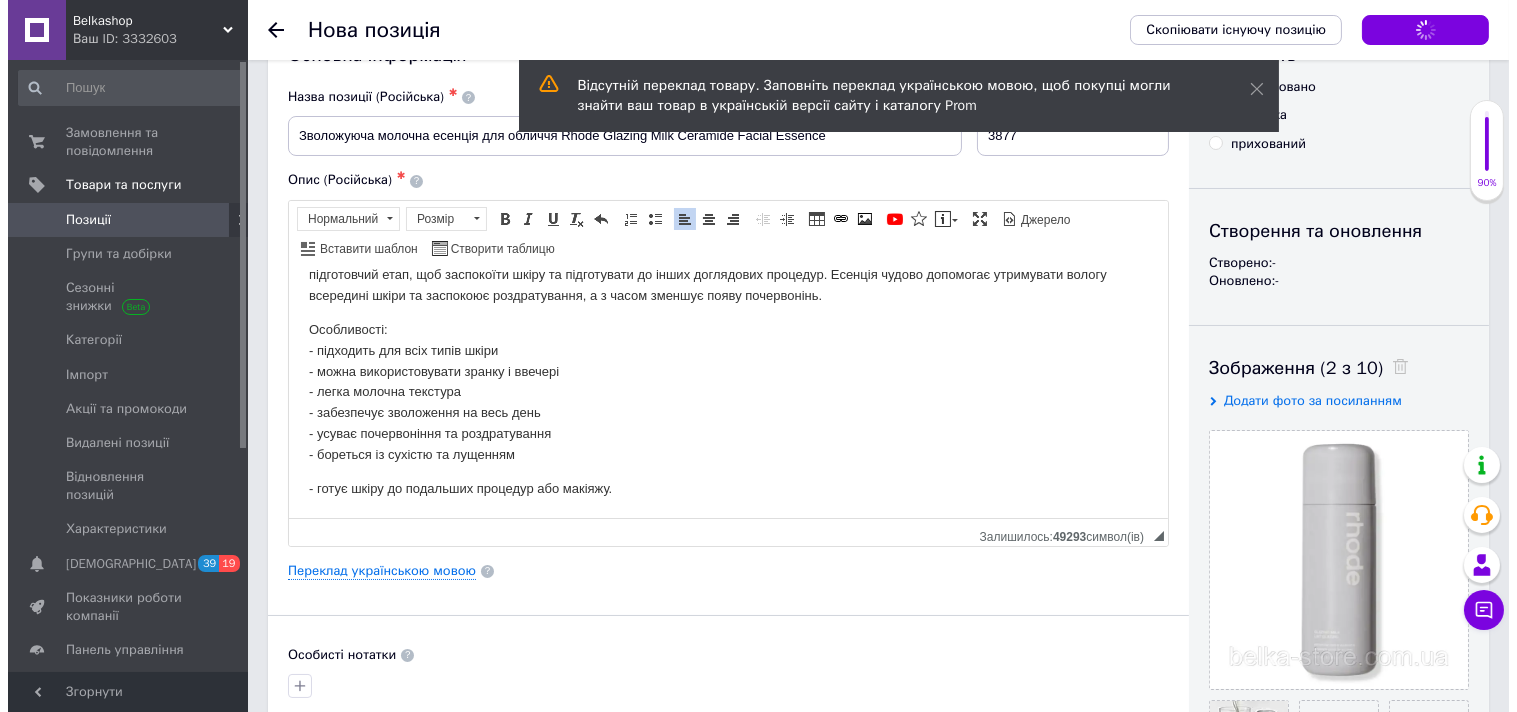 scroll, scrollTop: 0, scrollLeft: 0, axis: both 